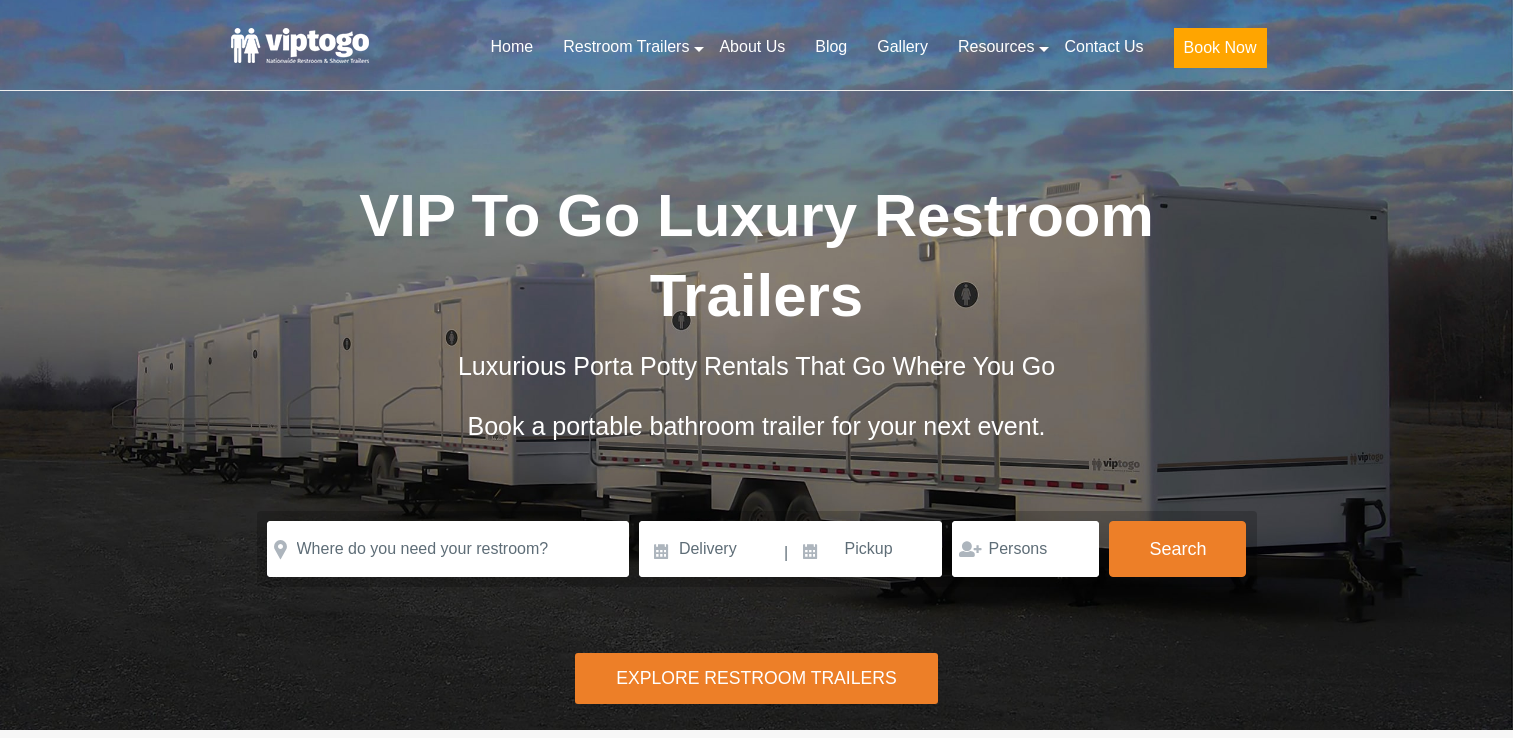 scroll, scrollTop: 0, scrollLeft: 0, axis: both 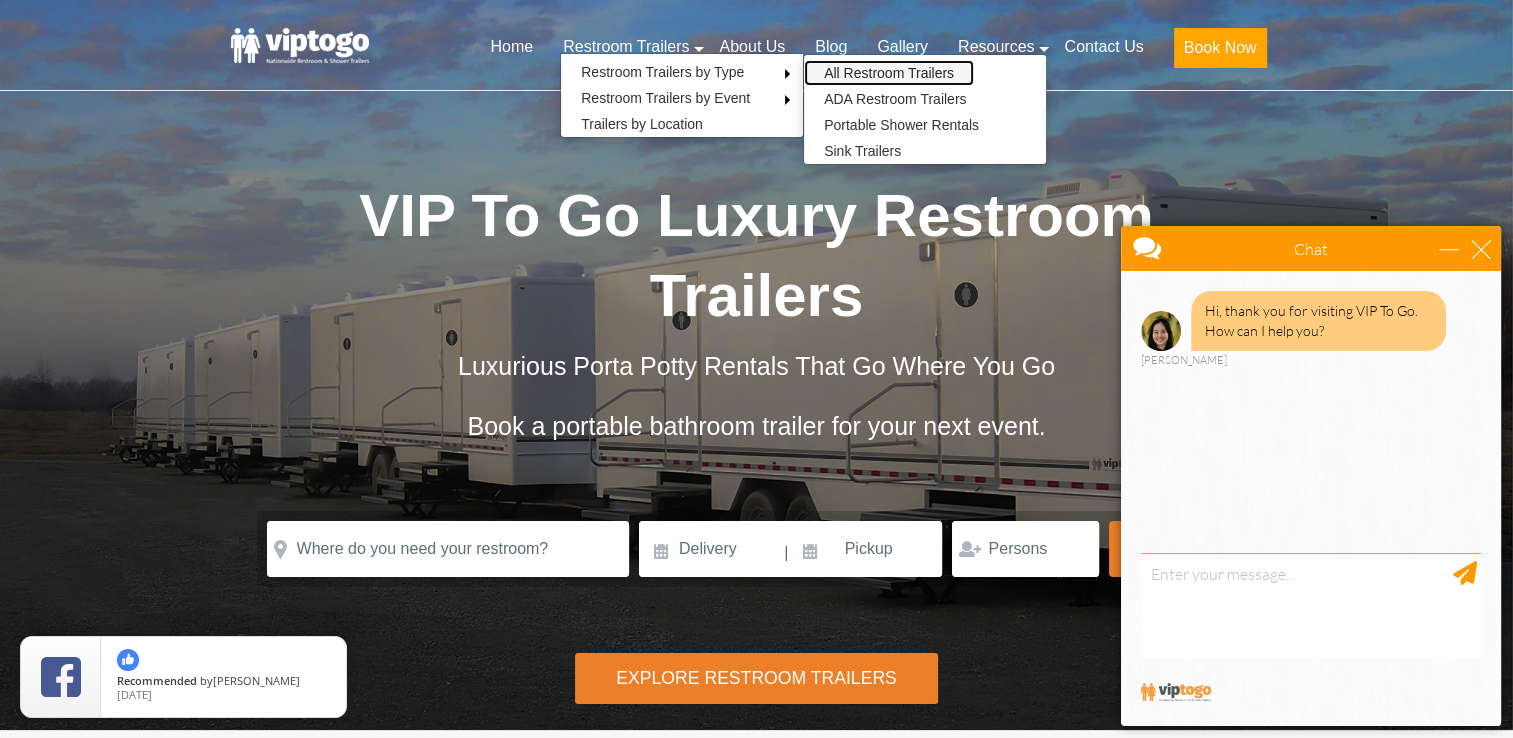 click on "All Restroom Trailers" at bounding box center (889, 73) 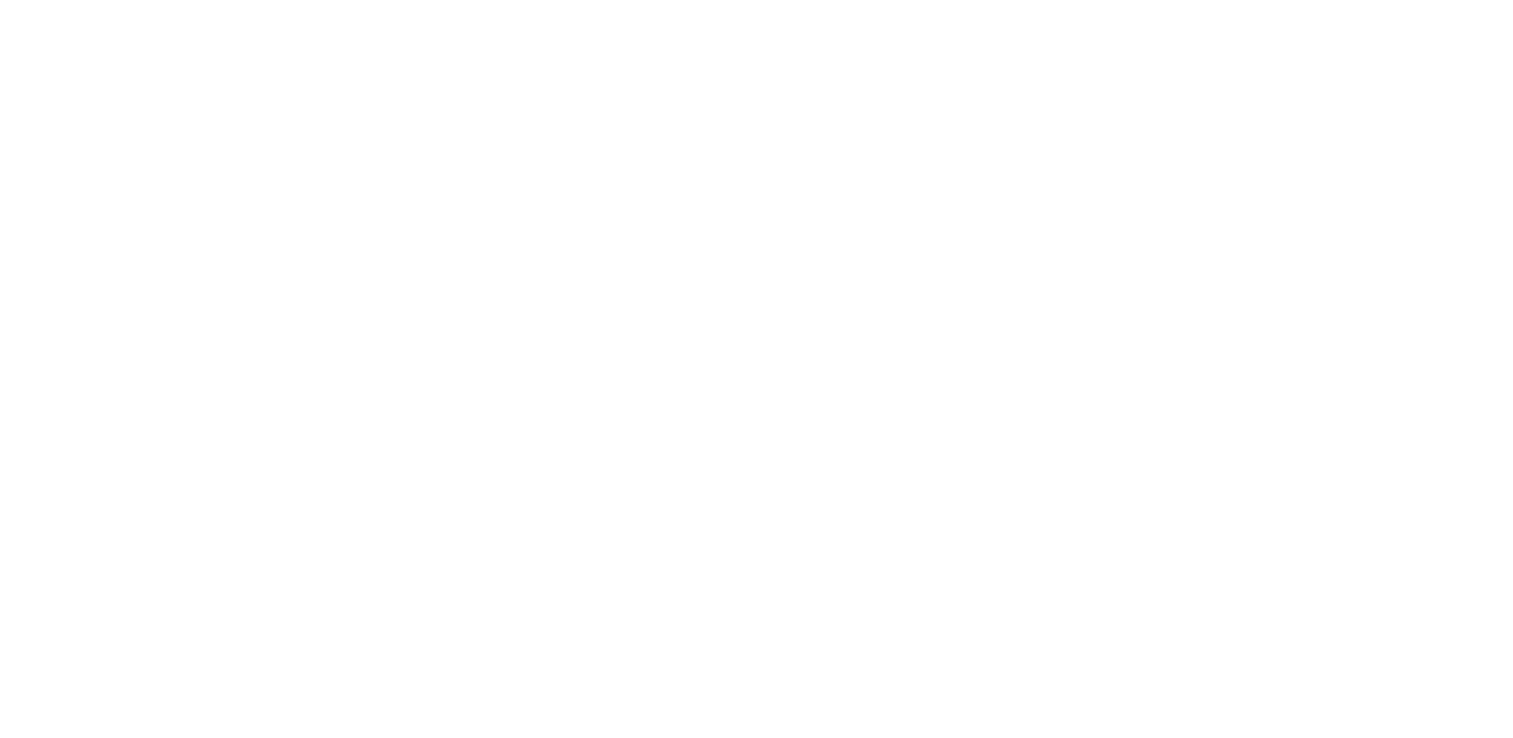 scroll, scrollTop: 0, scrollLeft: 0, axis: both 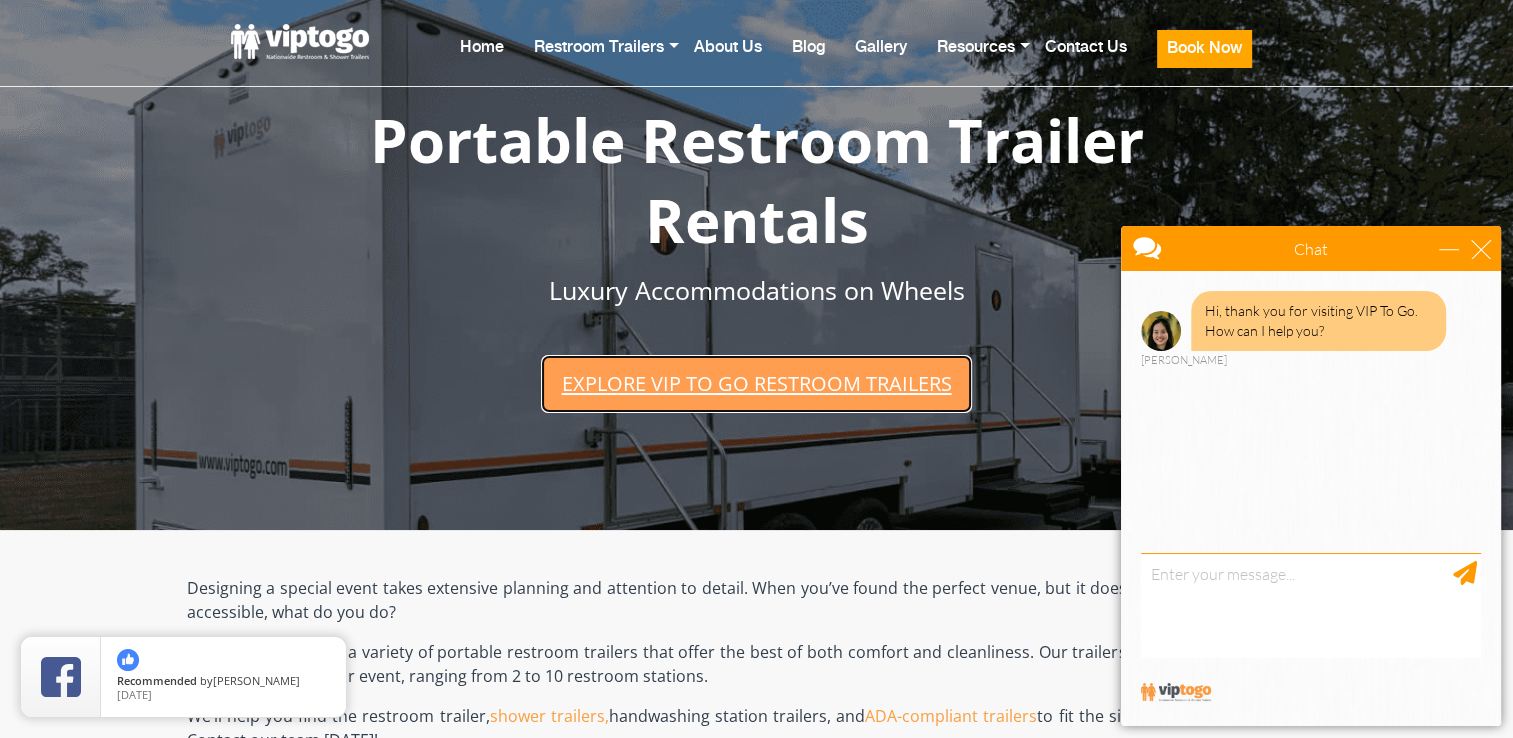 click on "Explore VIP To Go restroom trailers" at bounding box center (756, 383) 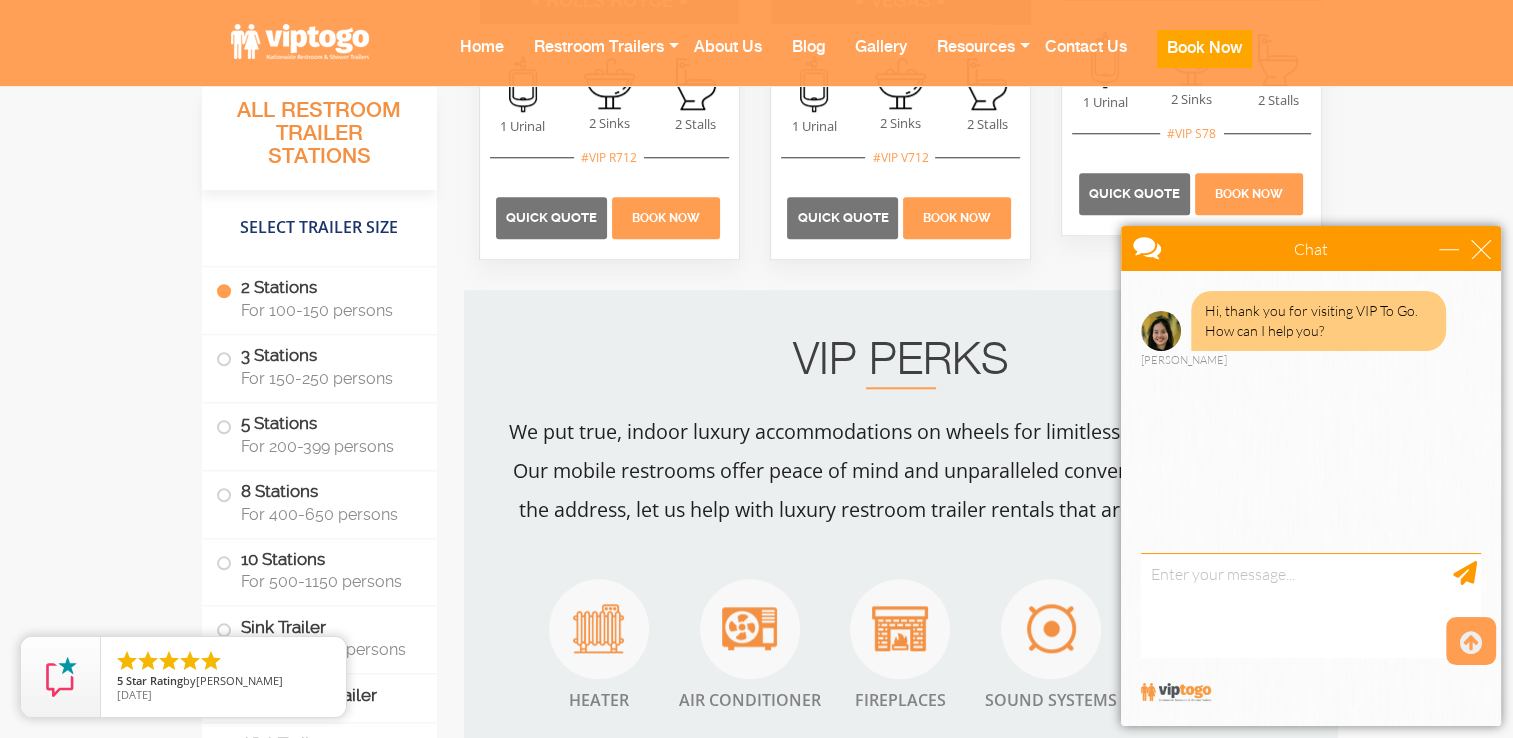 scroll, scrollTop: 1931, scrollLeft: 0, axis: vertical 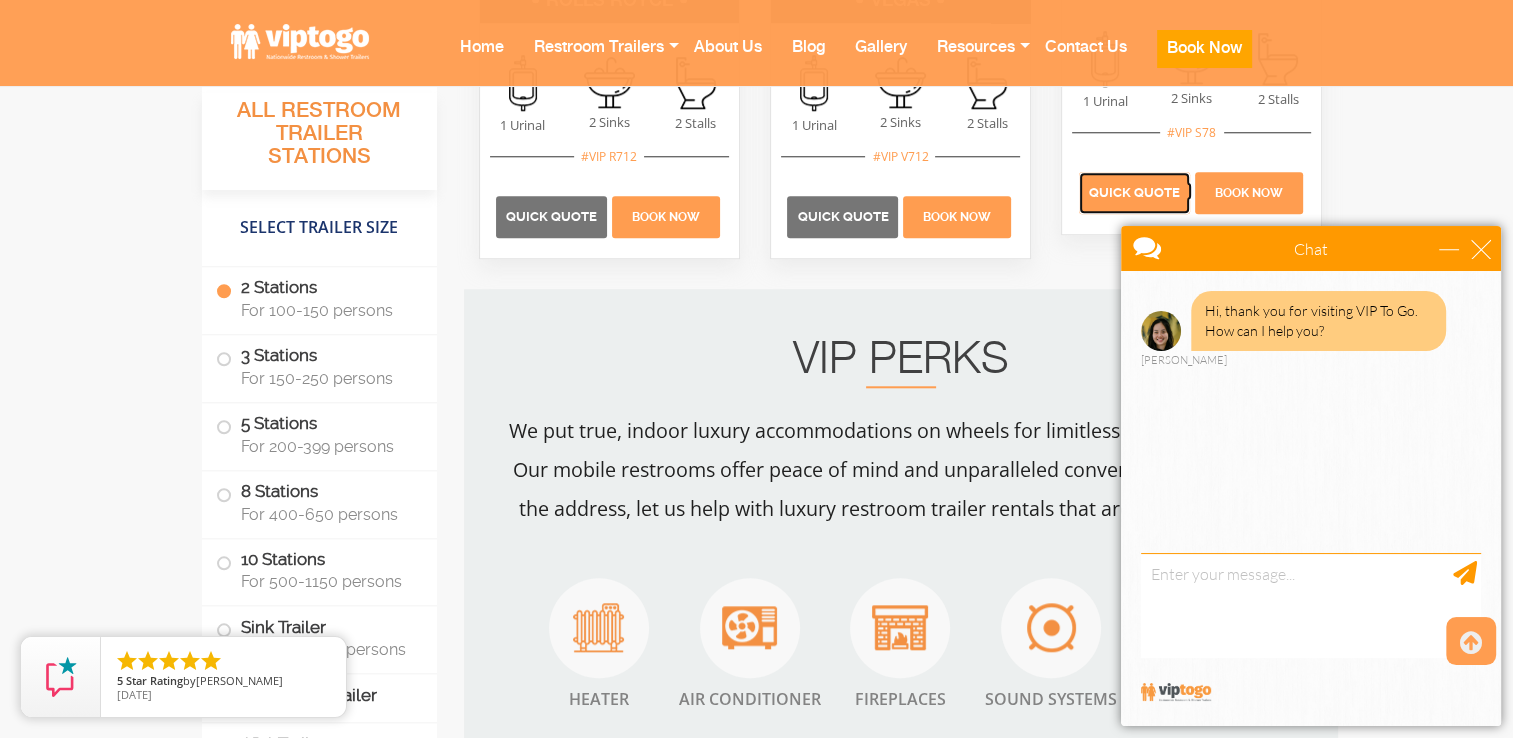 click on "Quick Quote" at bounding box center [1134, 192] 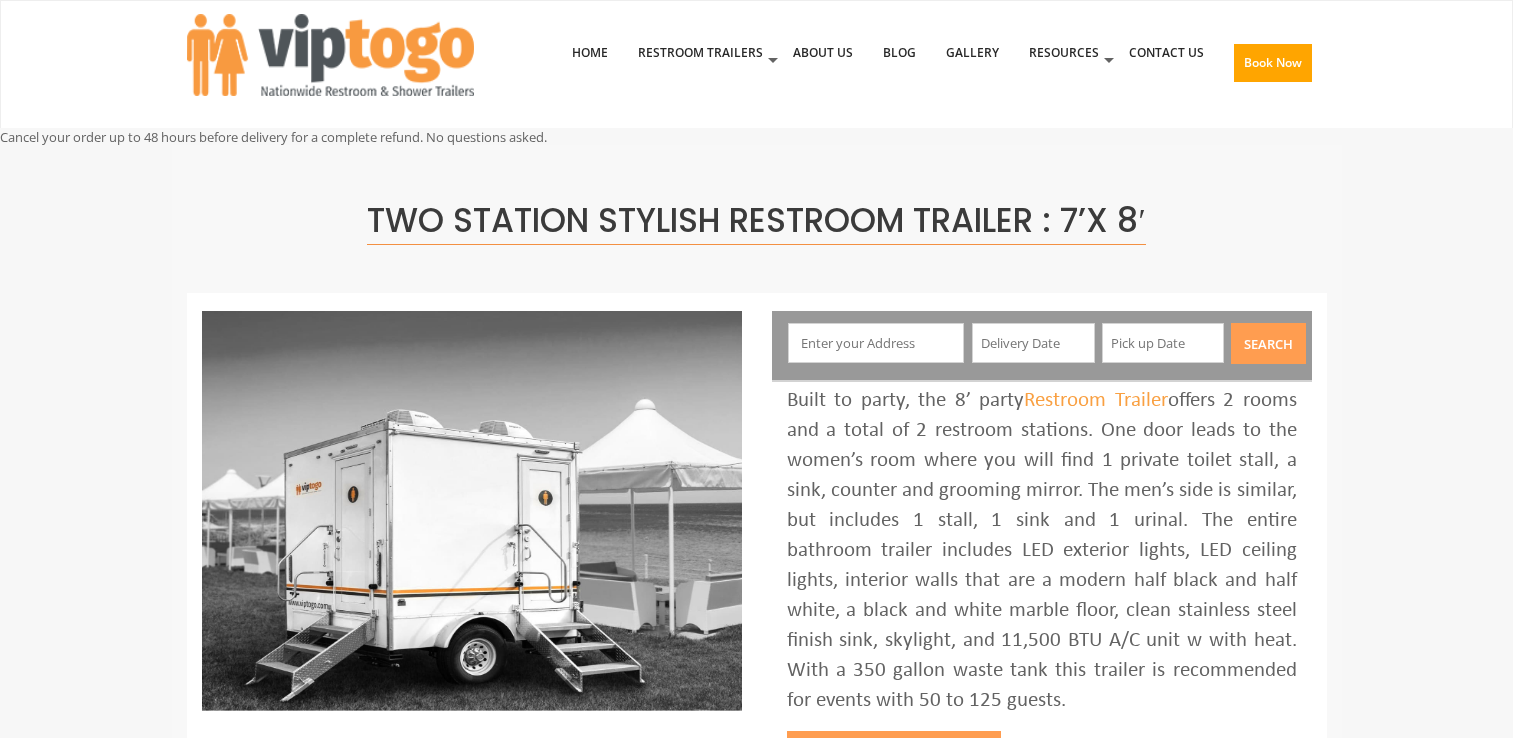 scroll, scrollTop: 0, scrollLeft: 0, axis: both 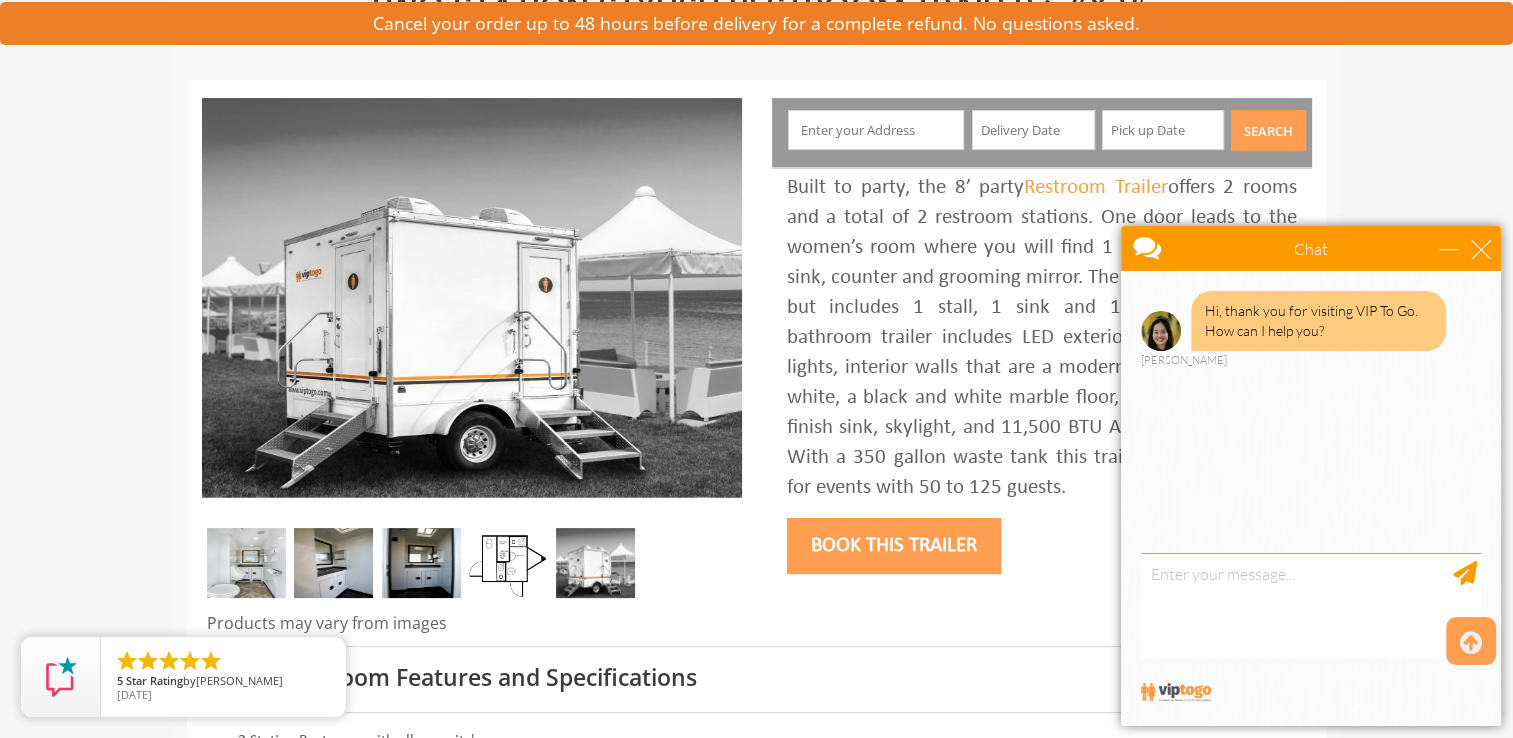 click at bounding box center [876, 130] 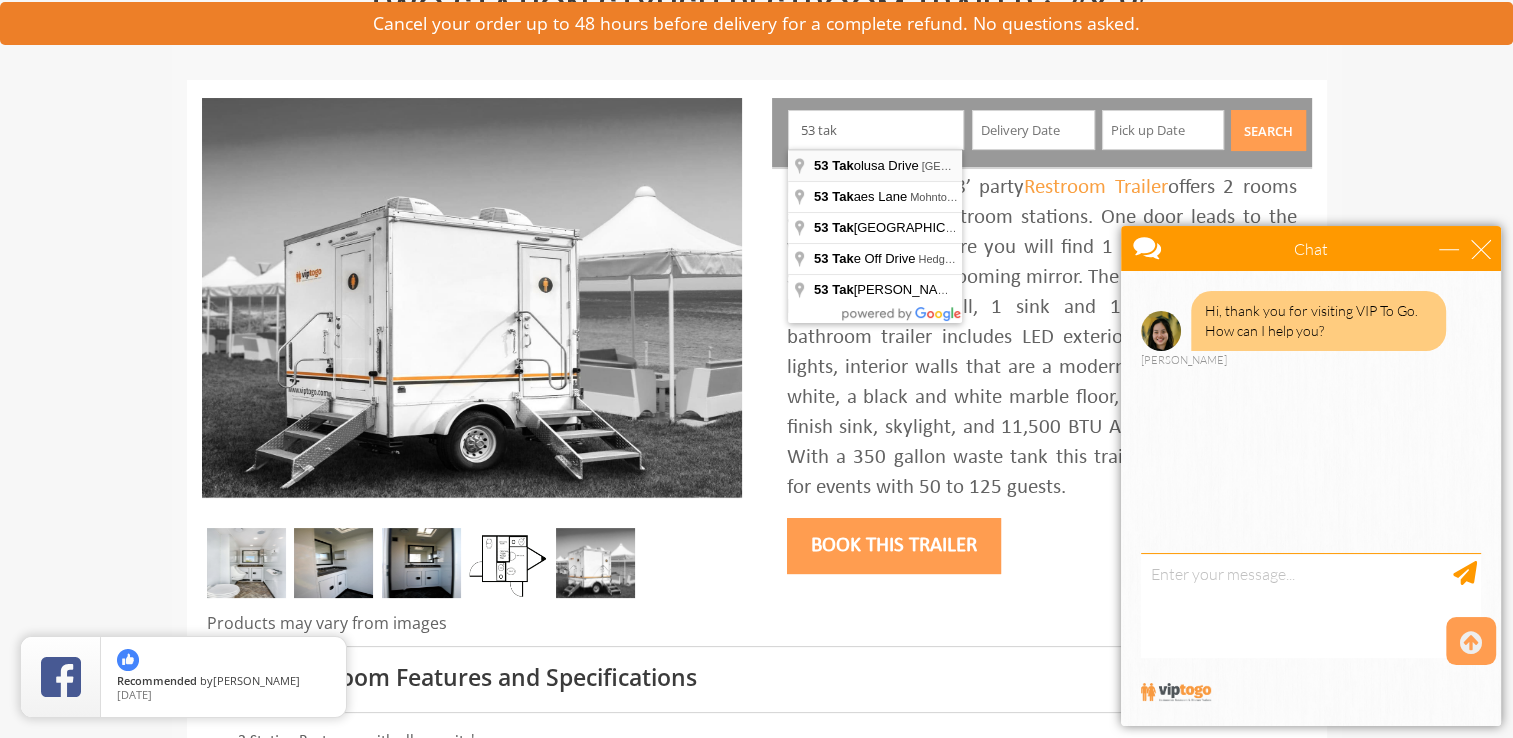 type on "53 Takolusa Drive, Holmdel, NJ, USA" 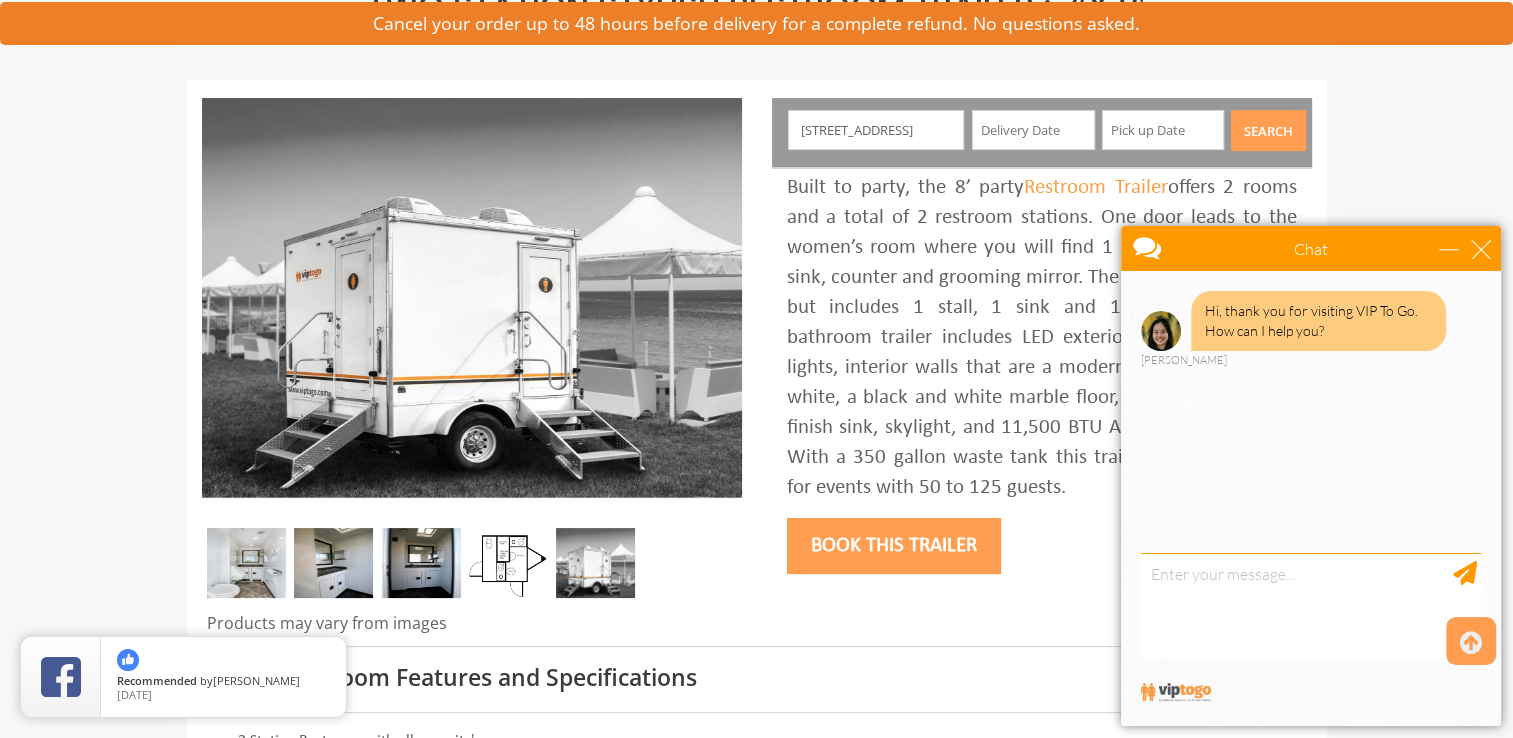 click at bounding box center [1033, 130] 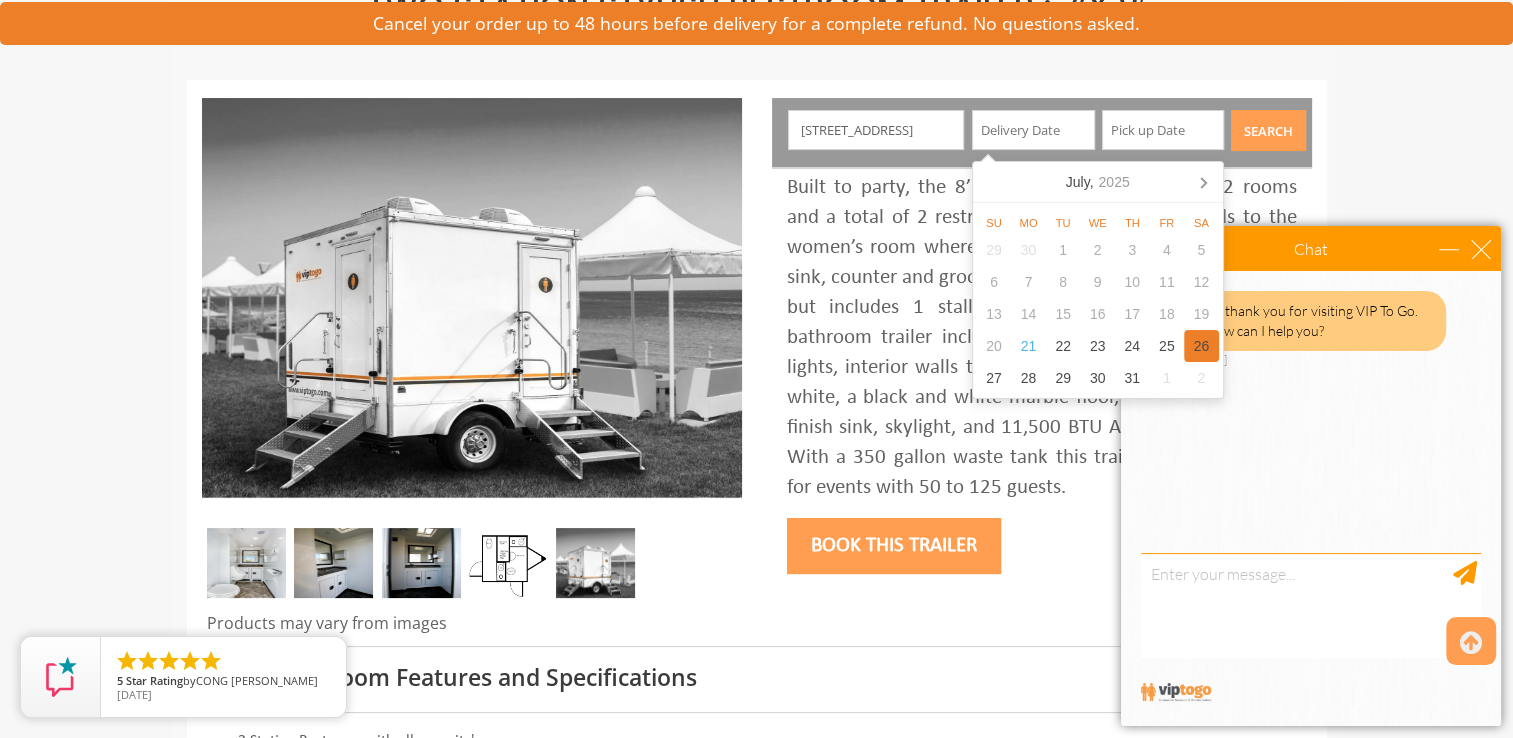 click on "26" at bounding box center (1201, 346) 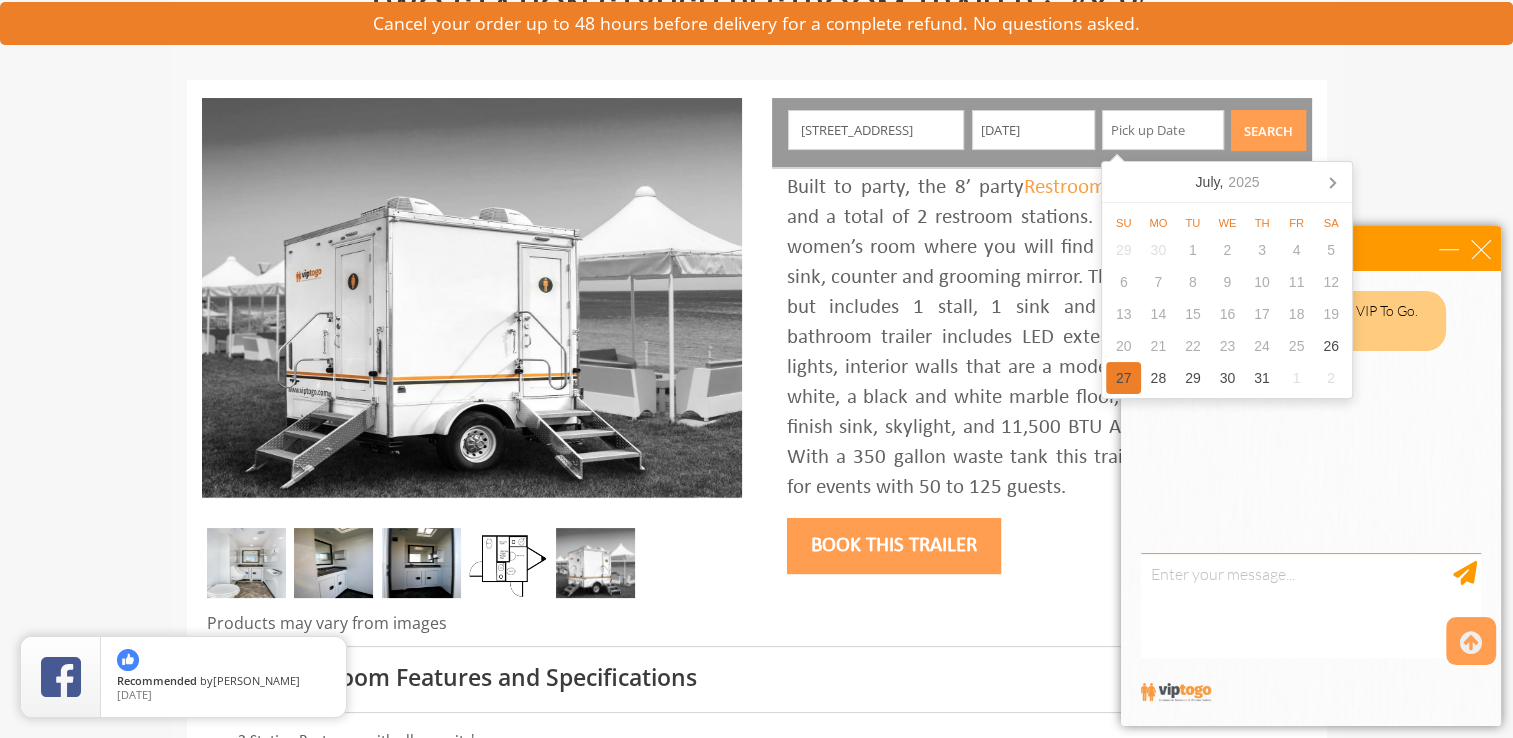 click on "27" at bounding box center [1123, 378] 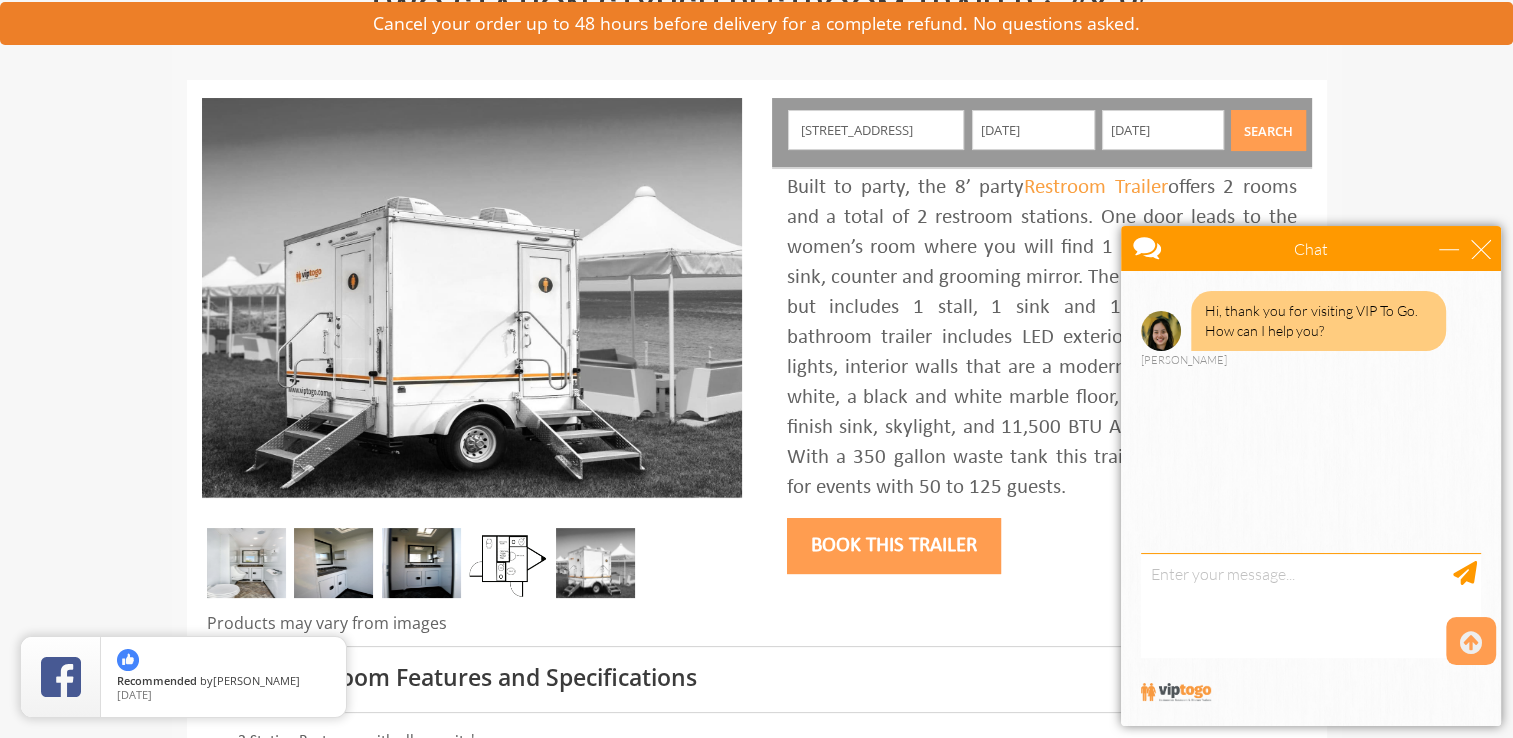 click on "Search" at bounding box center (1268, 130) 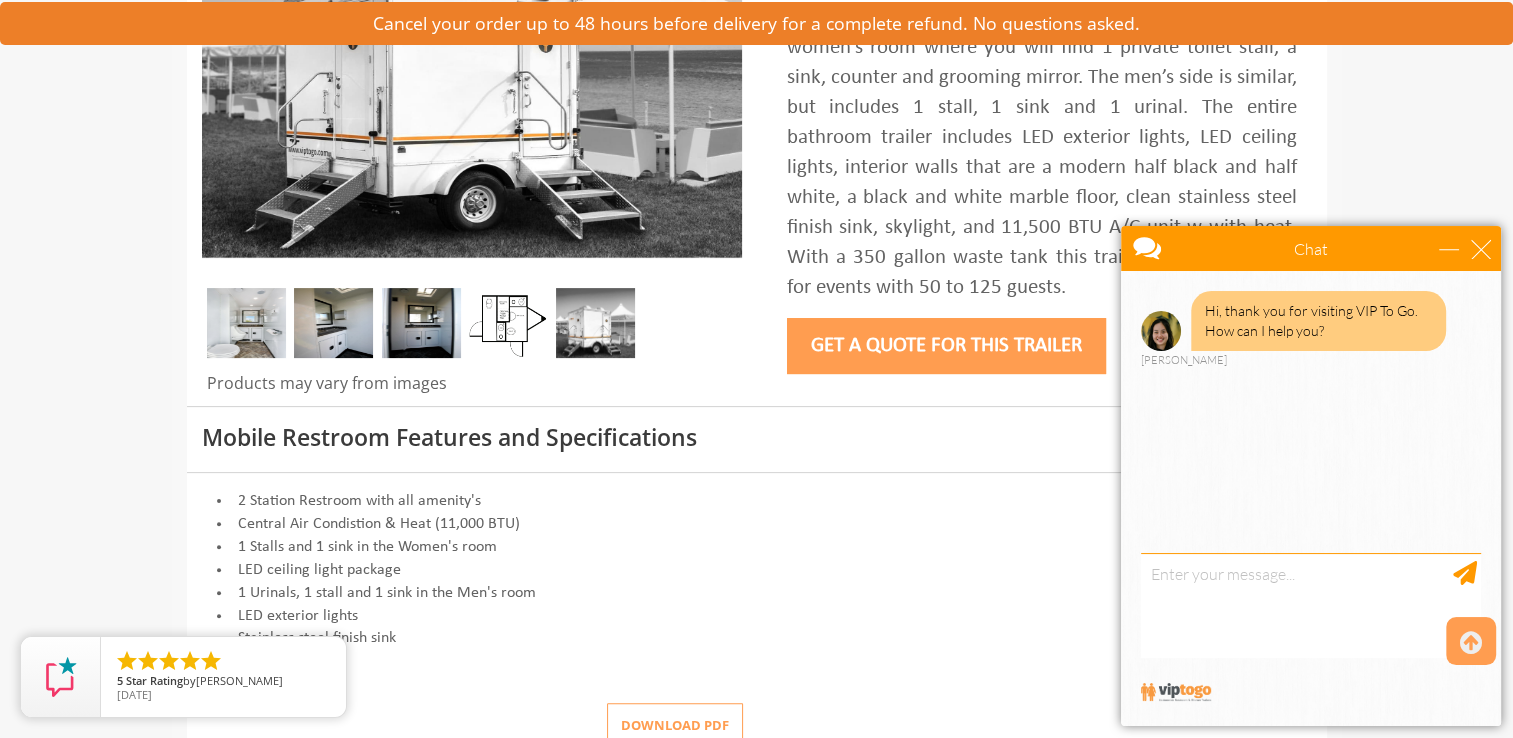 scroll, scrollTop: 431, scrollLeft: 0, axis: vertical 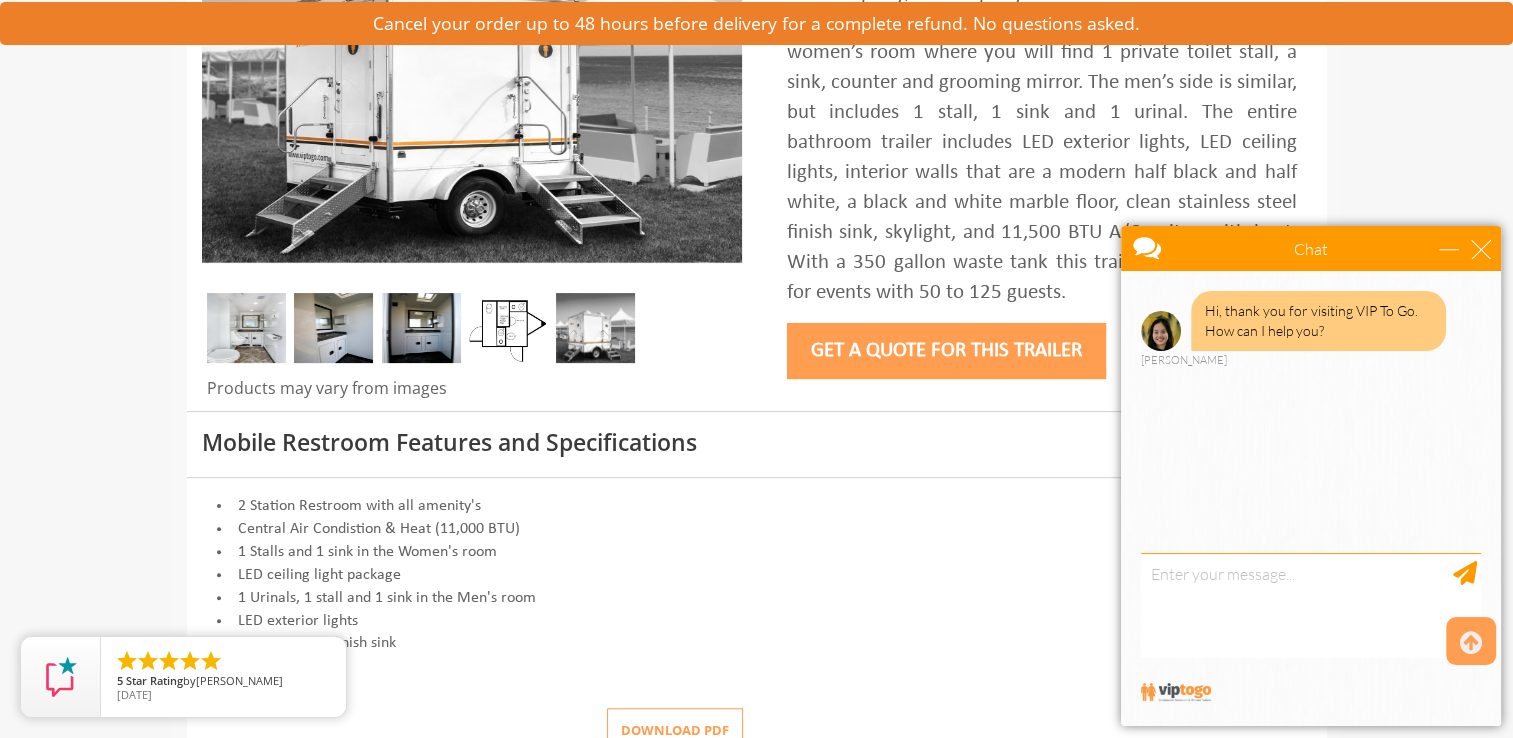 click at bounding box center [246, 328] 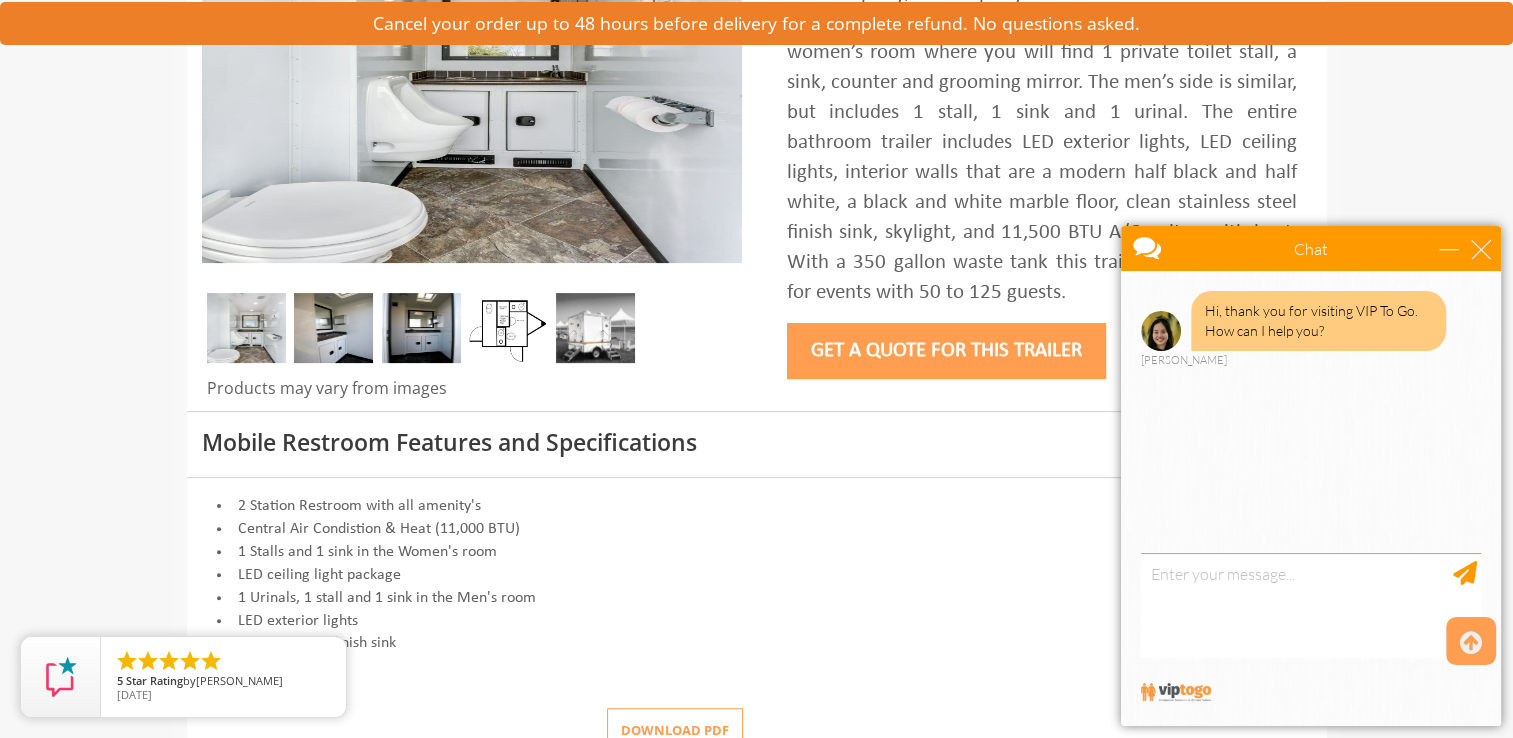 click at bounding box center [333, 328] 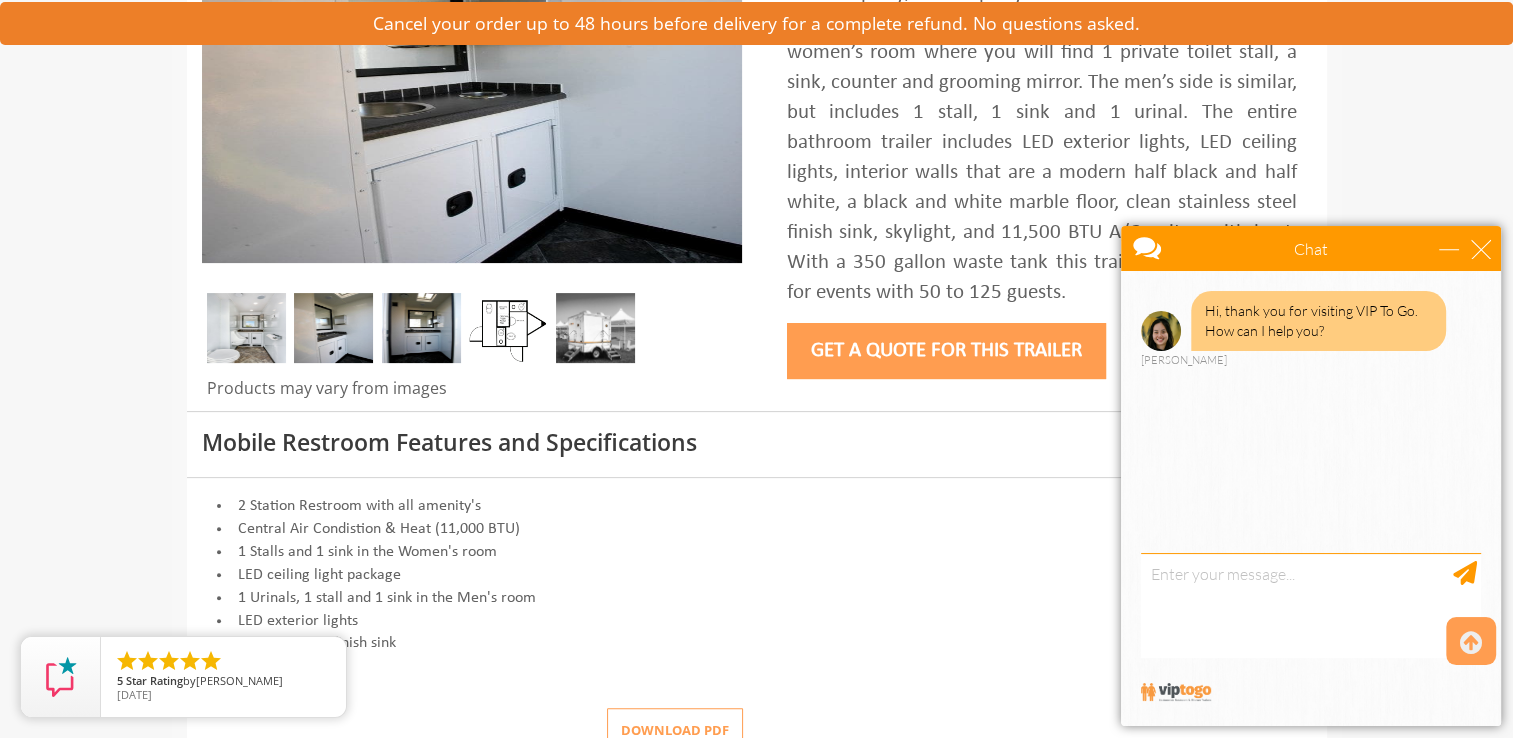 click at bounding box center [421, 328] 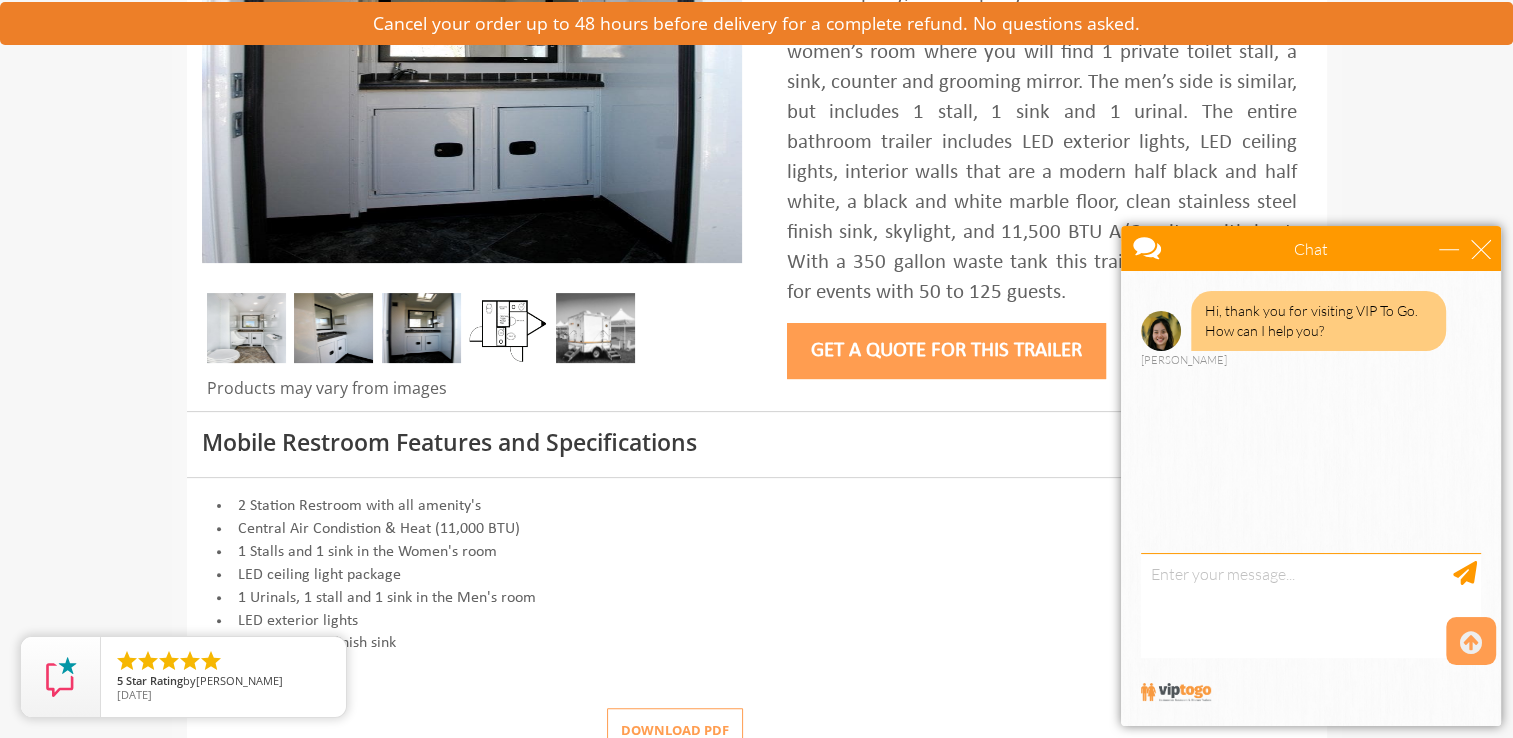 click at bounding box center [508, 328] 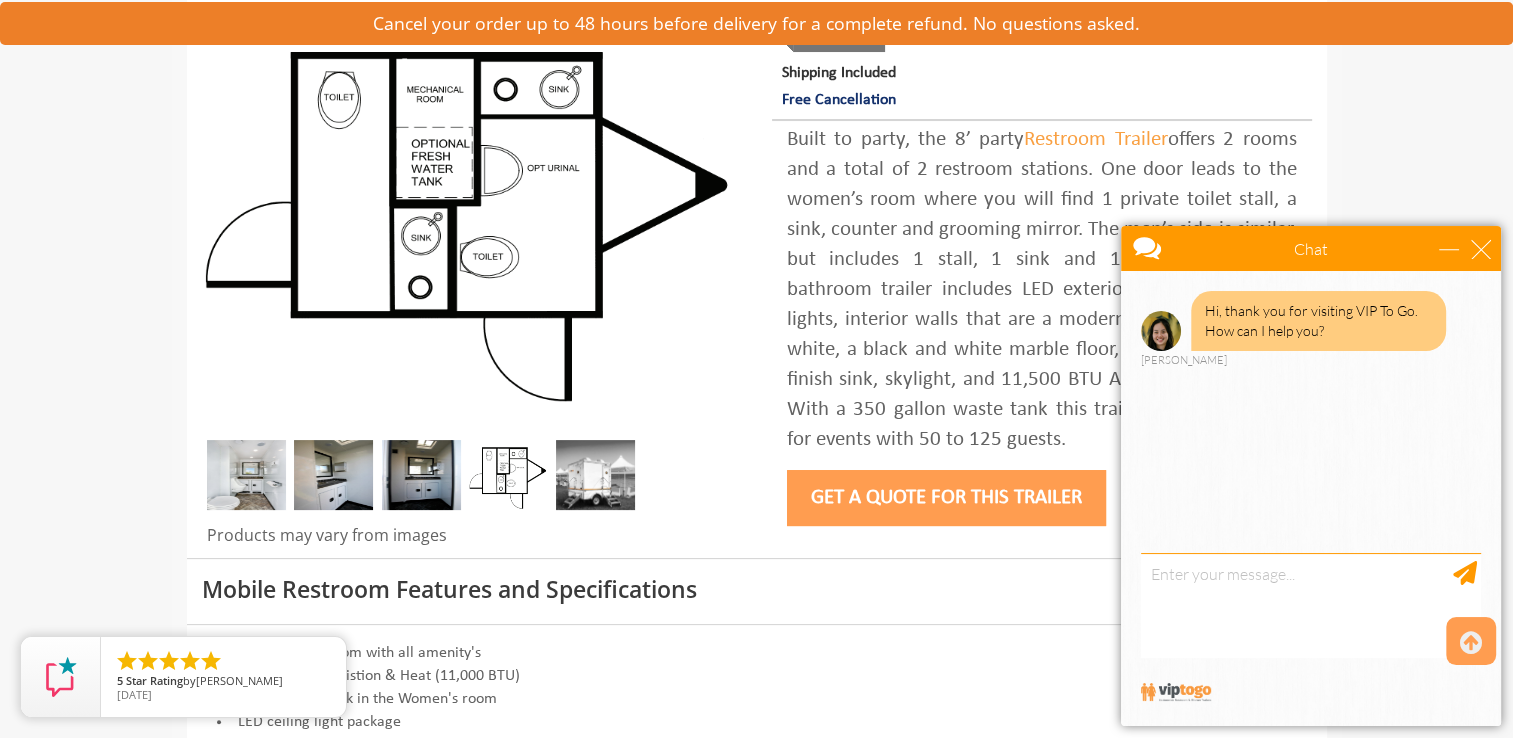 scroll, scrollTop: 282, scrollLeft: 0, axis: vertical 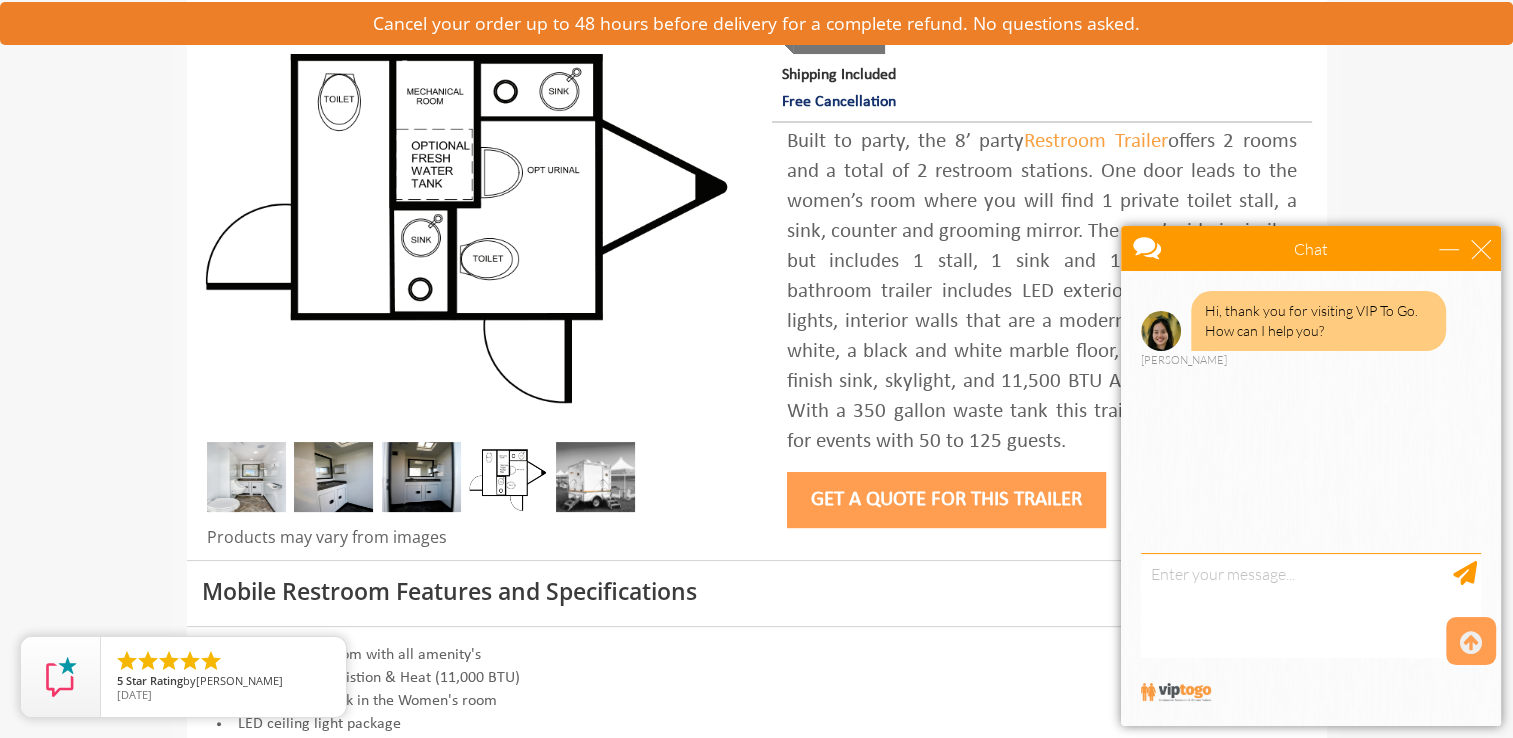 click at bounding box center [595, 477] 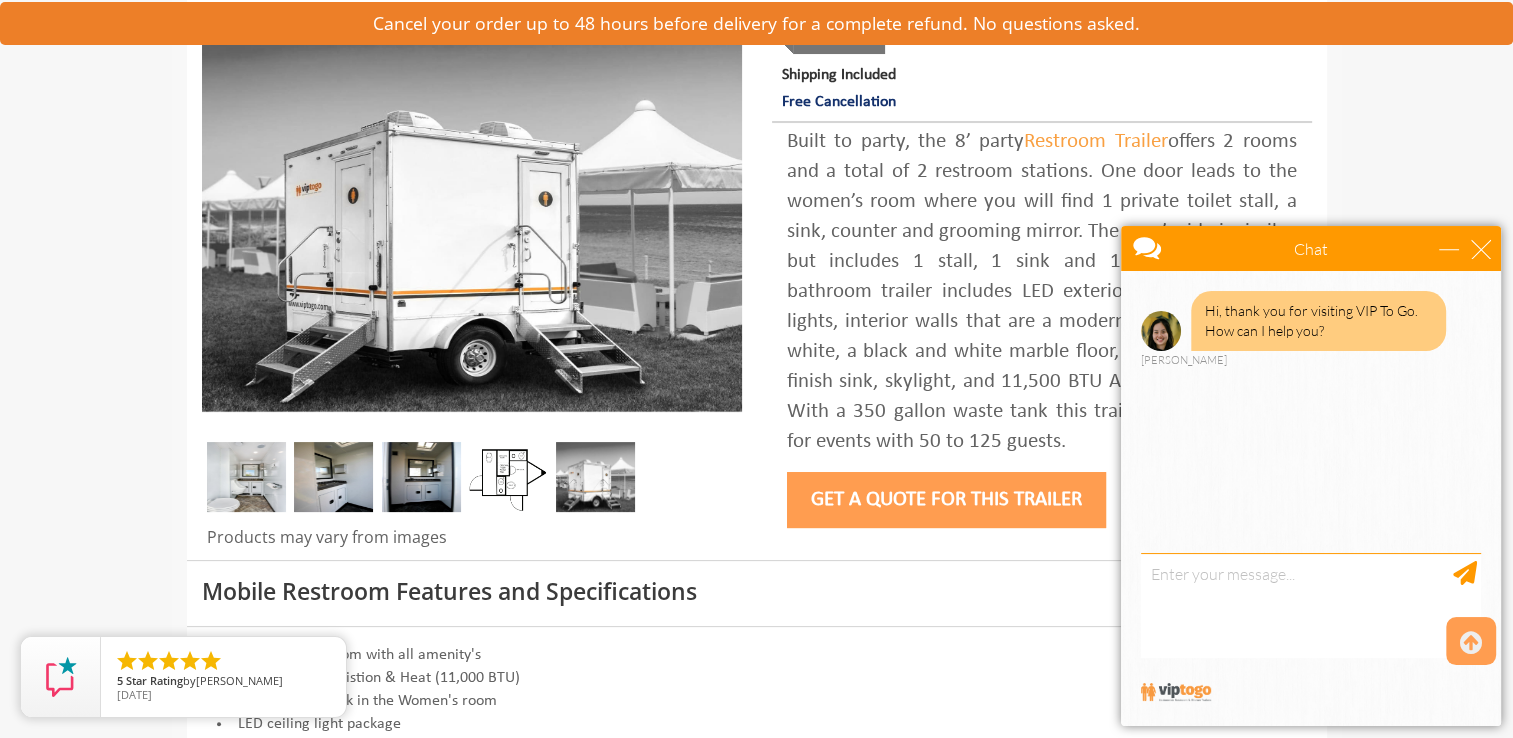 click at bounding box center (421, 477) 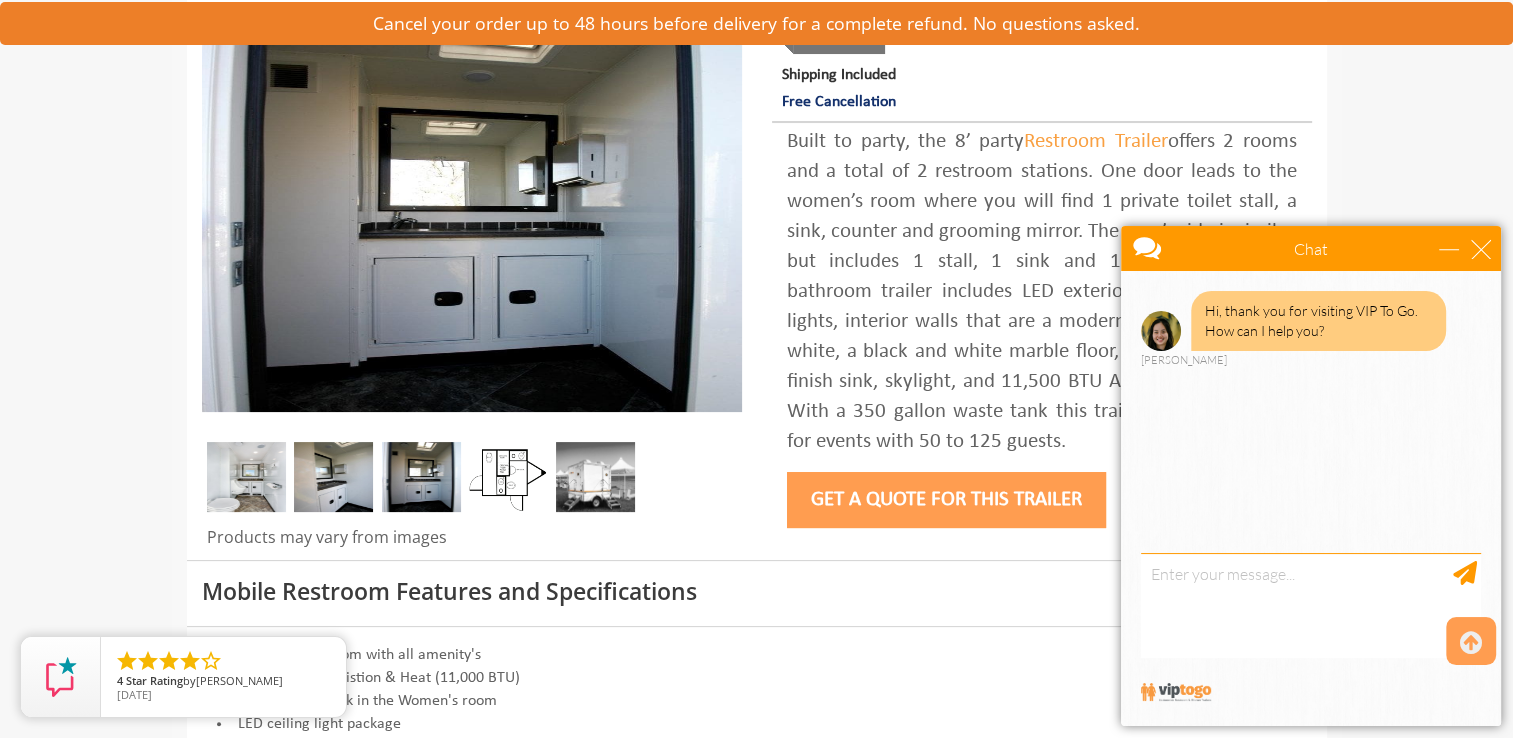 click at bounding box center (333, 477) 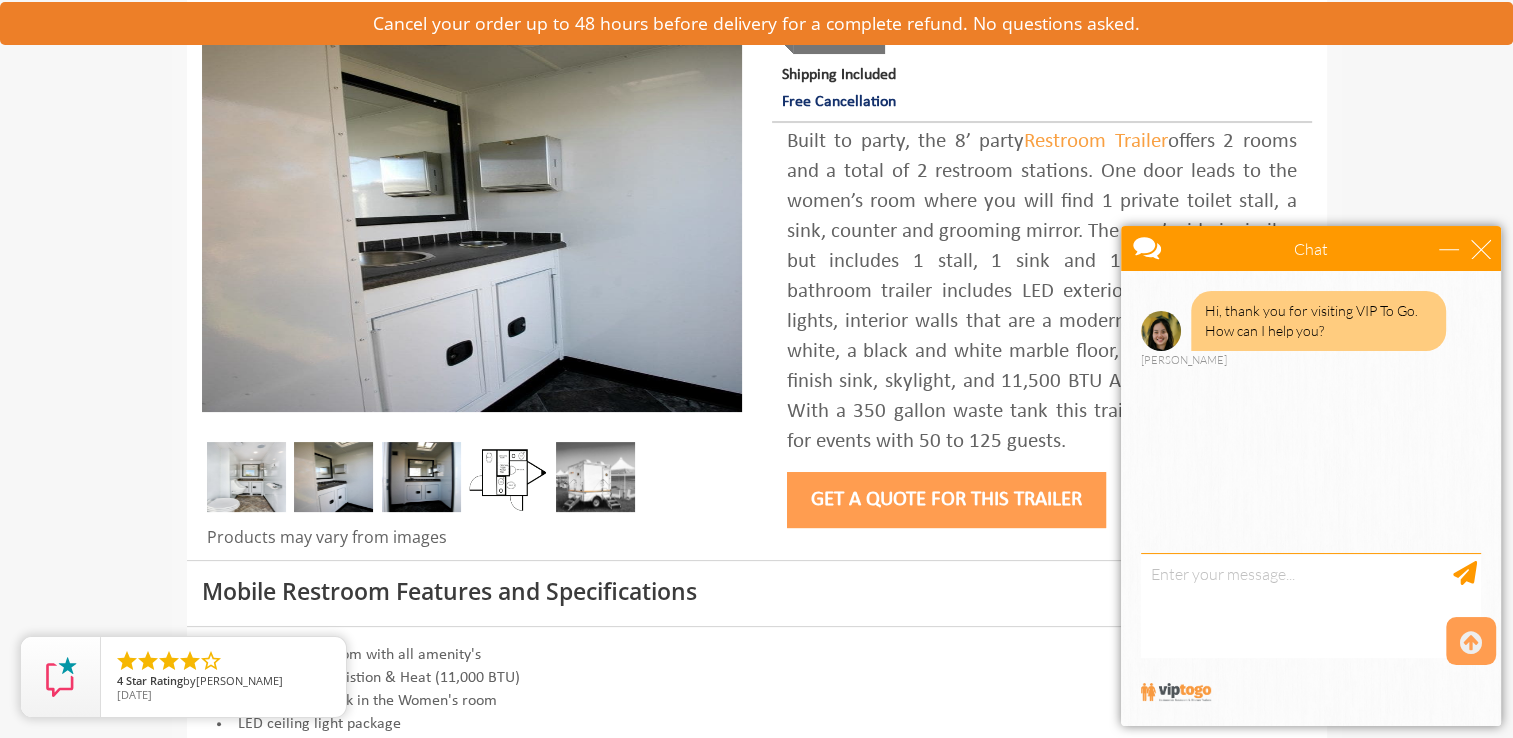 click at bounding box center [246, 477] 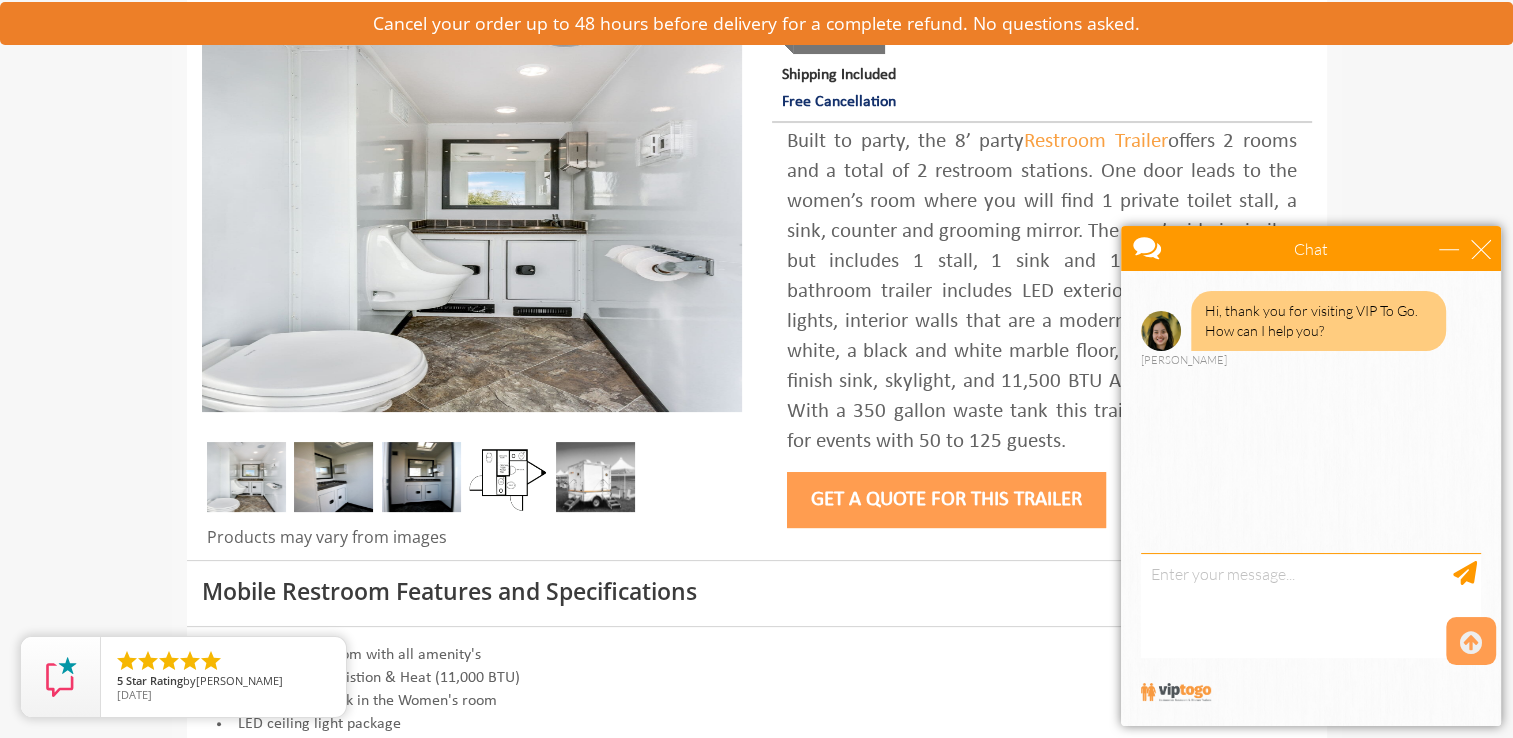 click at bounding box center (333, 477) 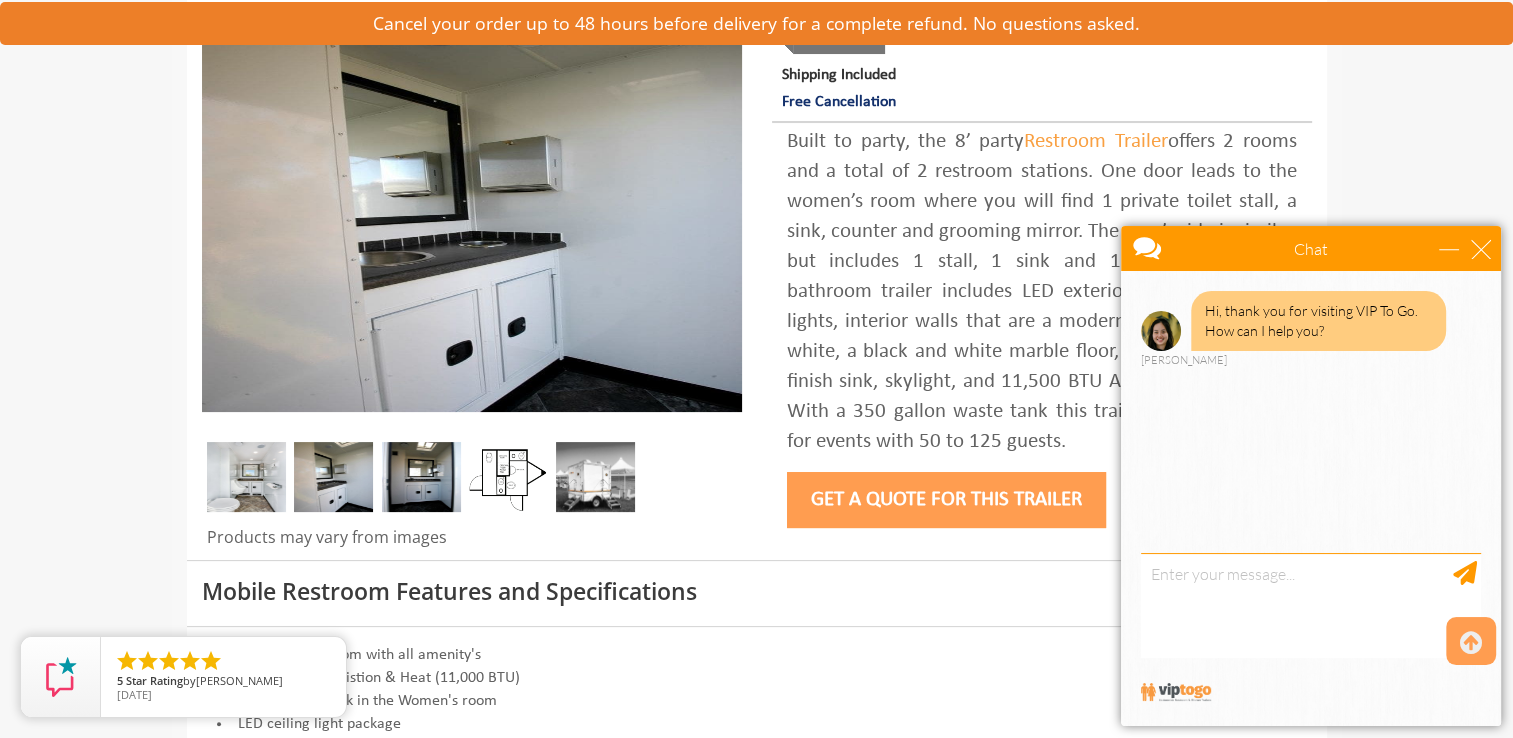 click at bounding box center (421, 477) 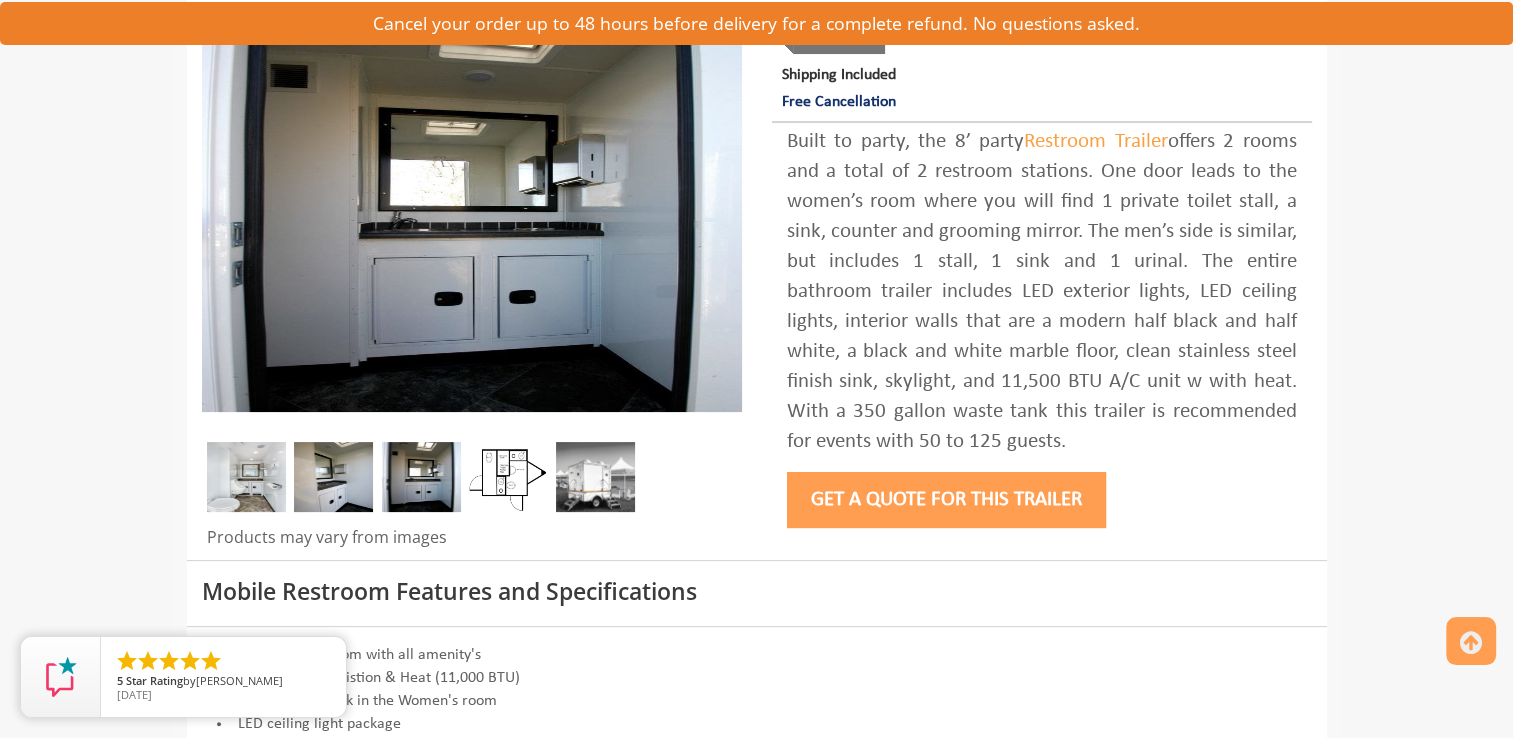 scroll, scrollTop: 0, scrollLeft: 0, axis: both 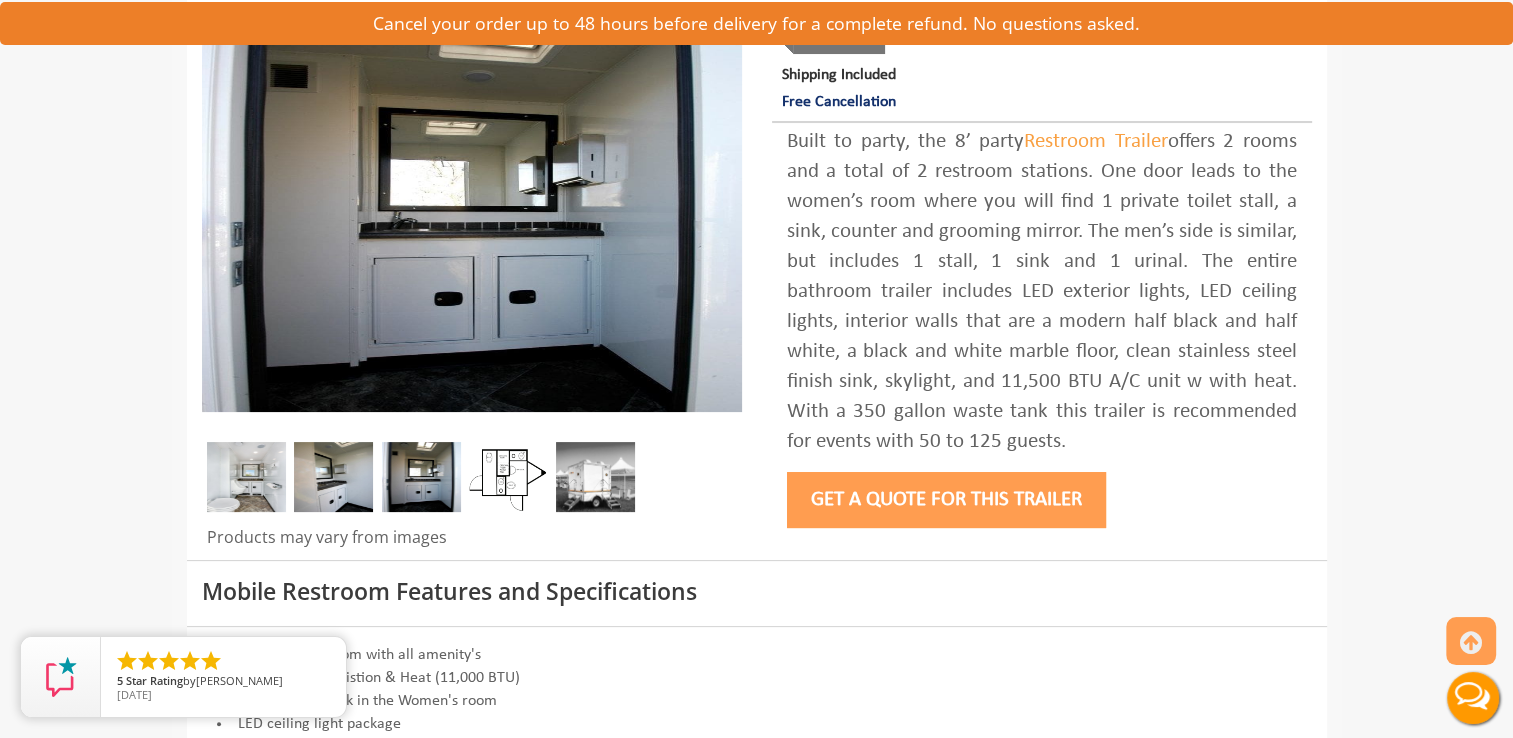 click at bounding box center (508, 477) 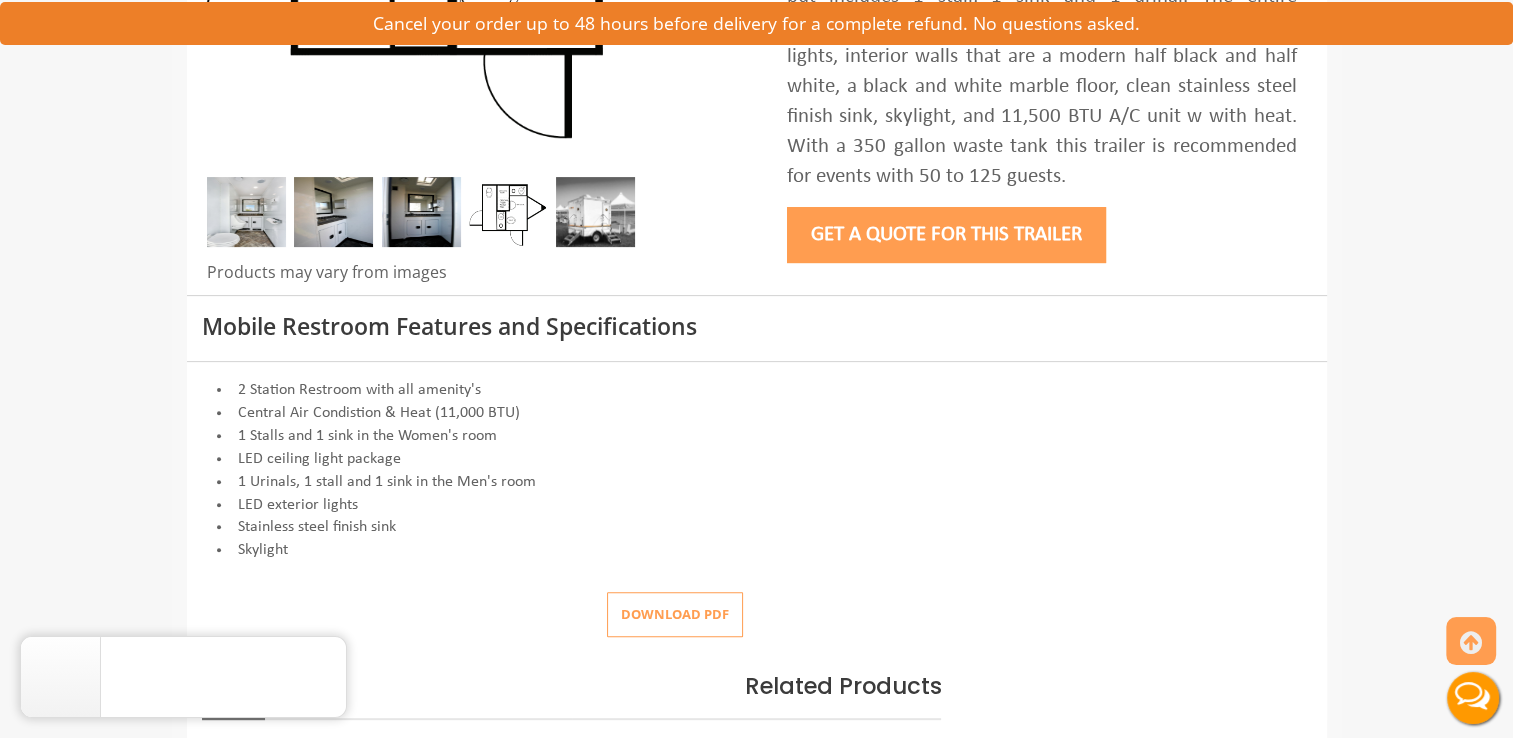 scroll, scrollTop: 556, scrollLeft: 0, axis: vertical 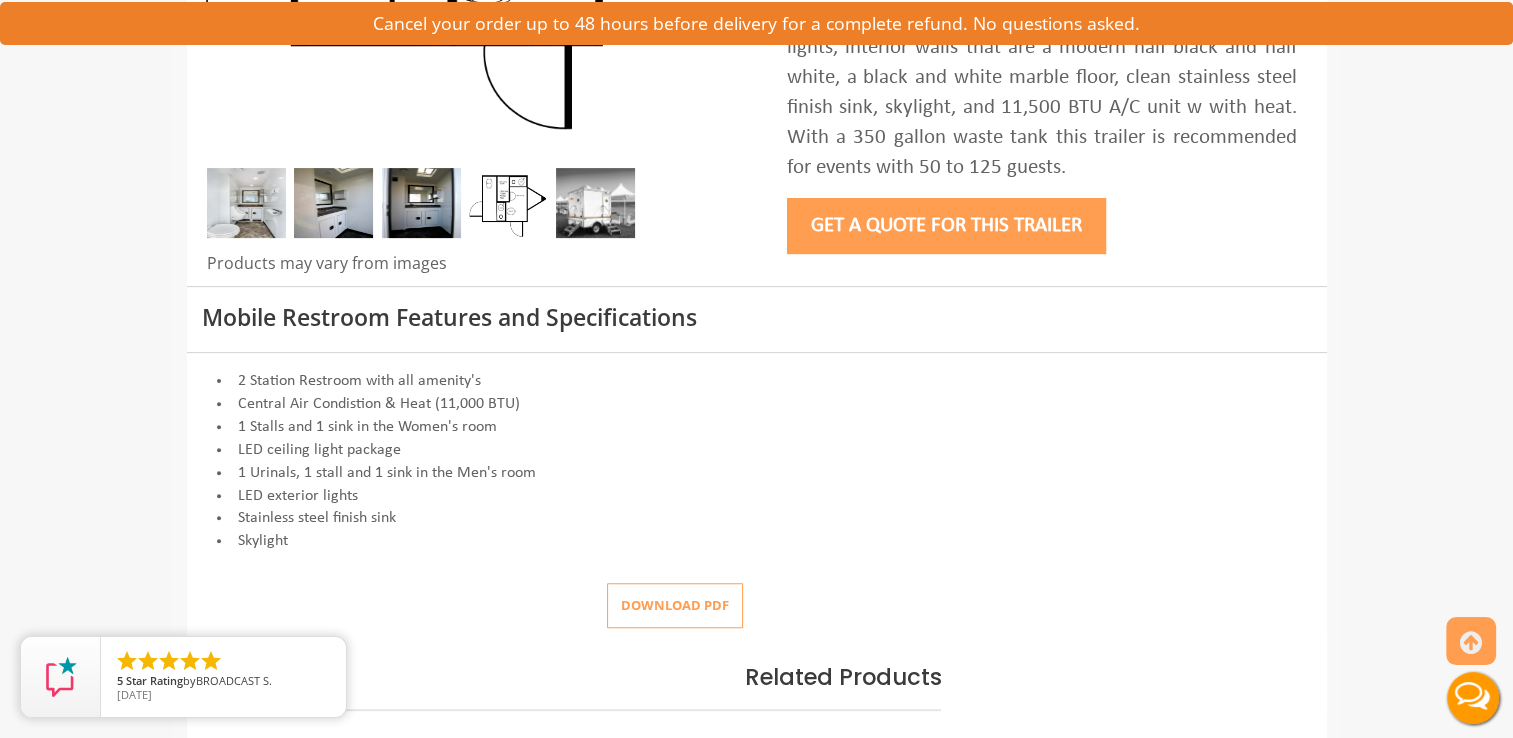 click on "Get a Quote for this Trailer" at bounding box center (946, 226) 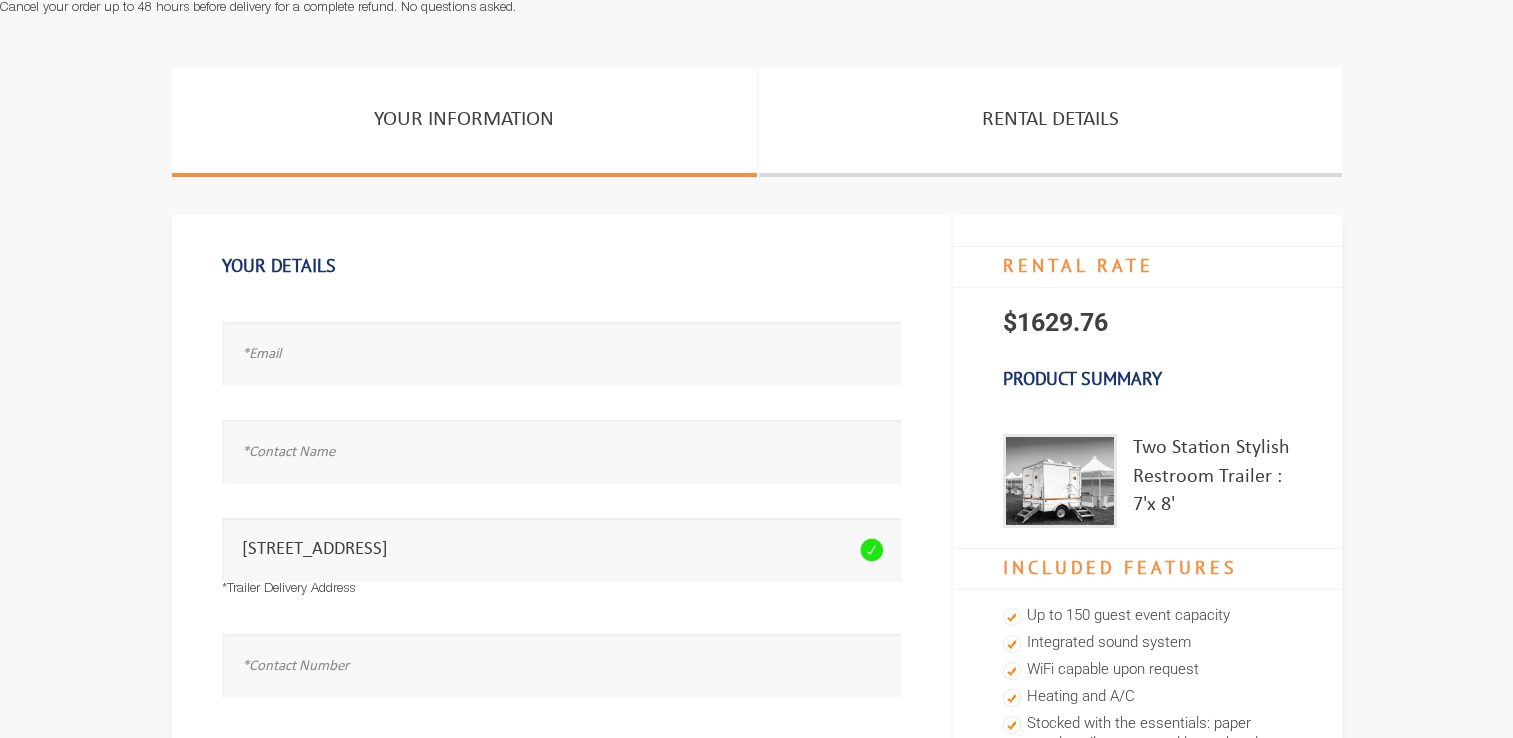 scroll, scrollTop: 0, scrollLeft: 0, axis: both 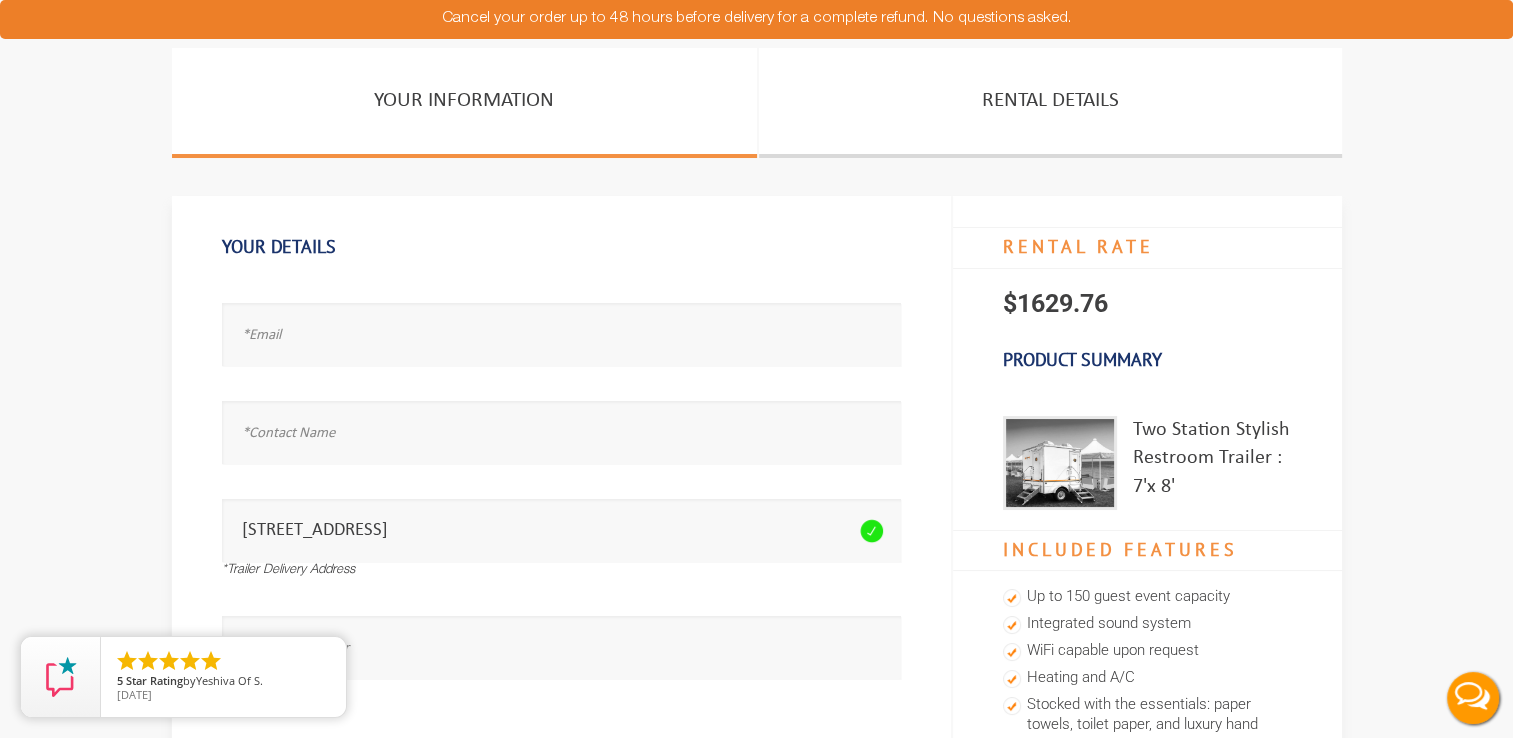 drag, startPoint x: 0, startPoint y: 0, endPoint x: 939, endPoint y: 405, distance: 1022.61725 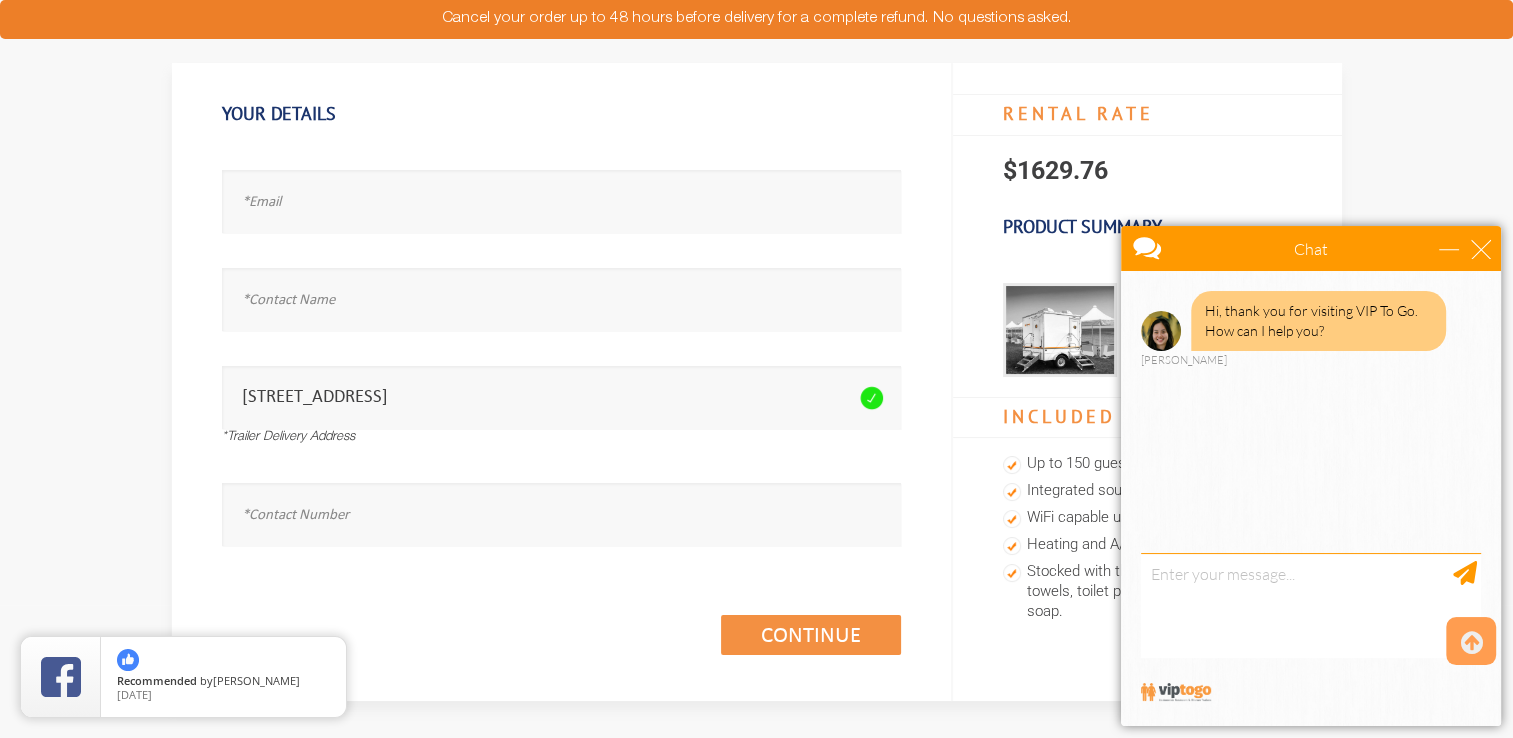 scroll, scrollTop: 132, scrollLeft: 0, axis: vertical 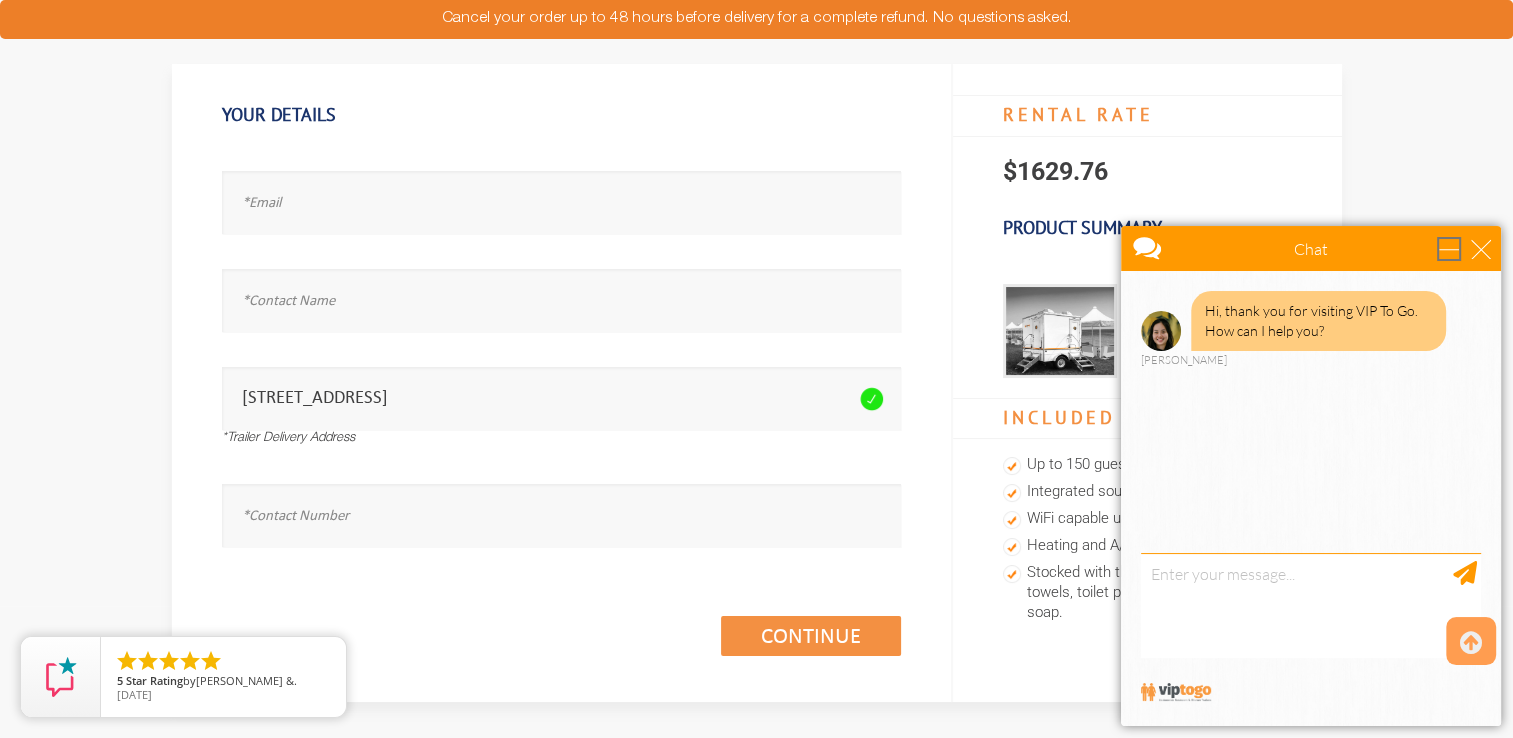 click at bounding box center [1449, 249] 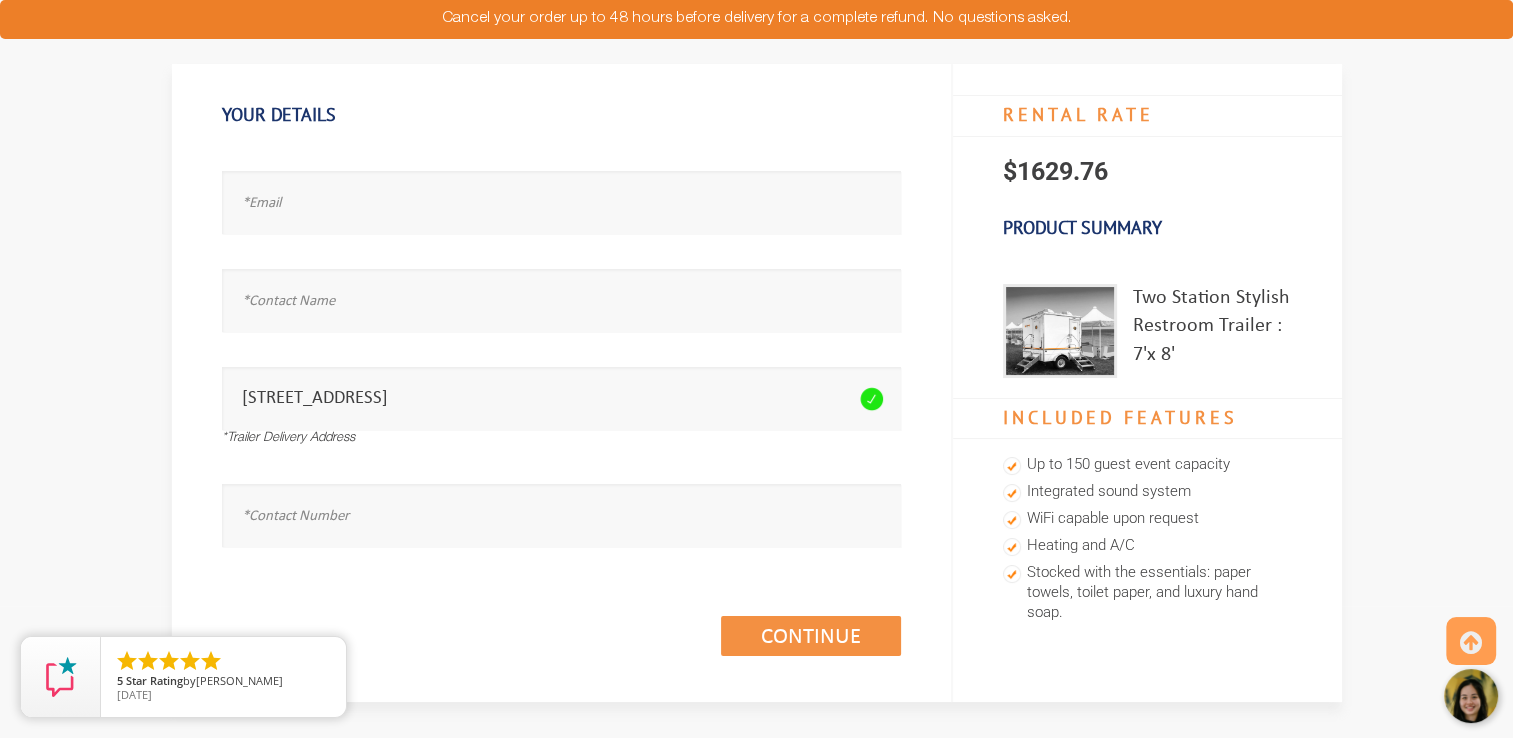 click at bounding box center (1472, 697) 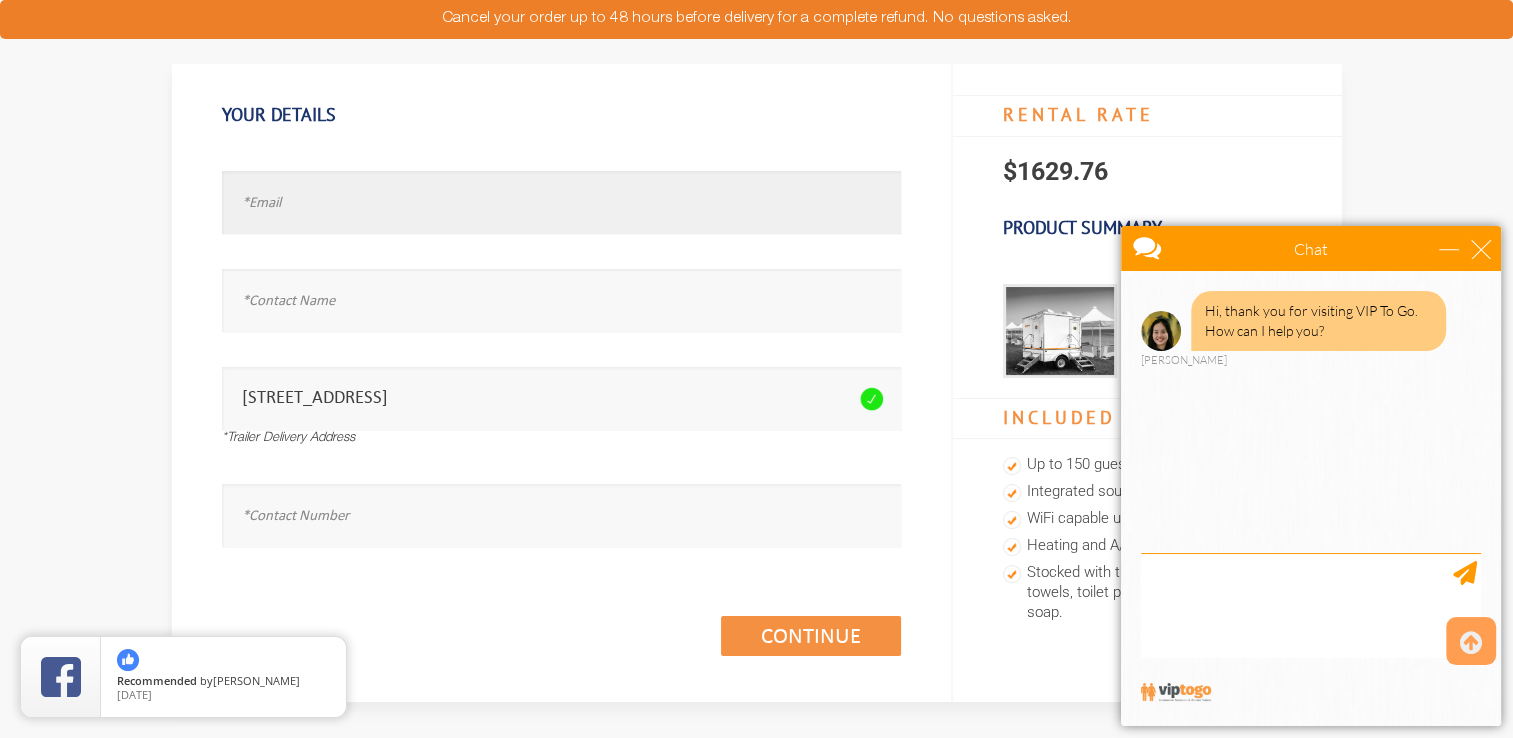 click at bounding box center (561, 202) 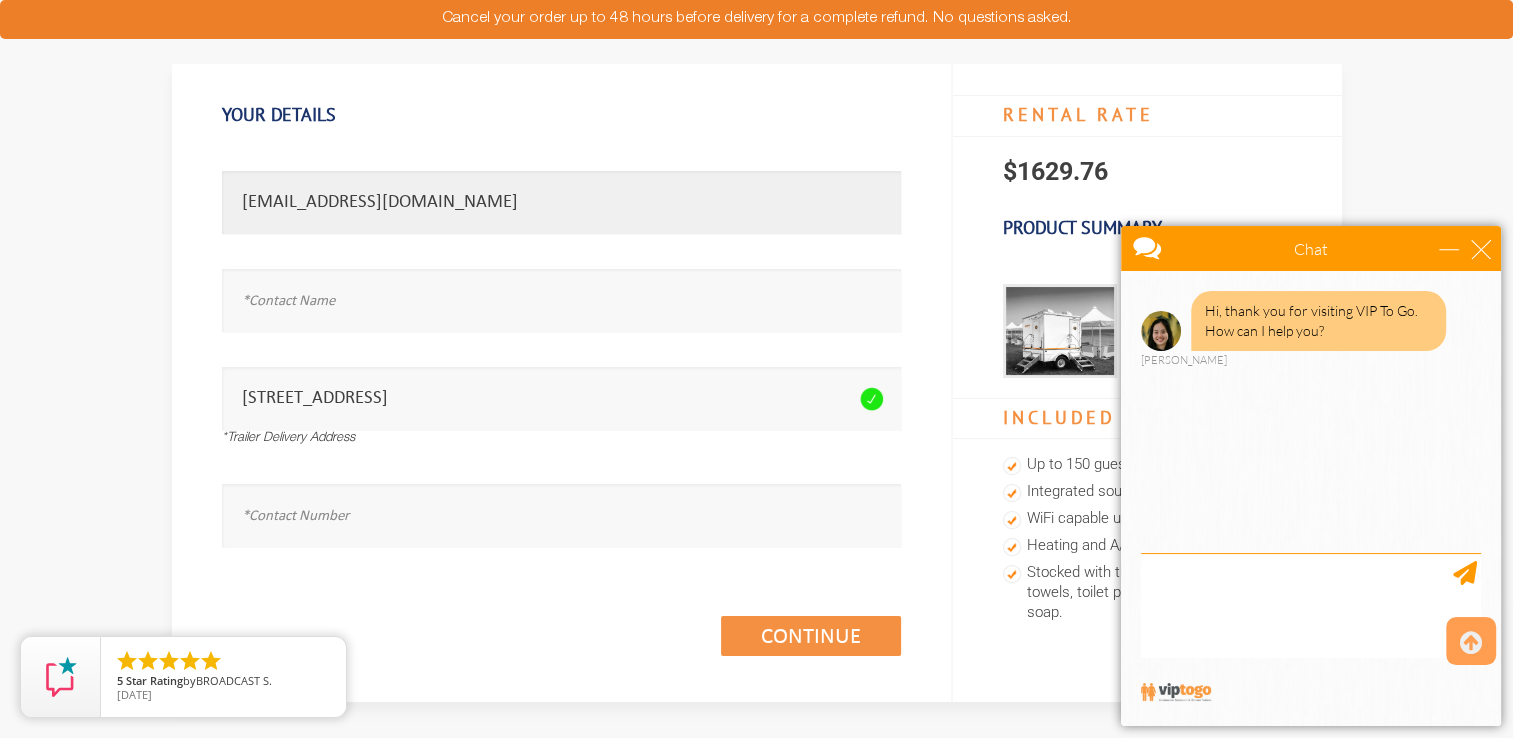 type on "the.savs@verizon.net" 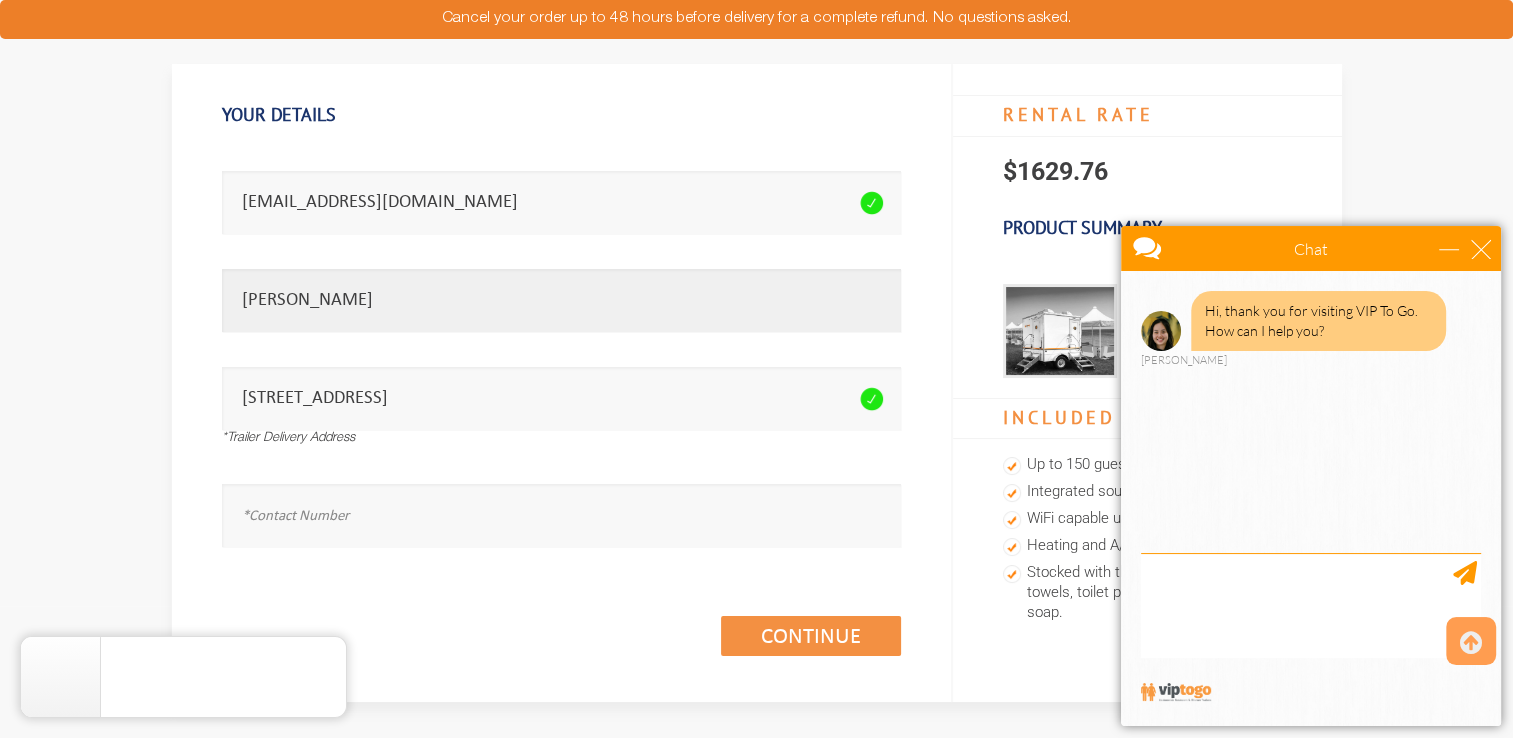 type on "Jennifer Savarese" 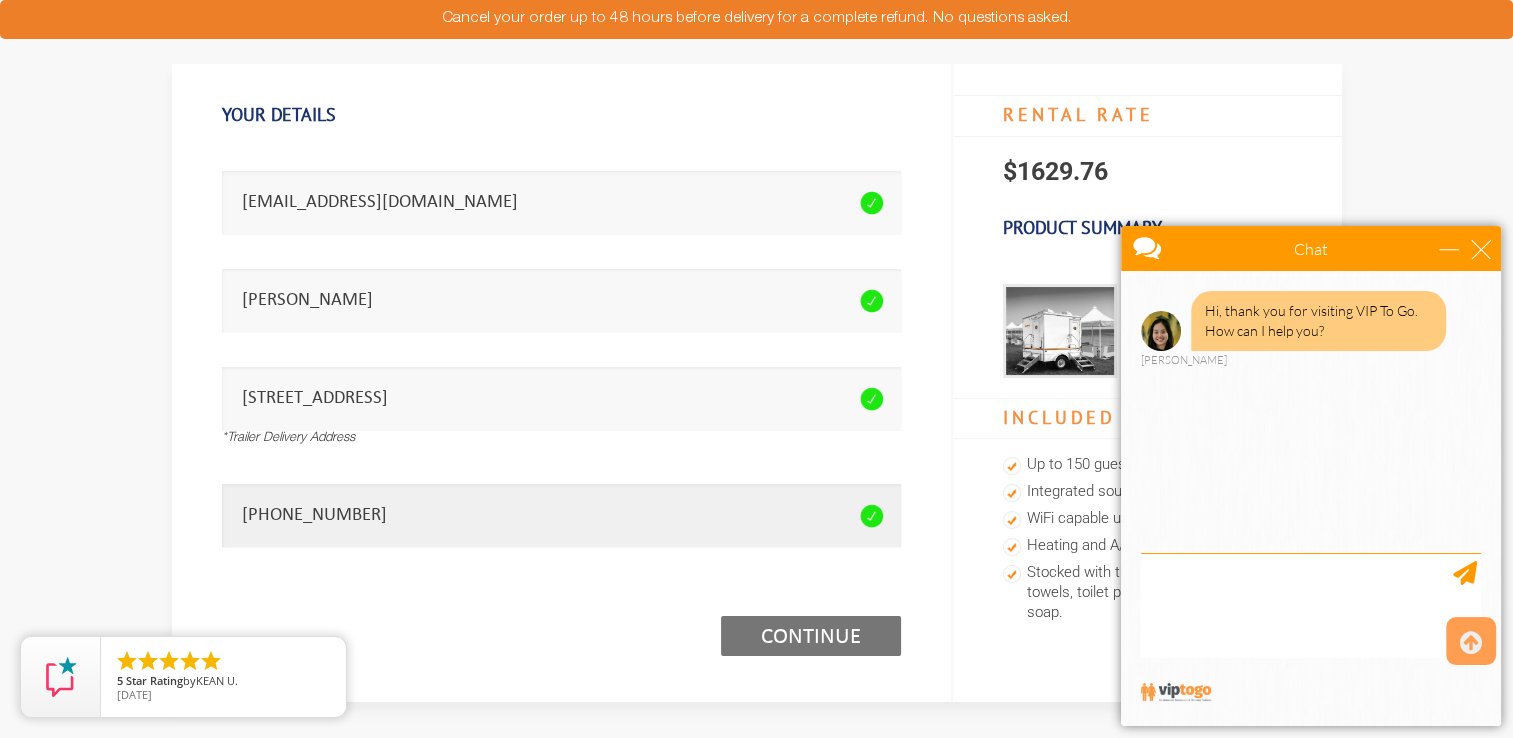 type on "732-266-9094" 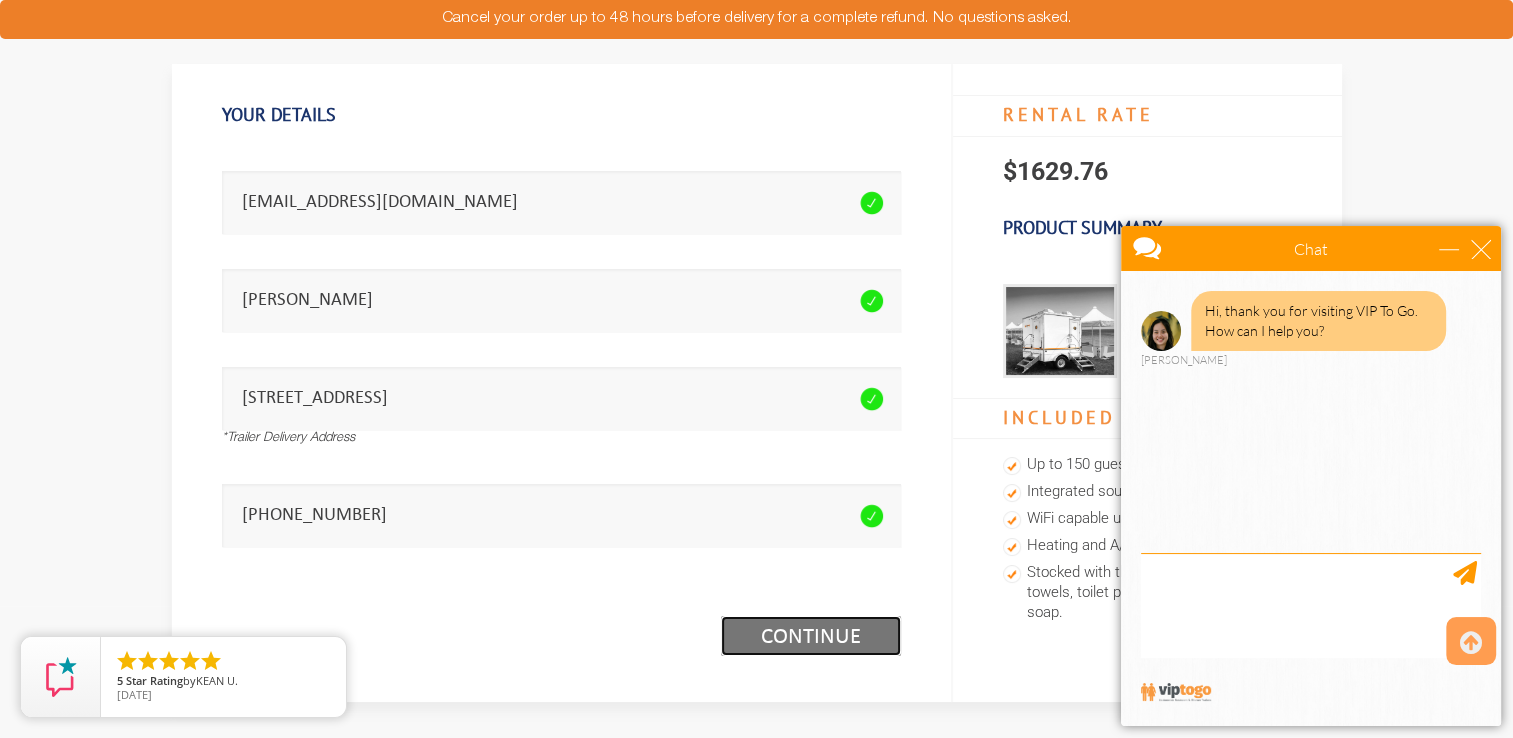 click on "Continue (1/3)" at bounding box center [811, 636] 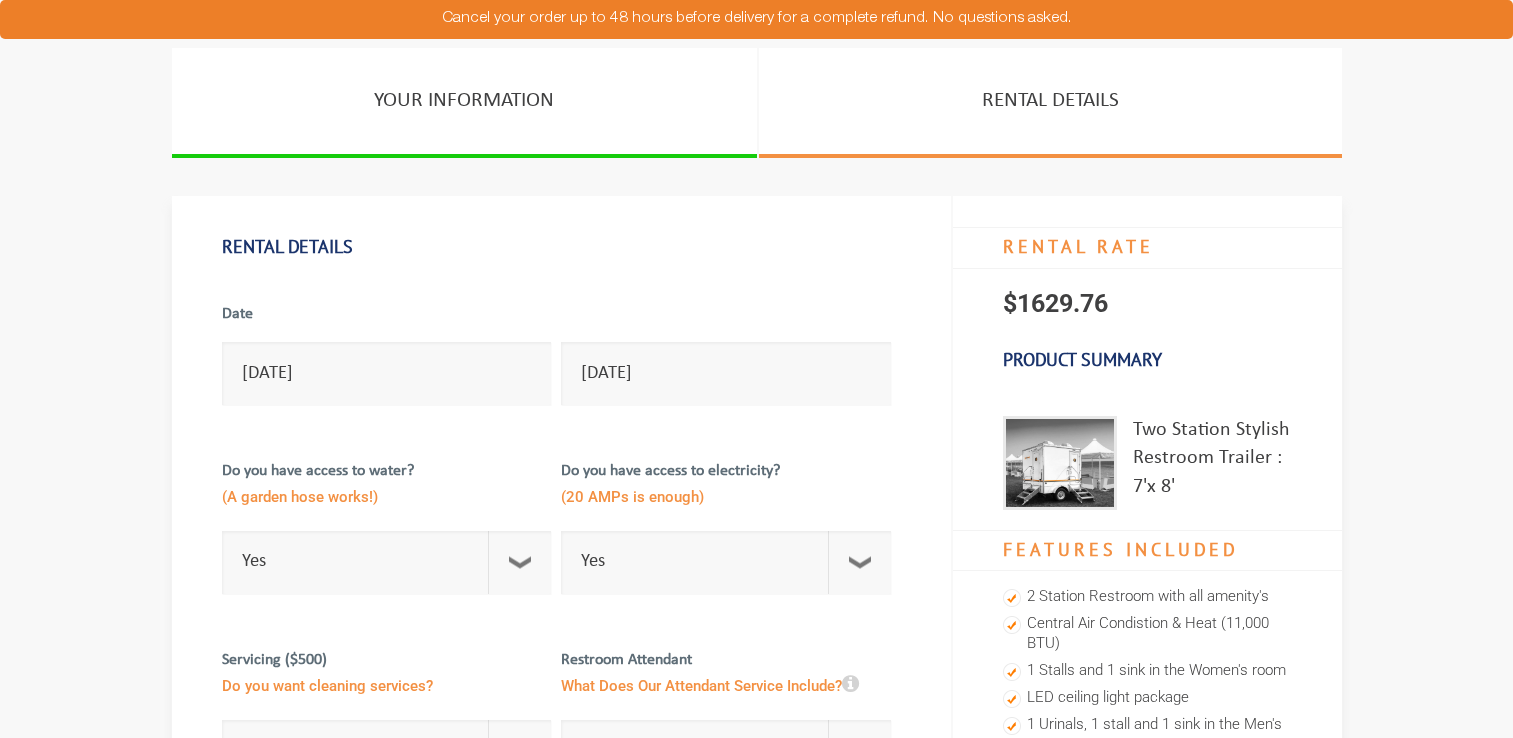 scroll, scrollTop: 0, scrollLeft: 0, axis: both 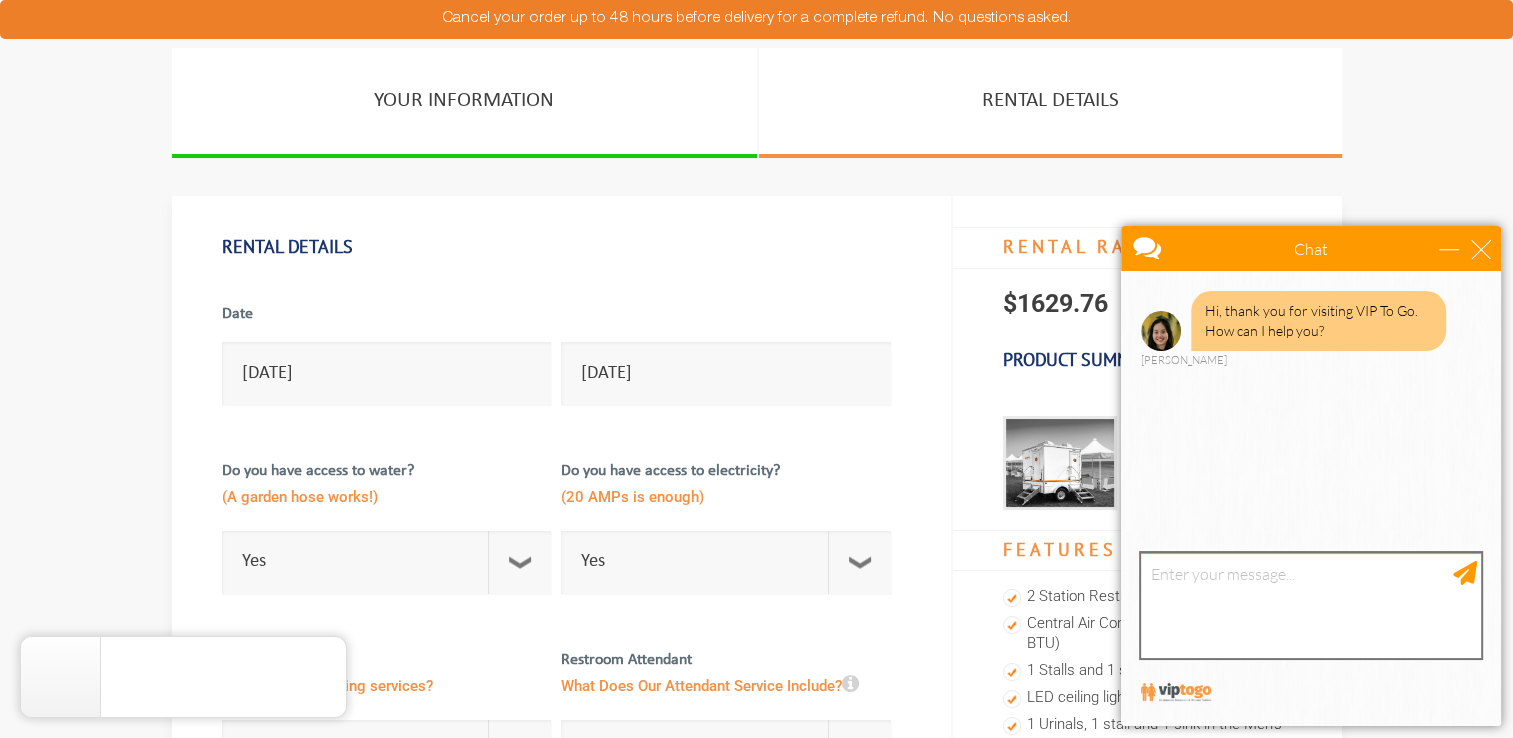 click at bounding box center (1311, 605) 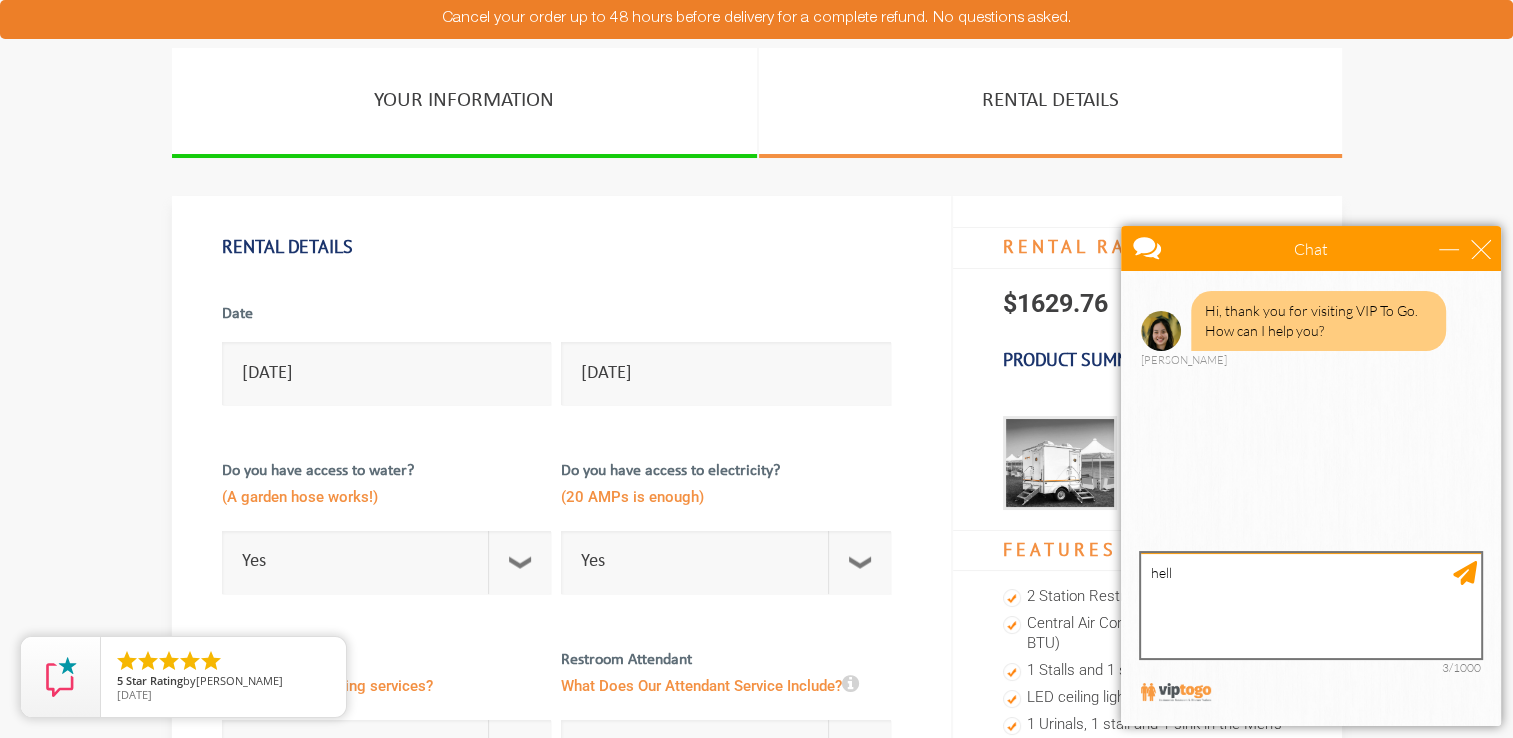 type on "hello" 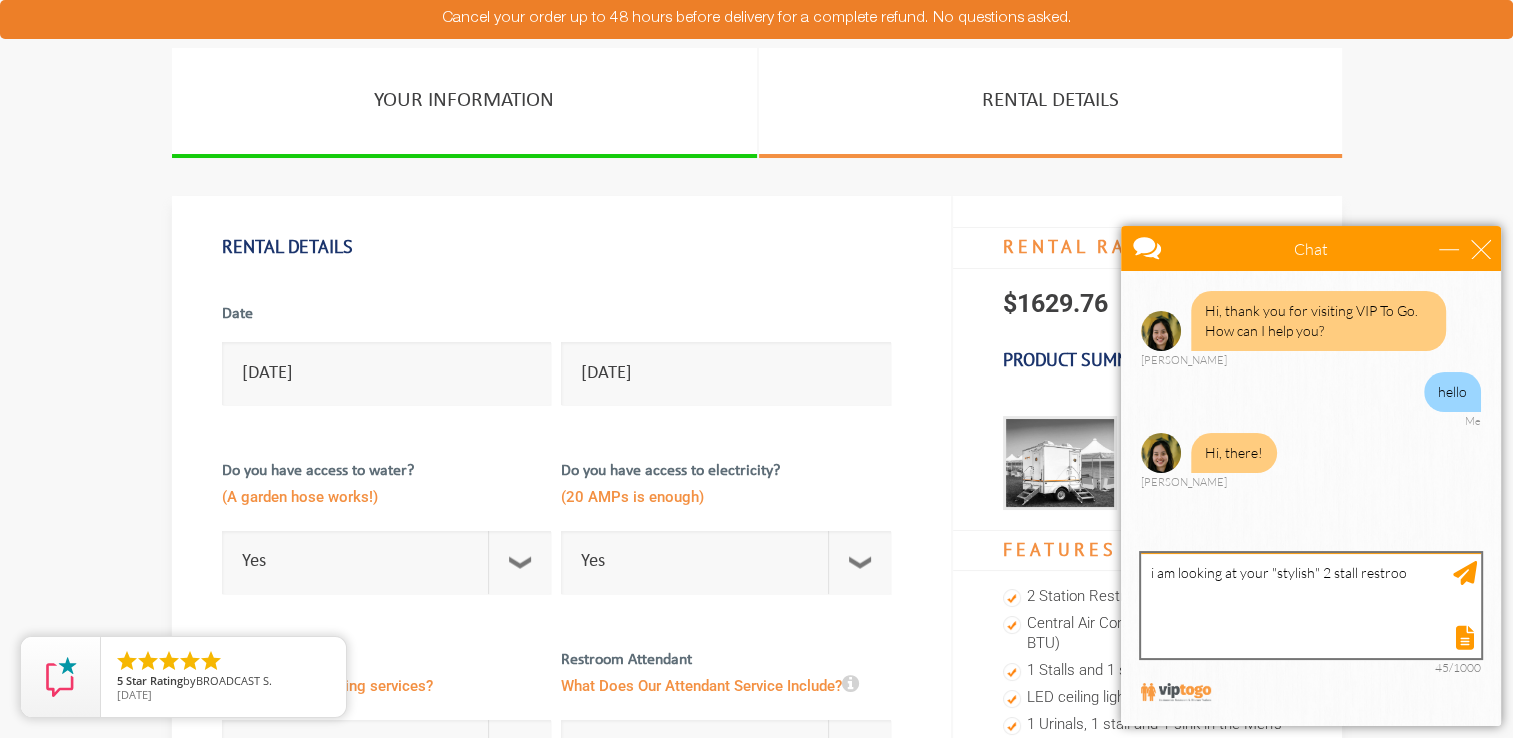 type on "i am looking at your "stylish" 2 stall restroom" 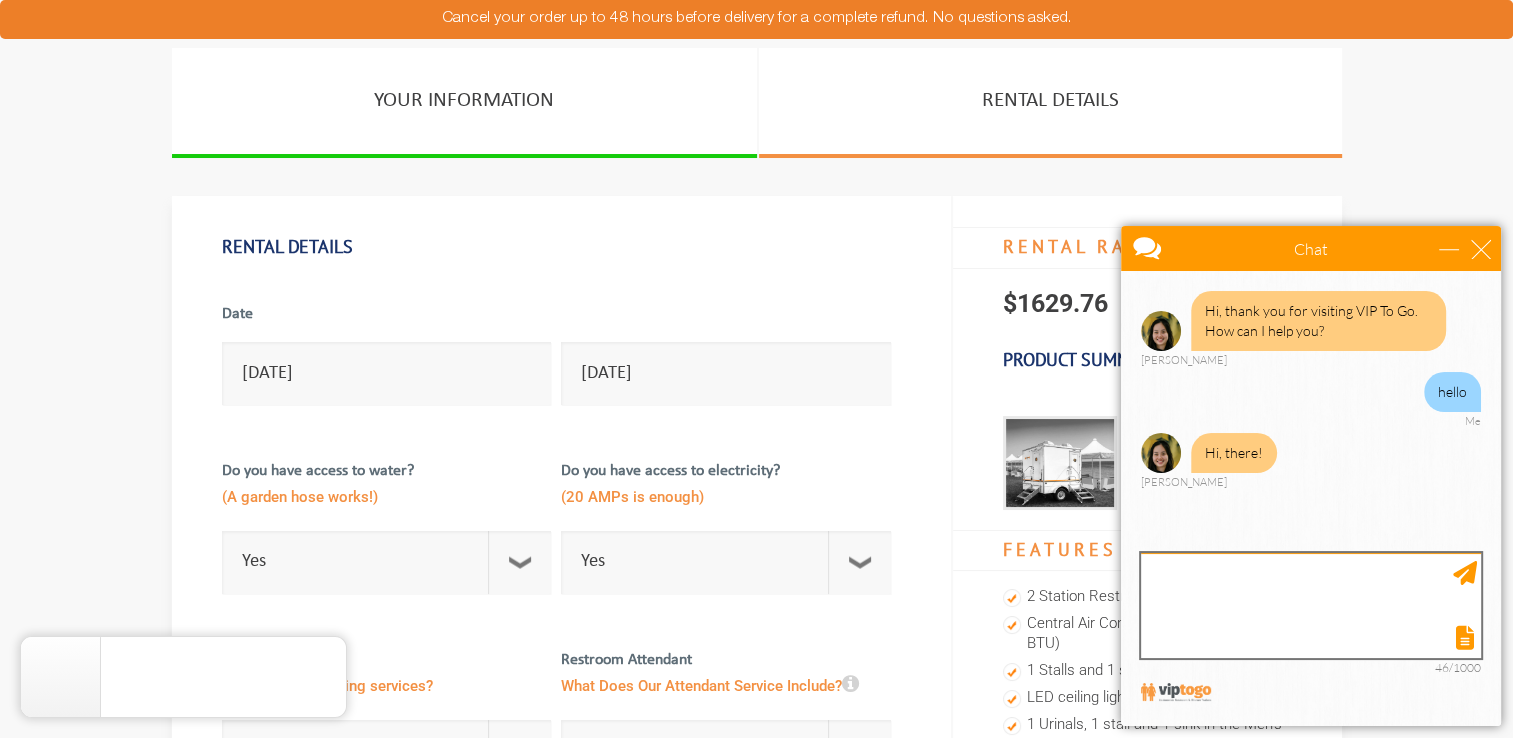 scroll, scrollTop: 28, scrollLeft: 0, axis: vertical 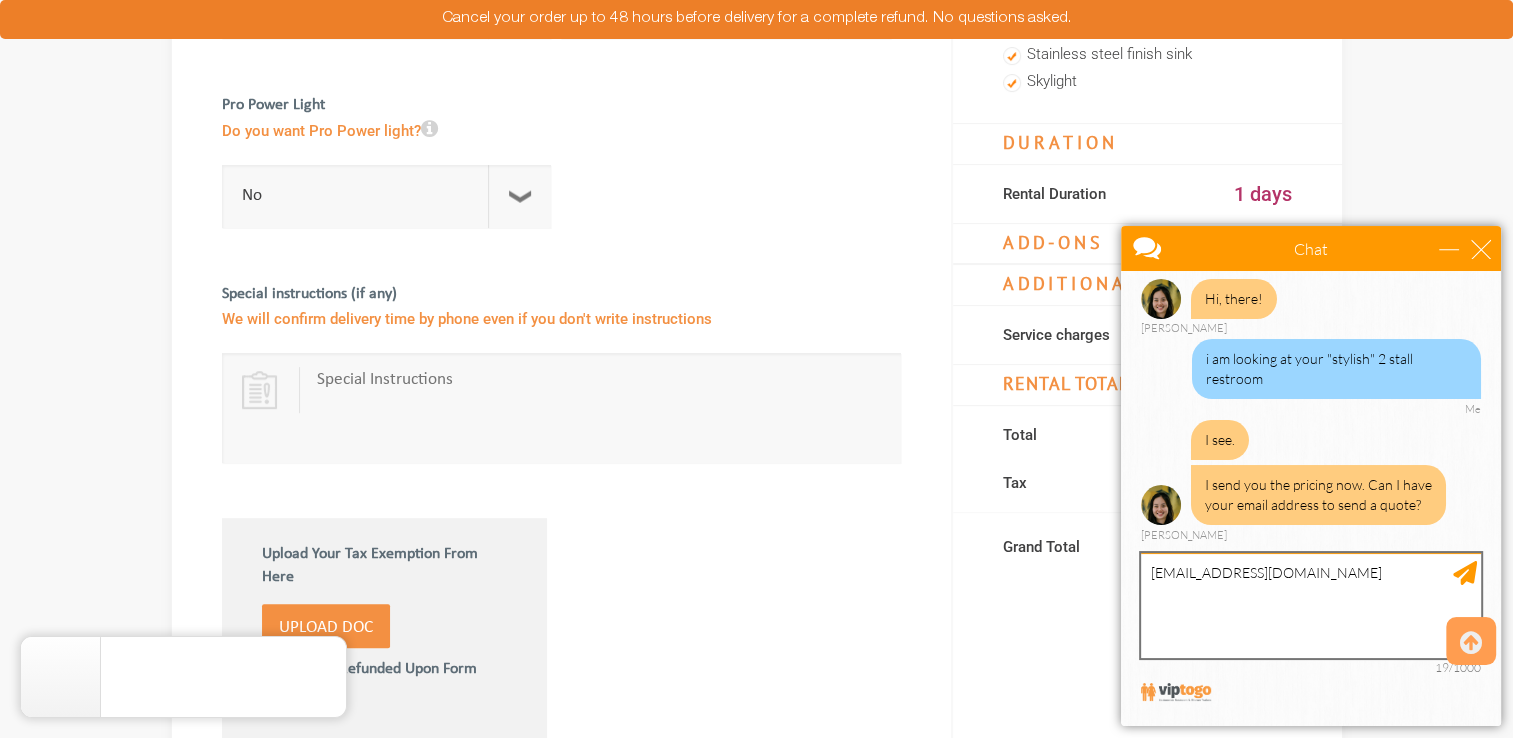 type on "[EMAIL_ADDRESS][DOMAIN_NAME]" 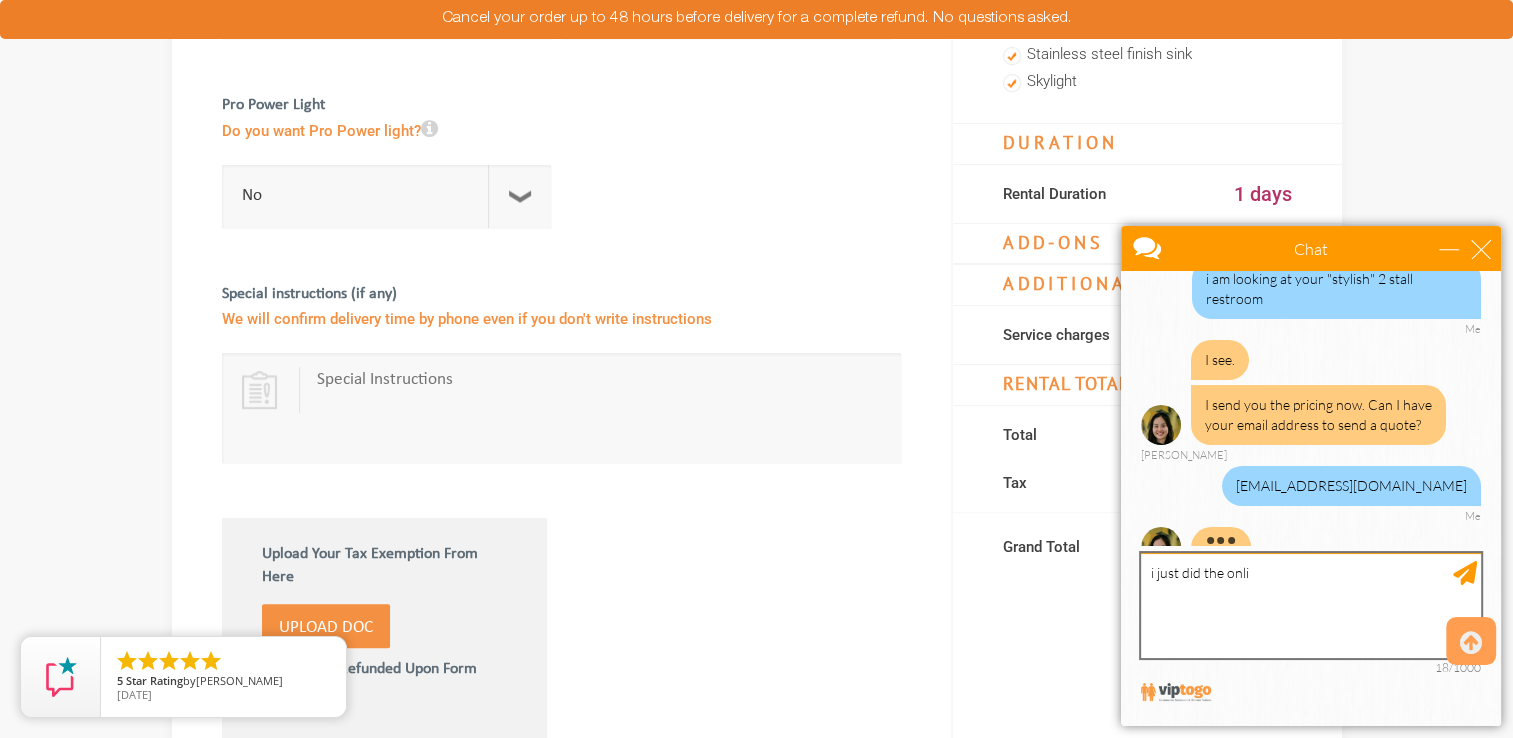 scroll, scrollTop: 295, scrollLeft: 0, axis: vertical 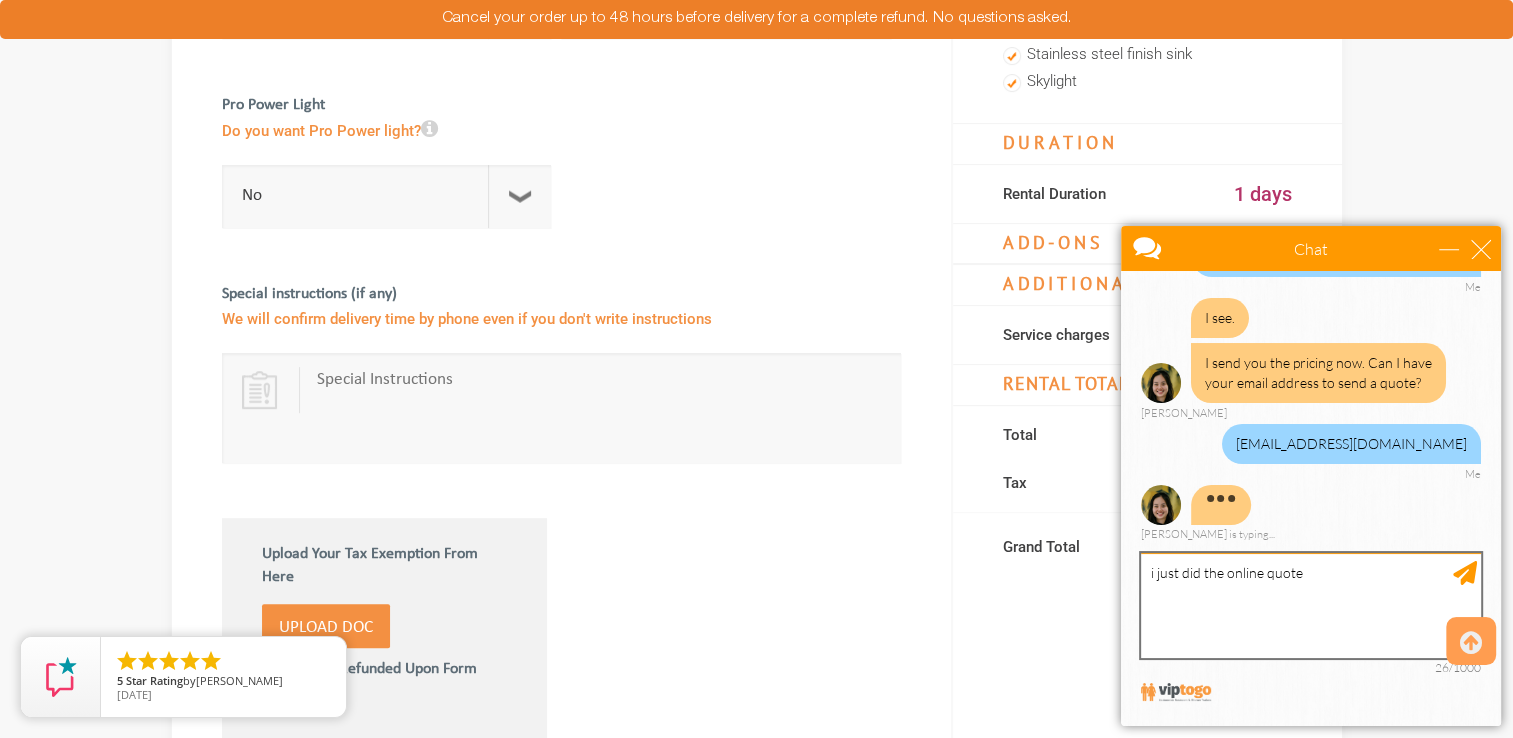 type on "i just did the online quot" 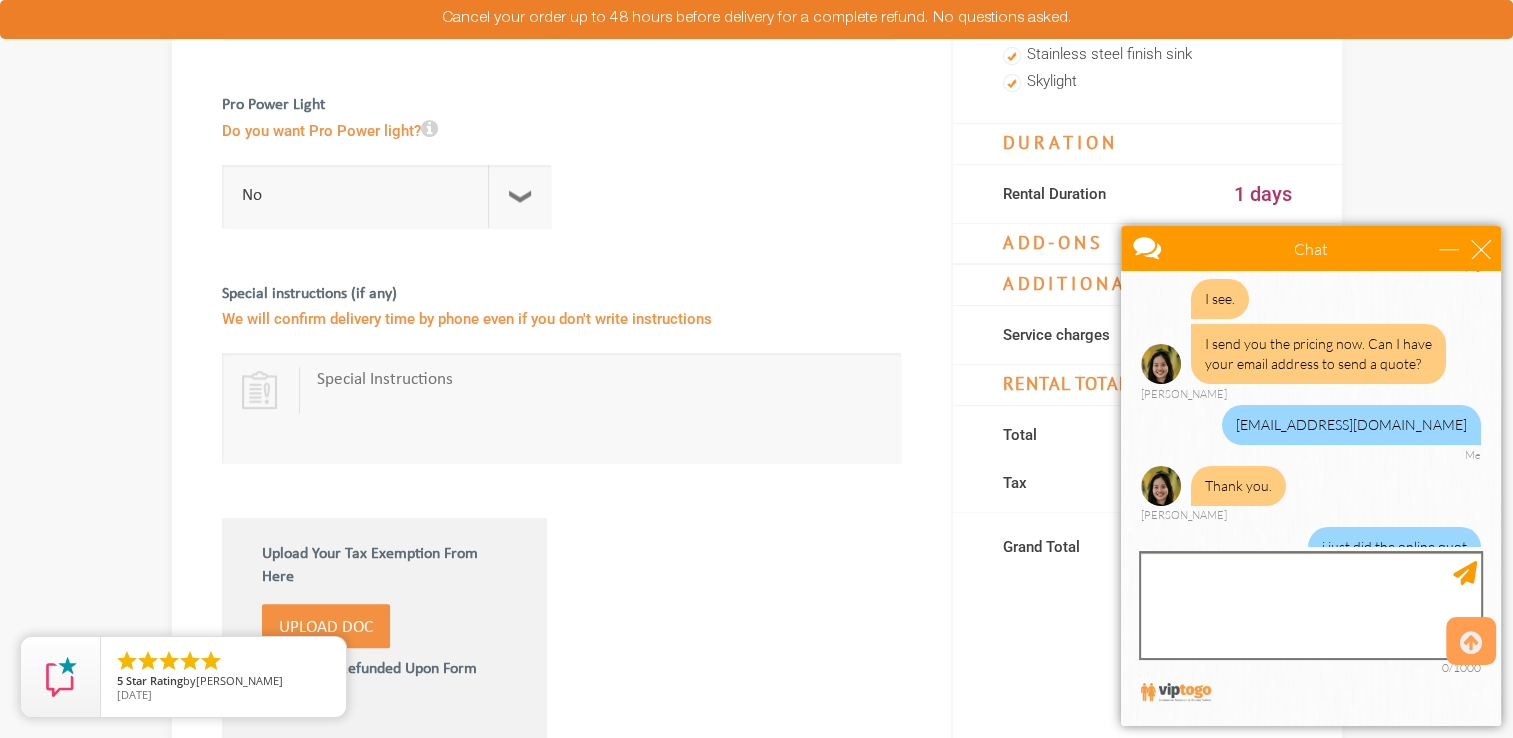 scroll, scrollTop: 356, scrollLeft: 0, axis: vertical 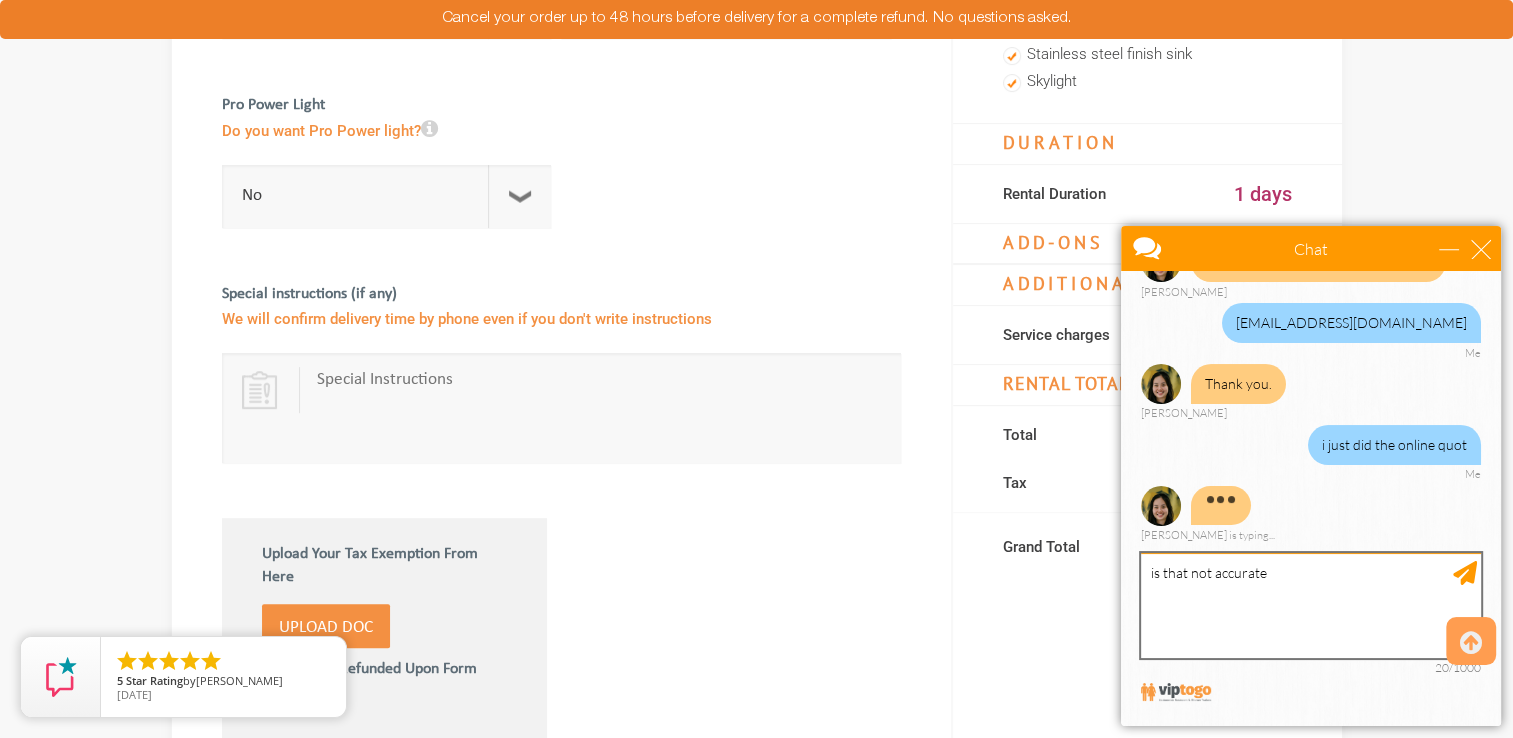 type on "is that not accurate?" 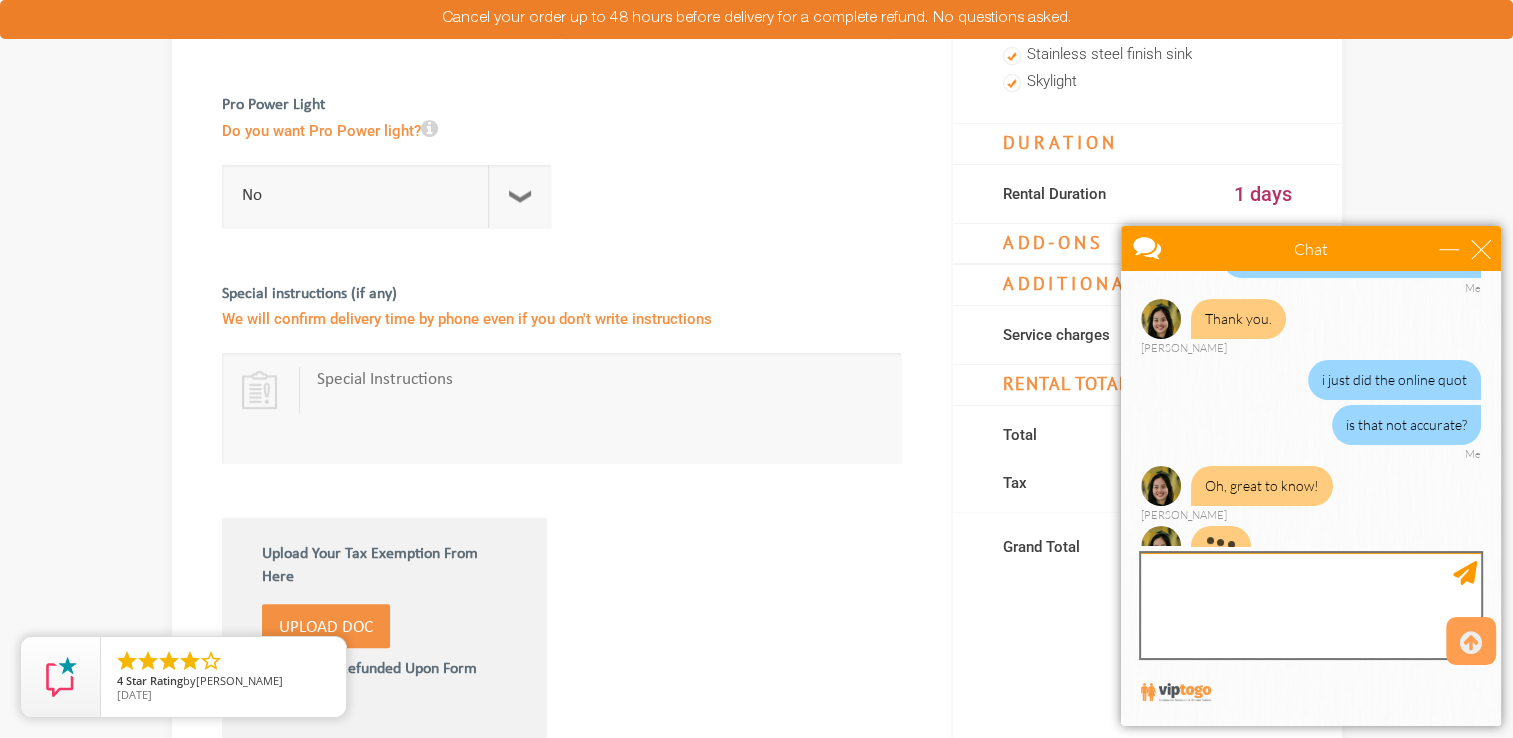 scroll, scrollTop: 523, scrollLeft: 0, axis: vertical 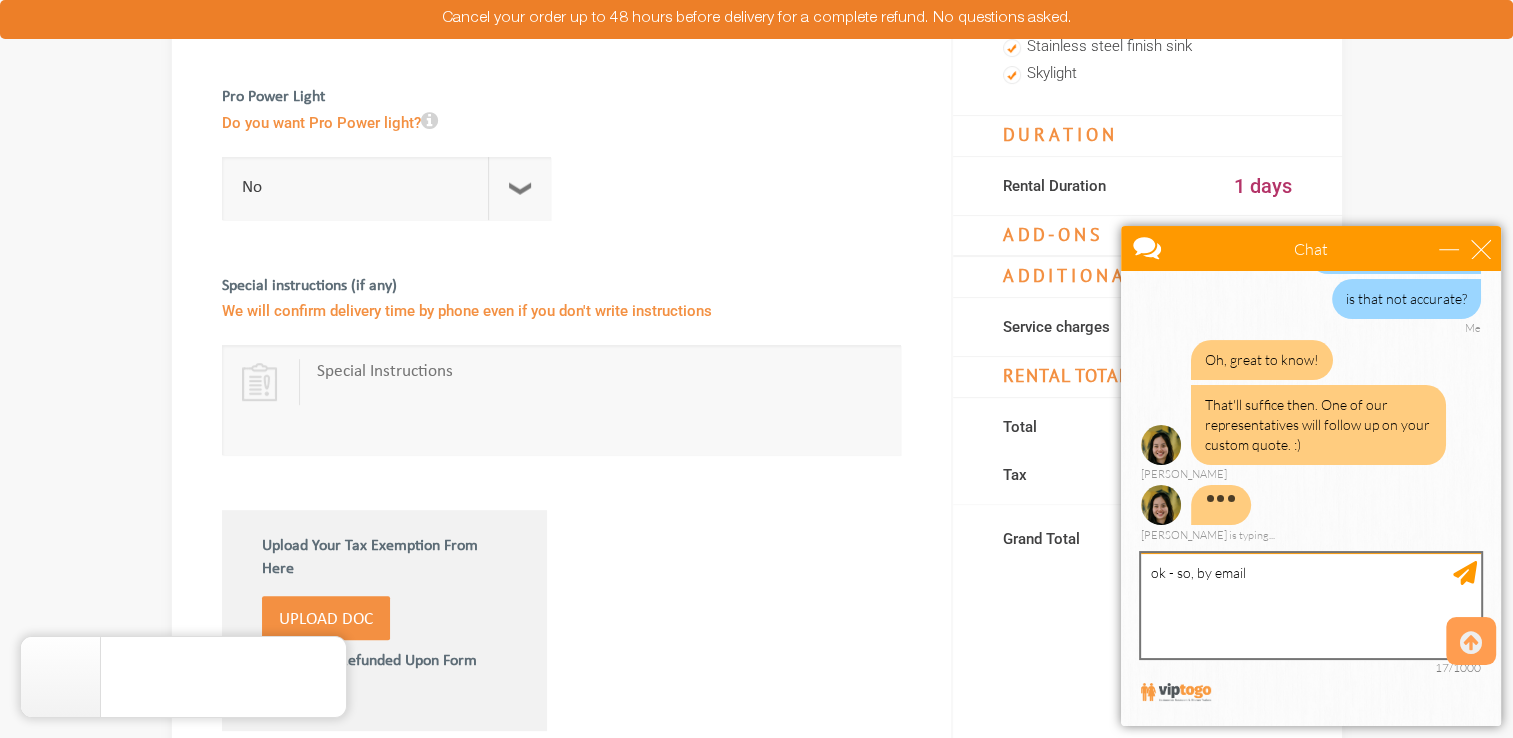 type on "ok - so, by email?" 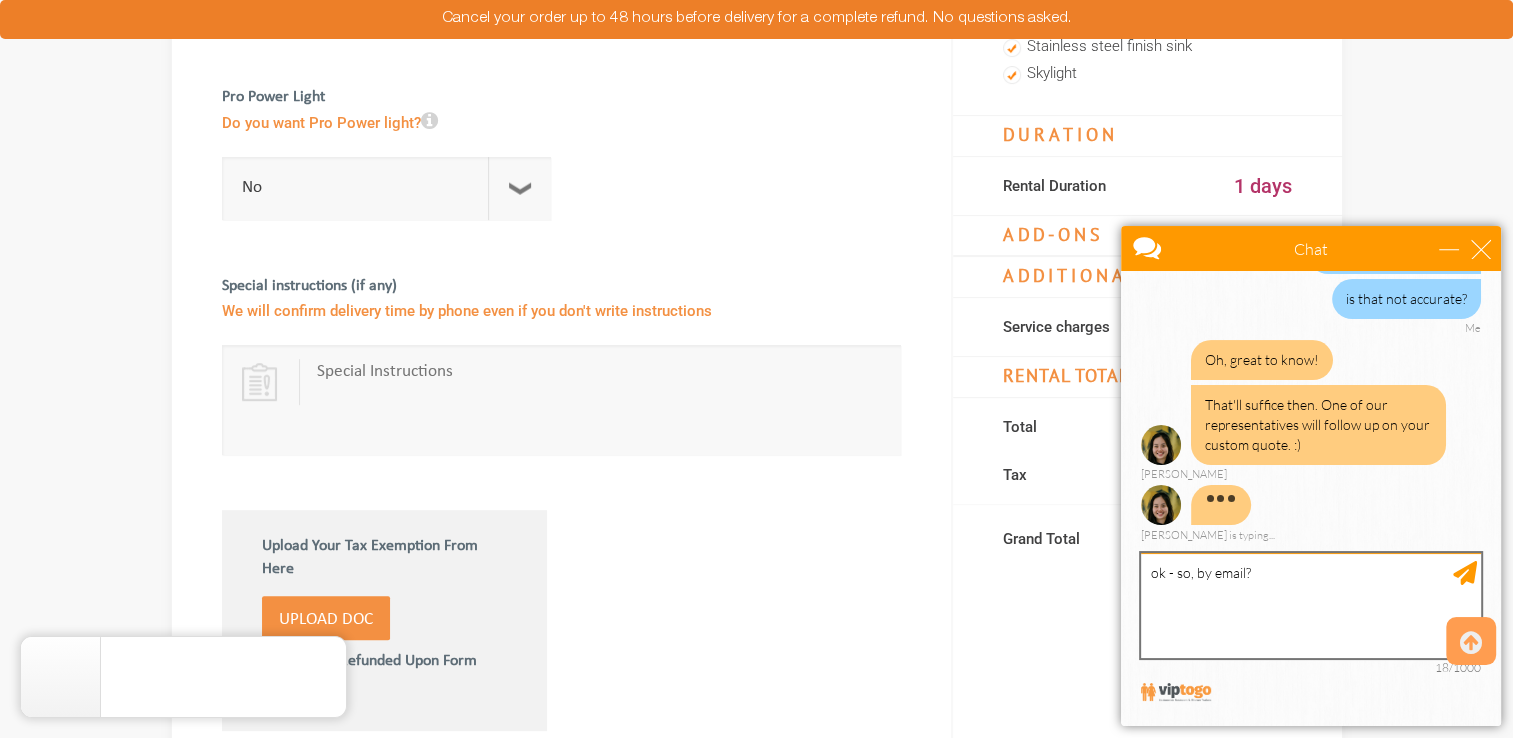 type 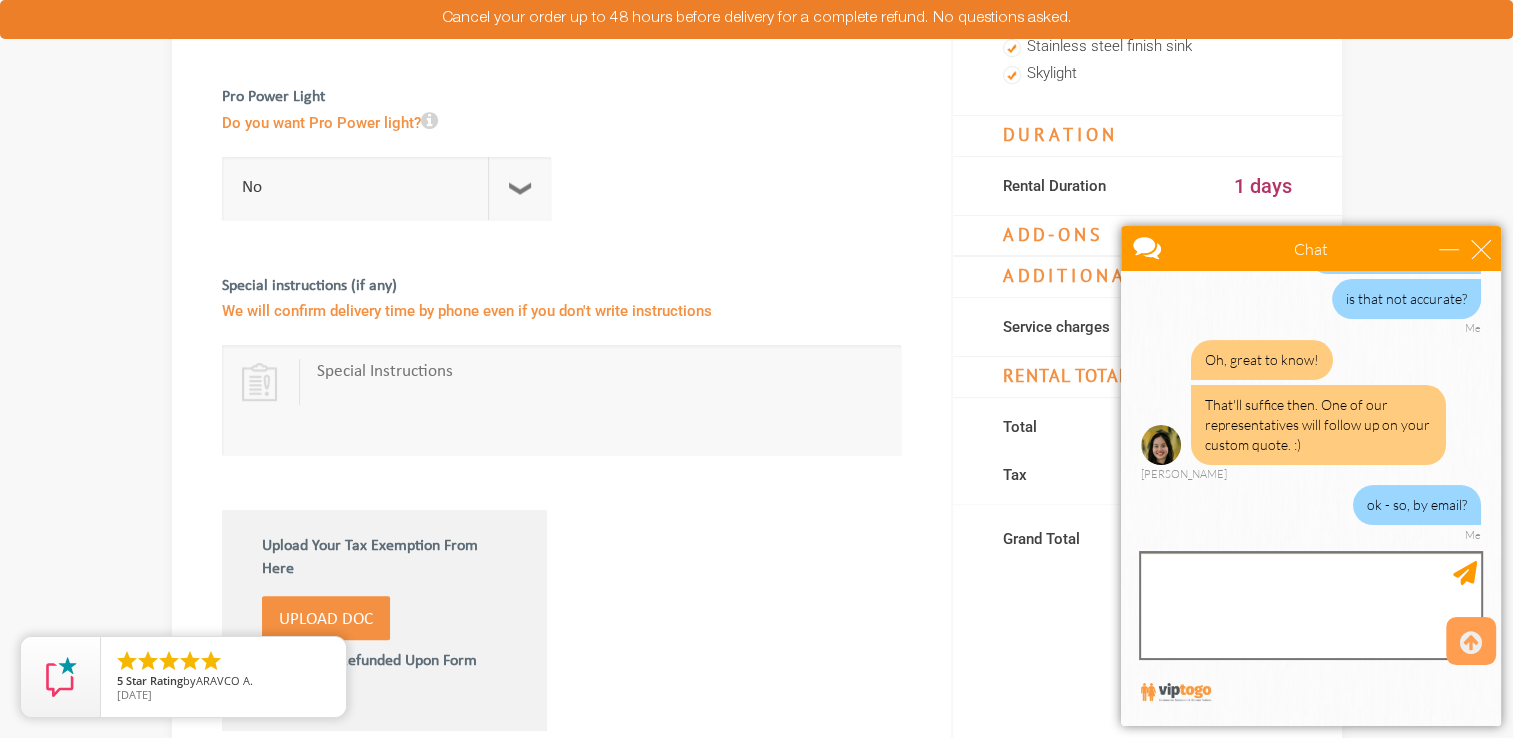 scroll, scrollTop: 668, scrollLeft: 0, axis: vertical 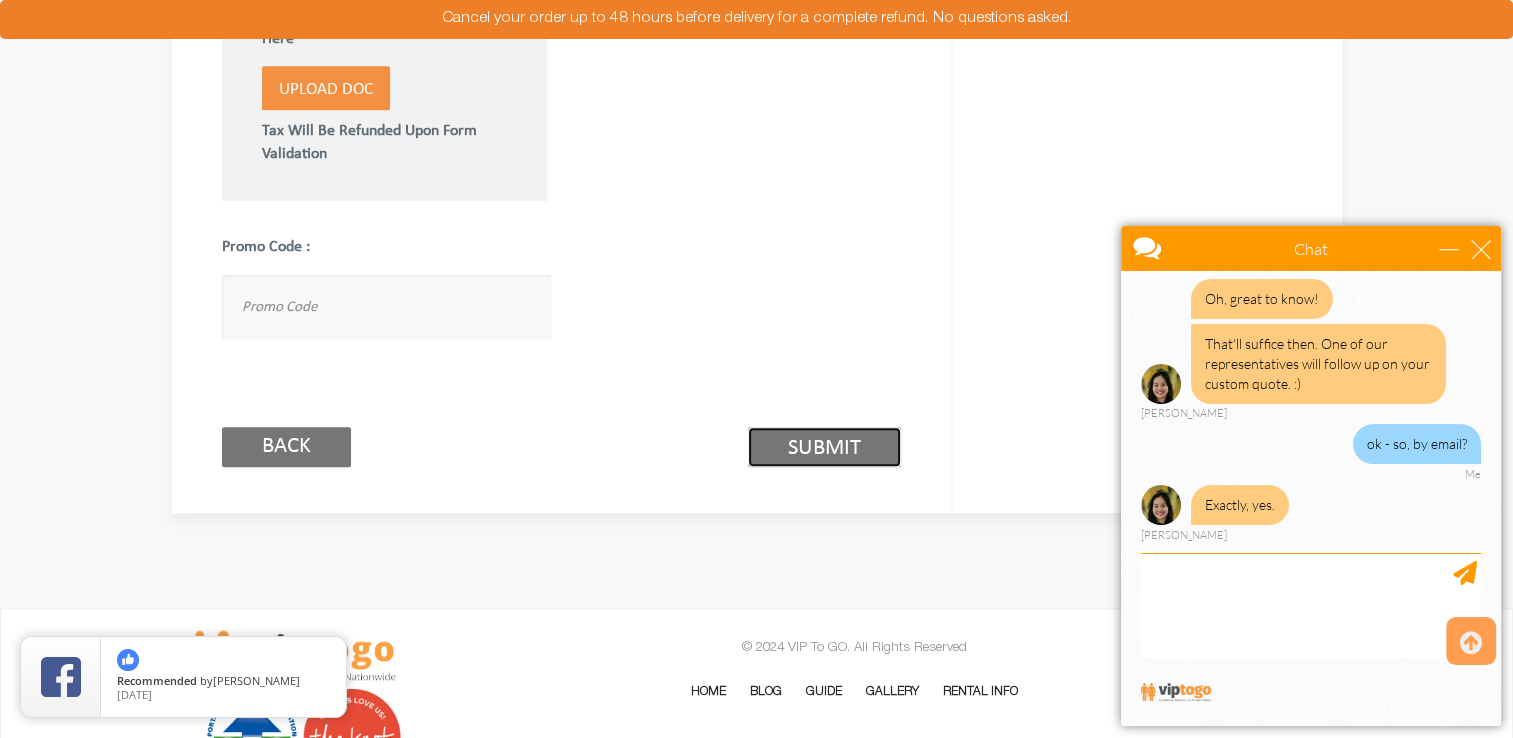 click on "Submit (2/3)" at bounding box center (824, 447) 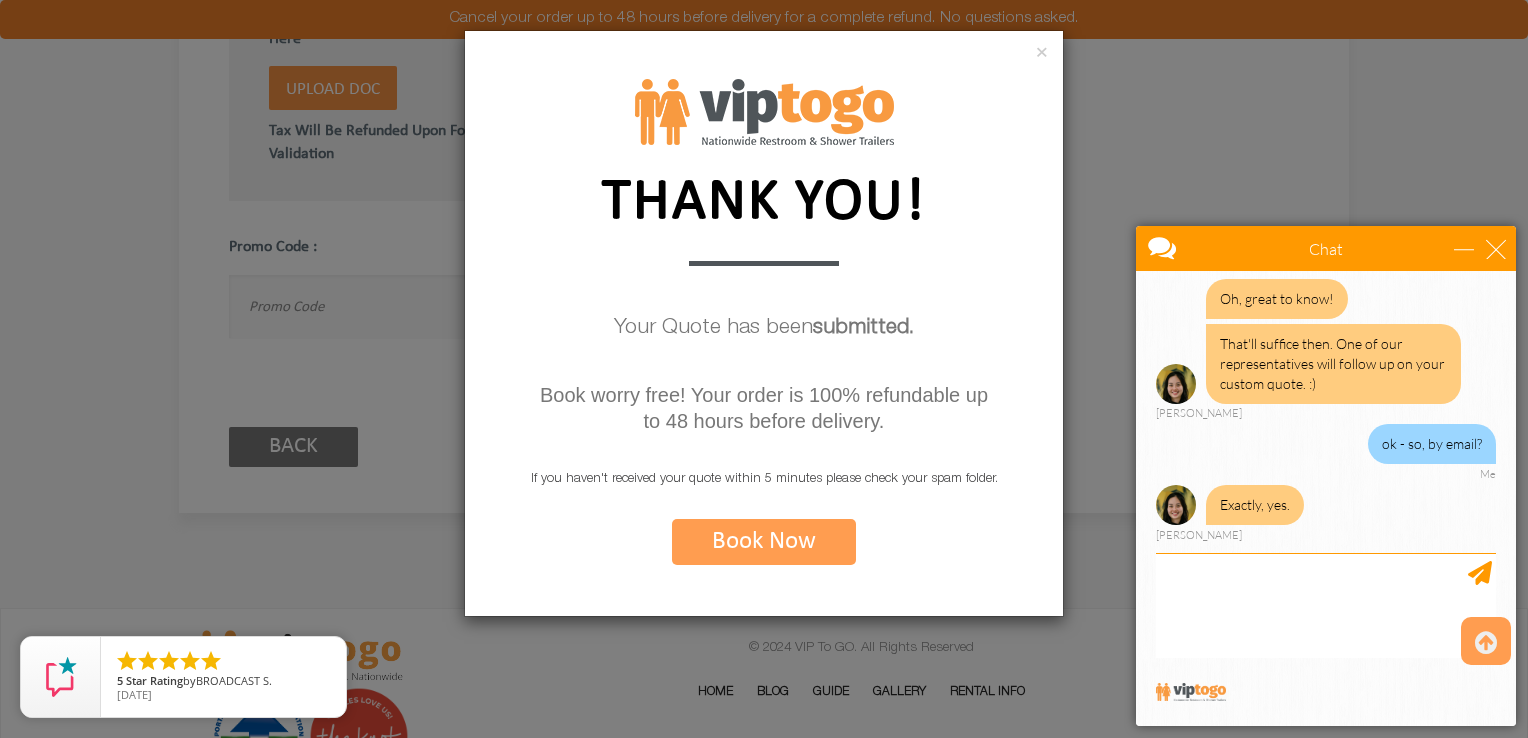click on "Book Now" at bounding box center (764, 542) 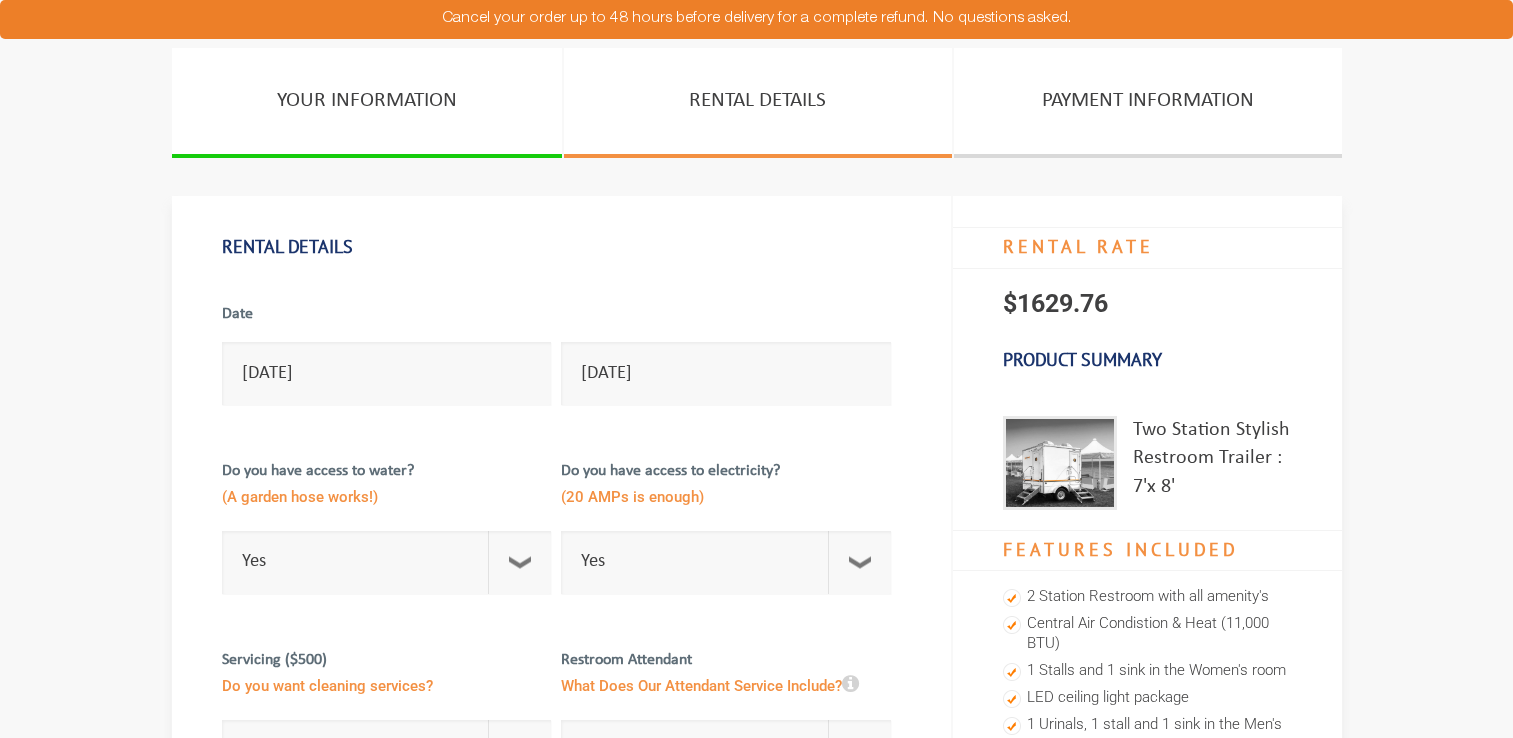 scroll, scrollTop: 0, scrollLeft: 0, axis: both 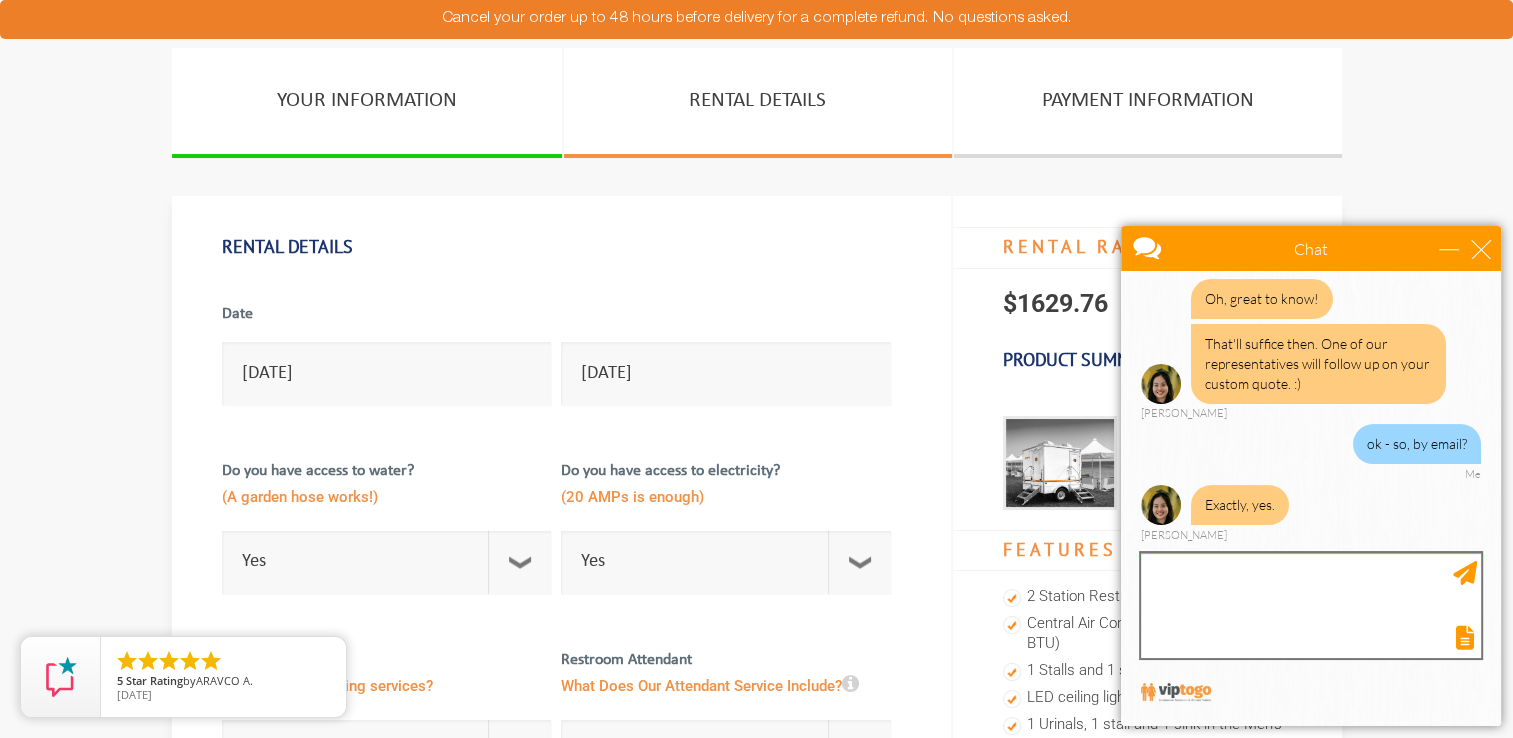 click at bounding box center (1311, 605) 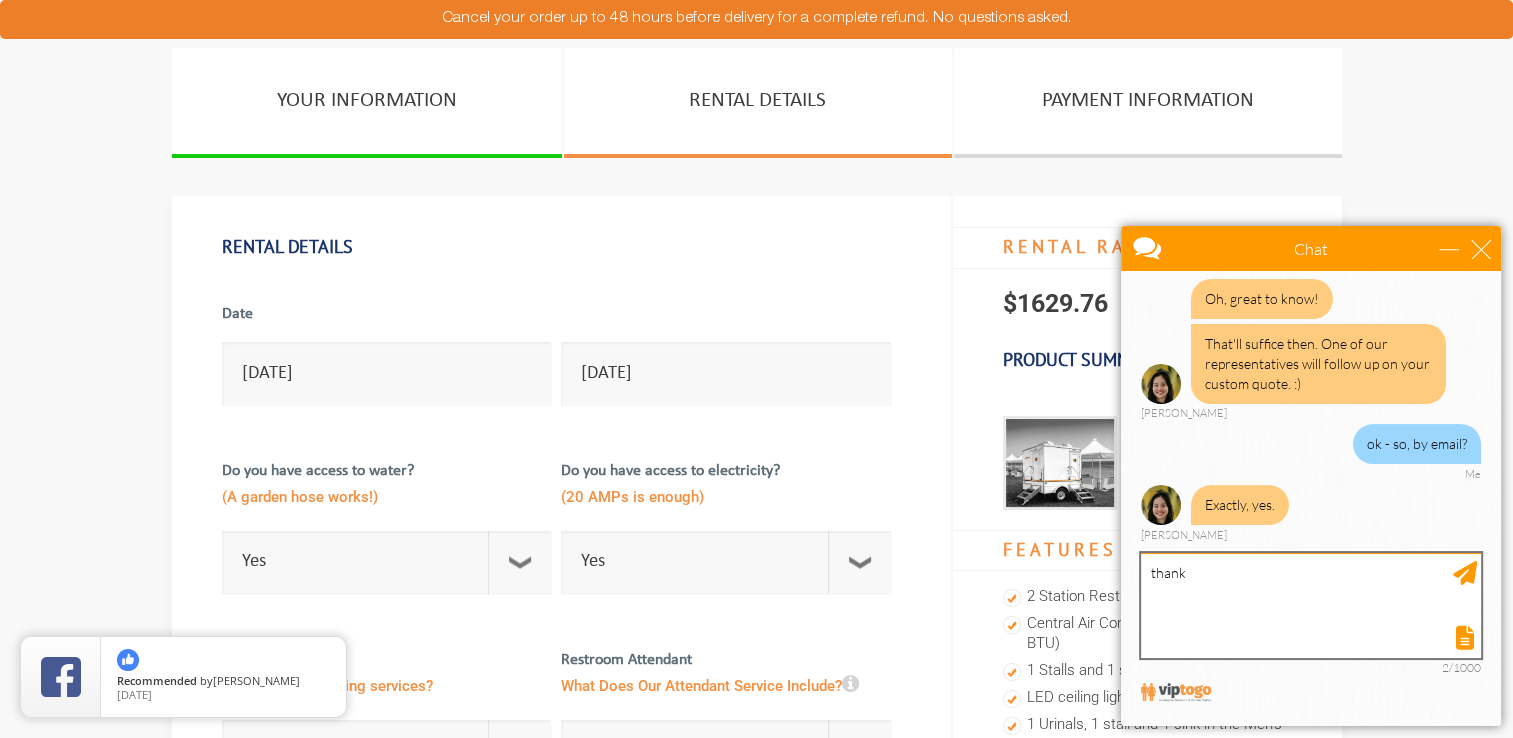 type on "thanks" 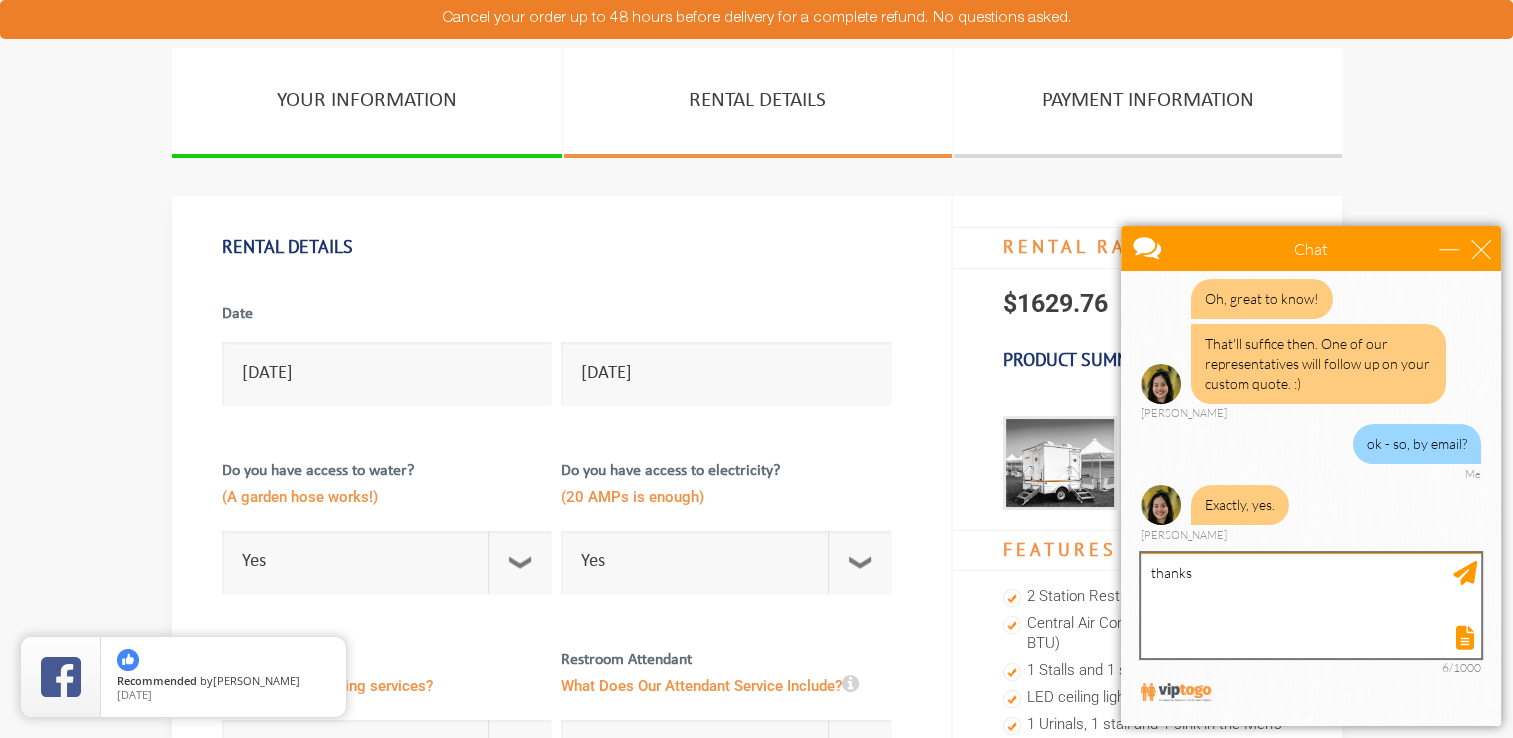 type 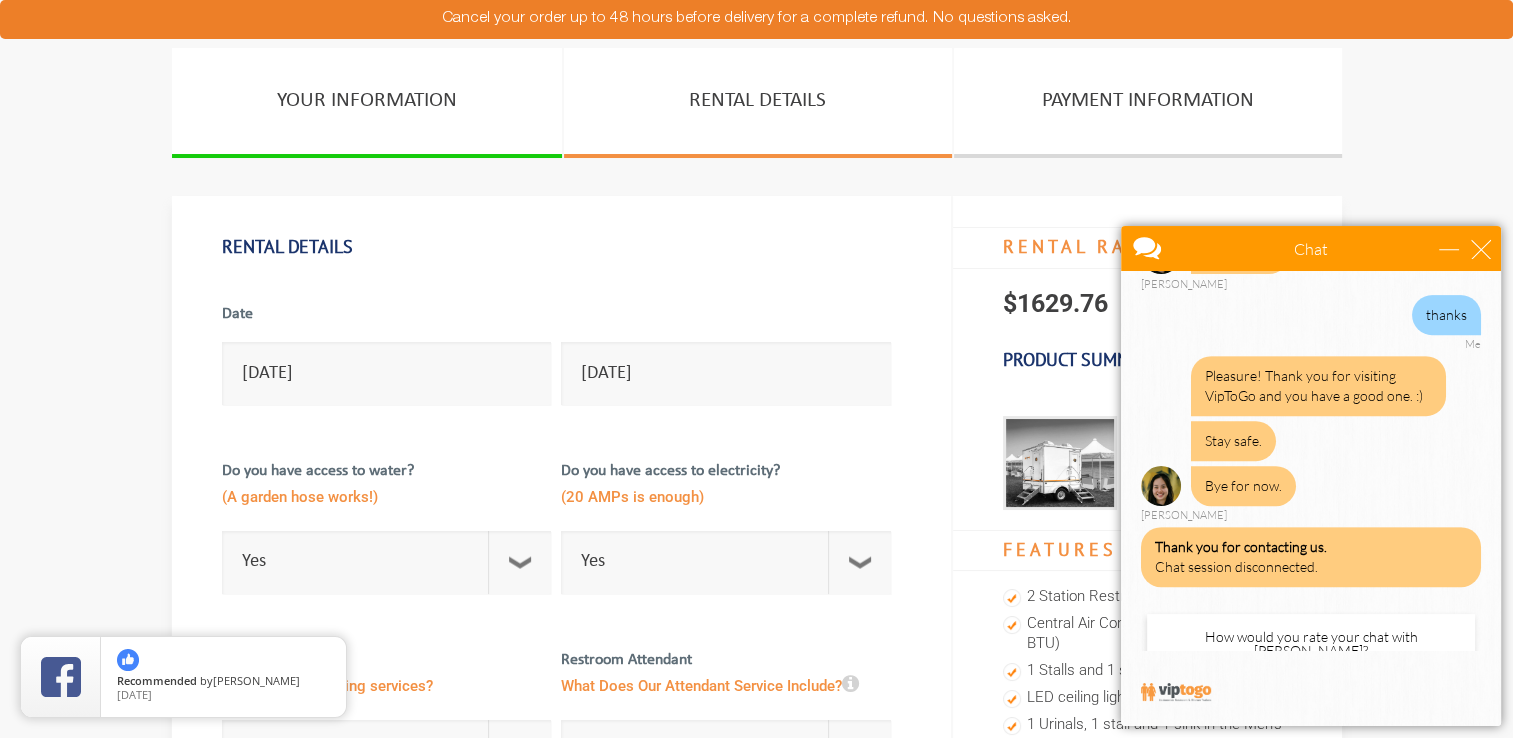 scroll, scrollTop: 1050, scrollLeft: 0, axis: vertical 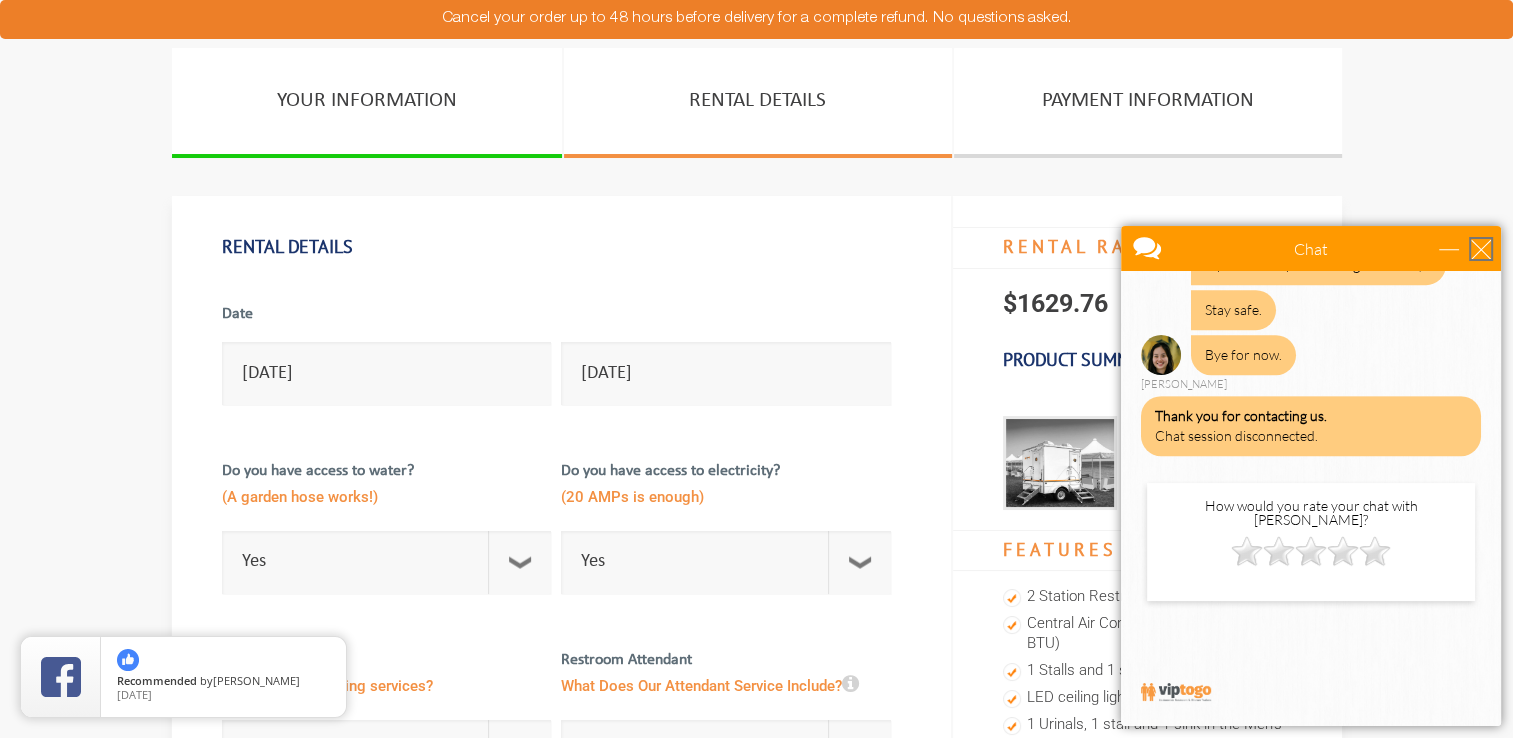 click at bounding box center [1481, 249] 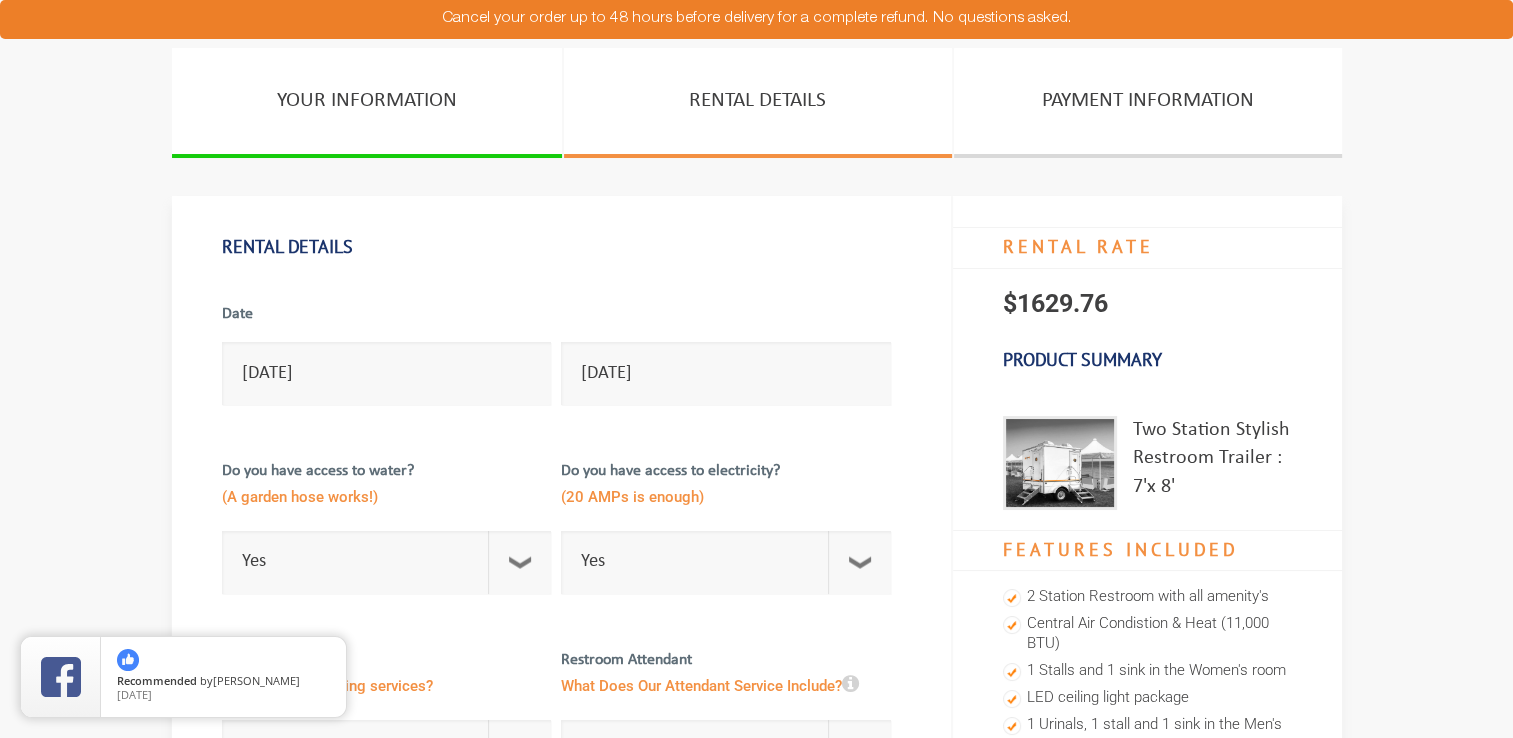 scroll, scrollTop: 0, scrollLeft: 0, axis: both 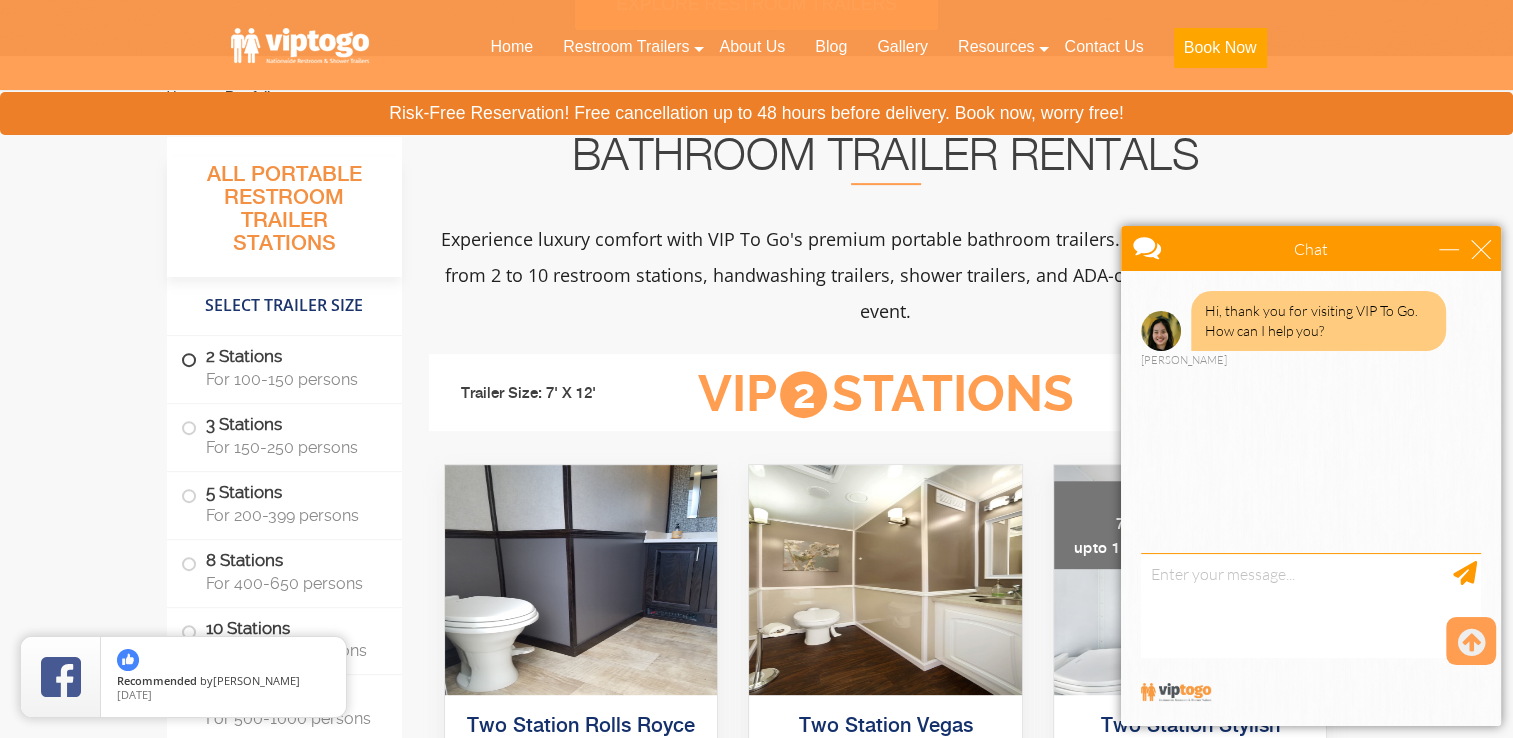 click at bounding box center [189, 360] 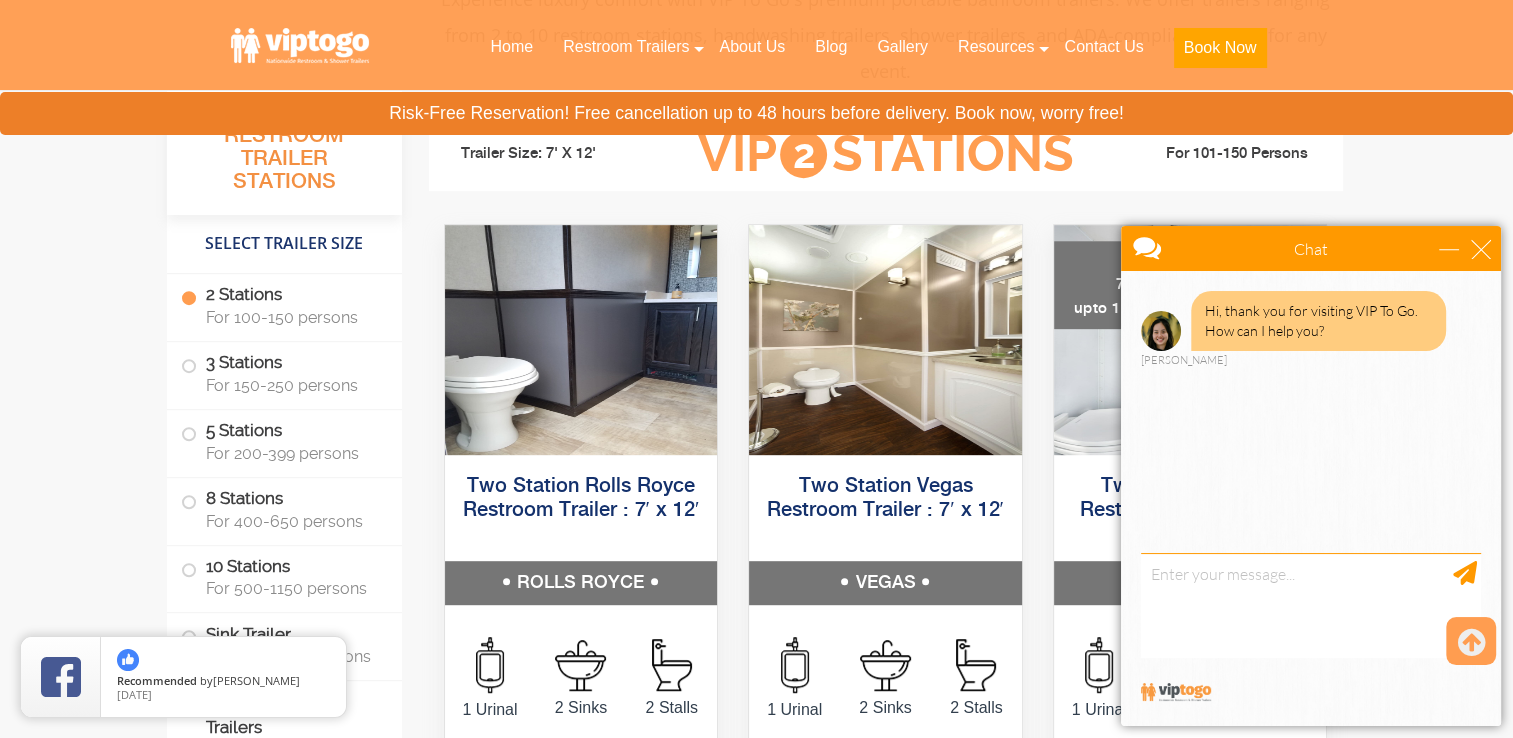 scroll, scrollTop: 948, scrollLeft: 0, axis: vertical 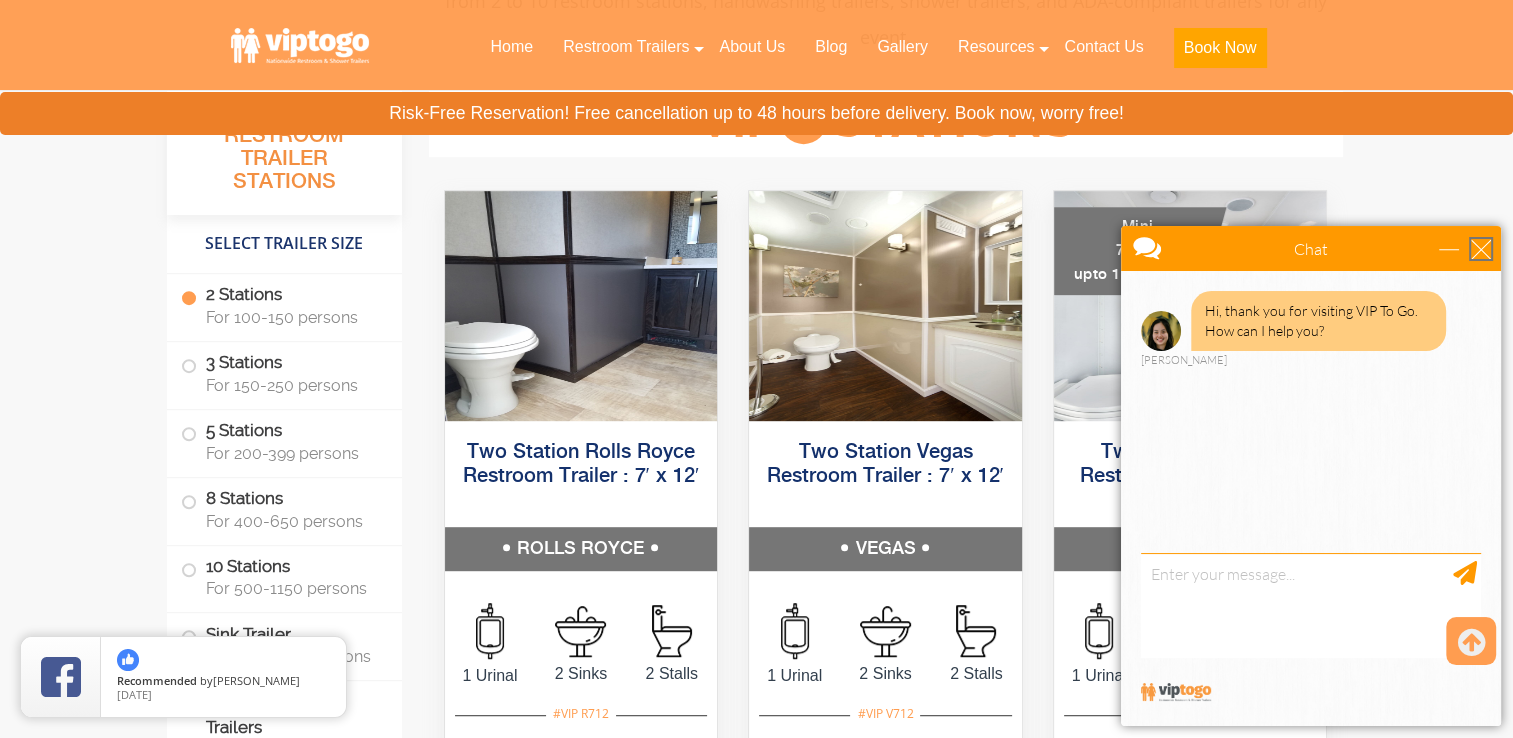 click at bounding box center (1481, 249) 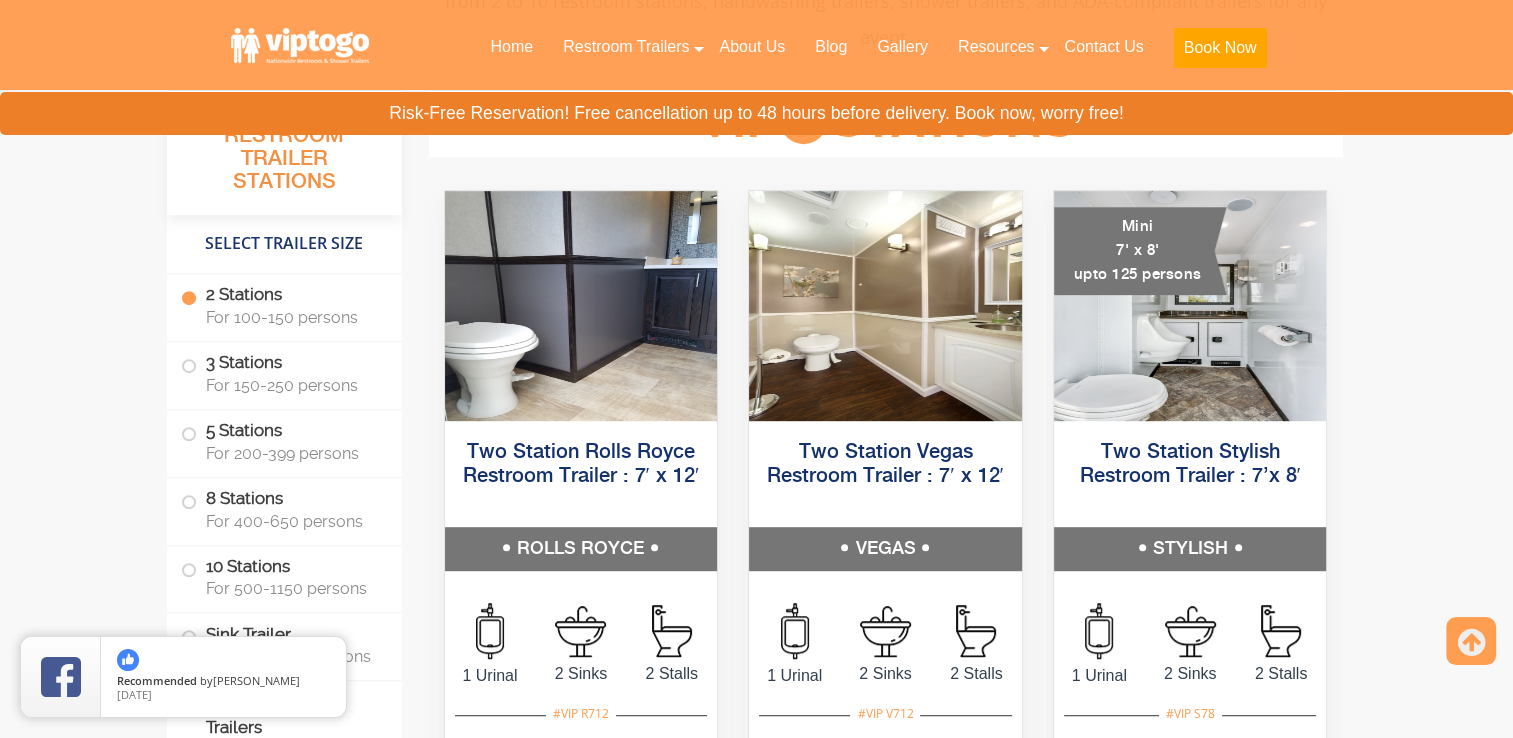 scroll, scrollTop: 0, scrollLeft: 0, axis: both 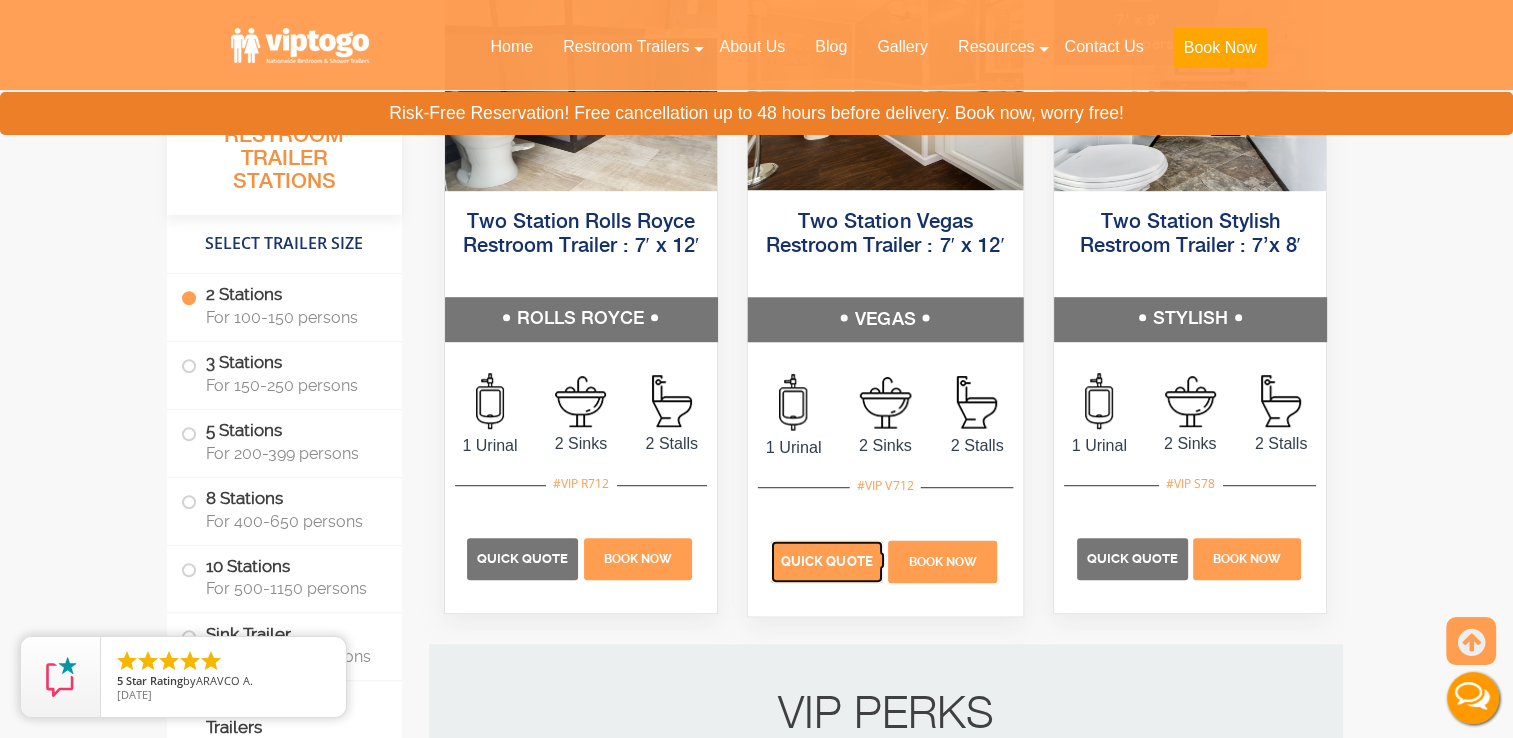 click on "Quick Quote" at bounding box center [827, 561] 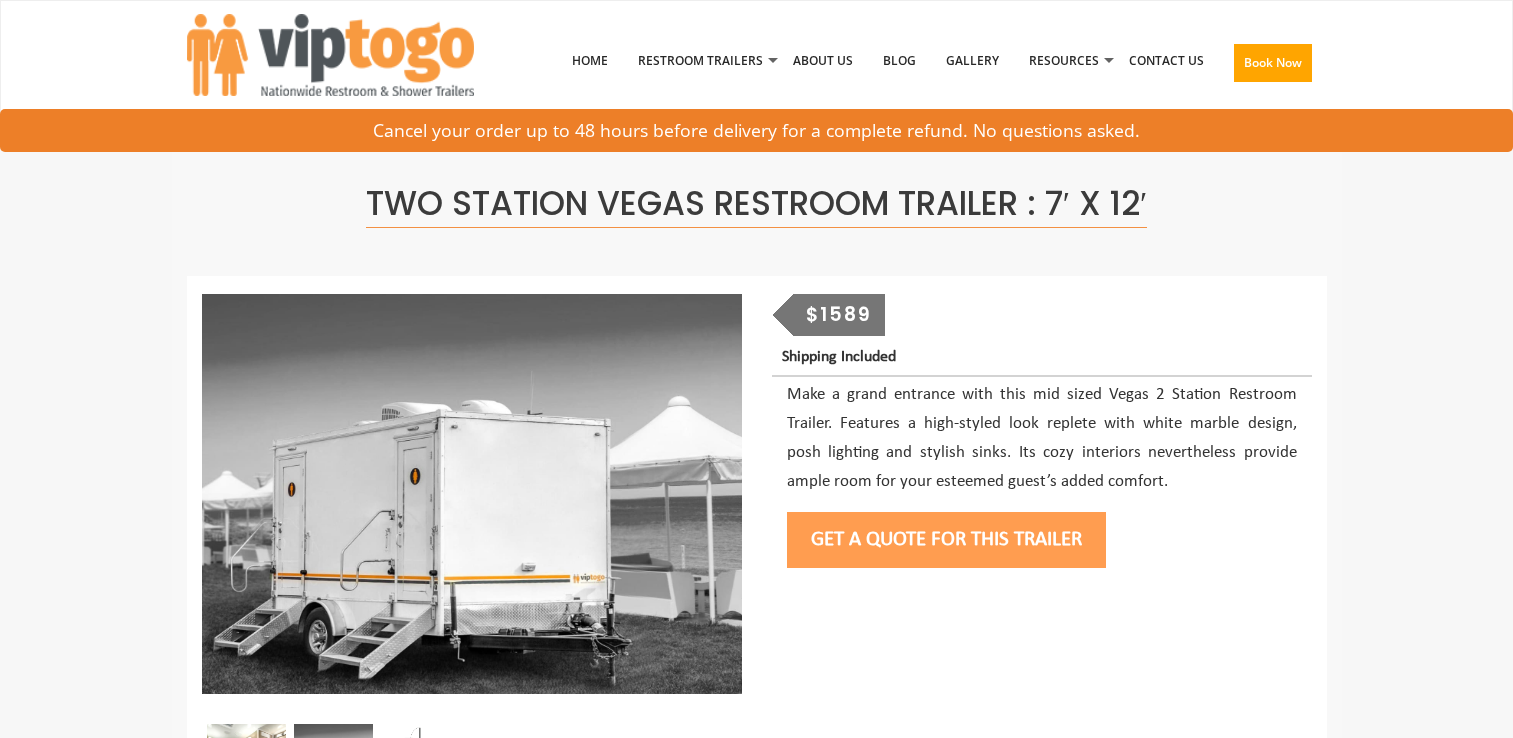 scroll, scrollTop: 0, scrollLeft: 0, axis: both 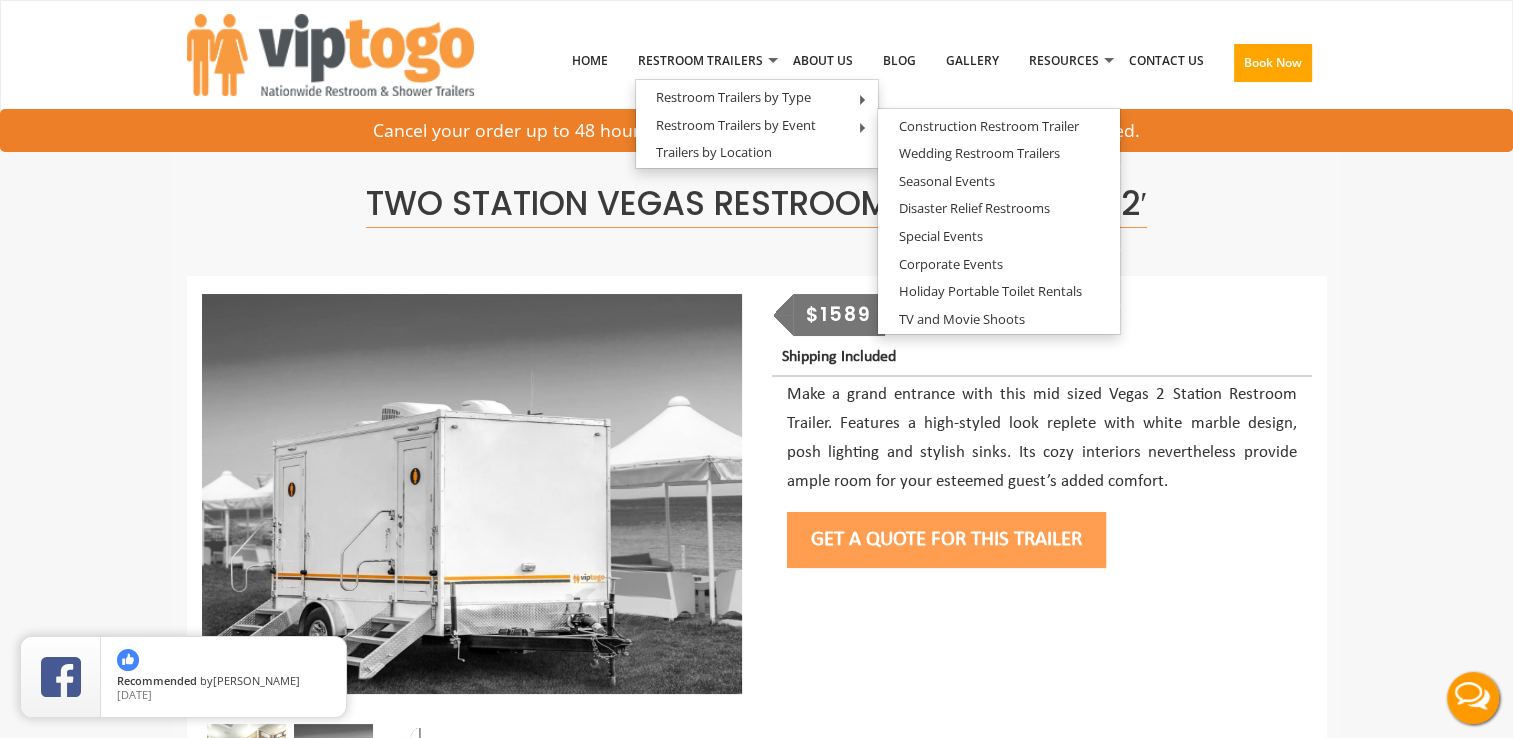 click on "Get a Quote for this Trailer" at bounding box center (946, 540) 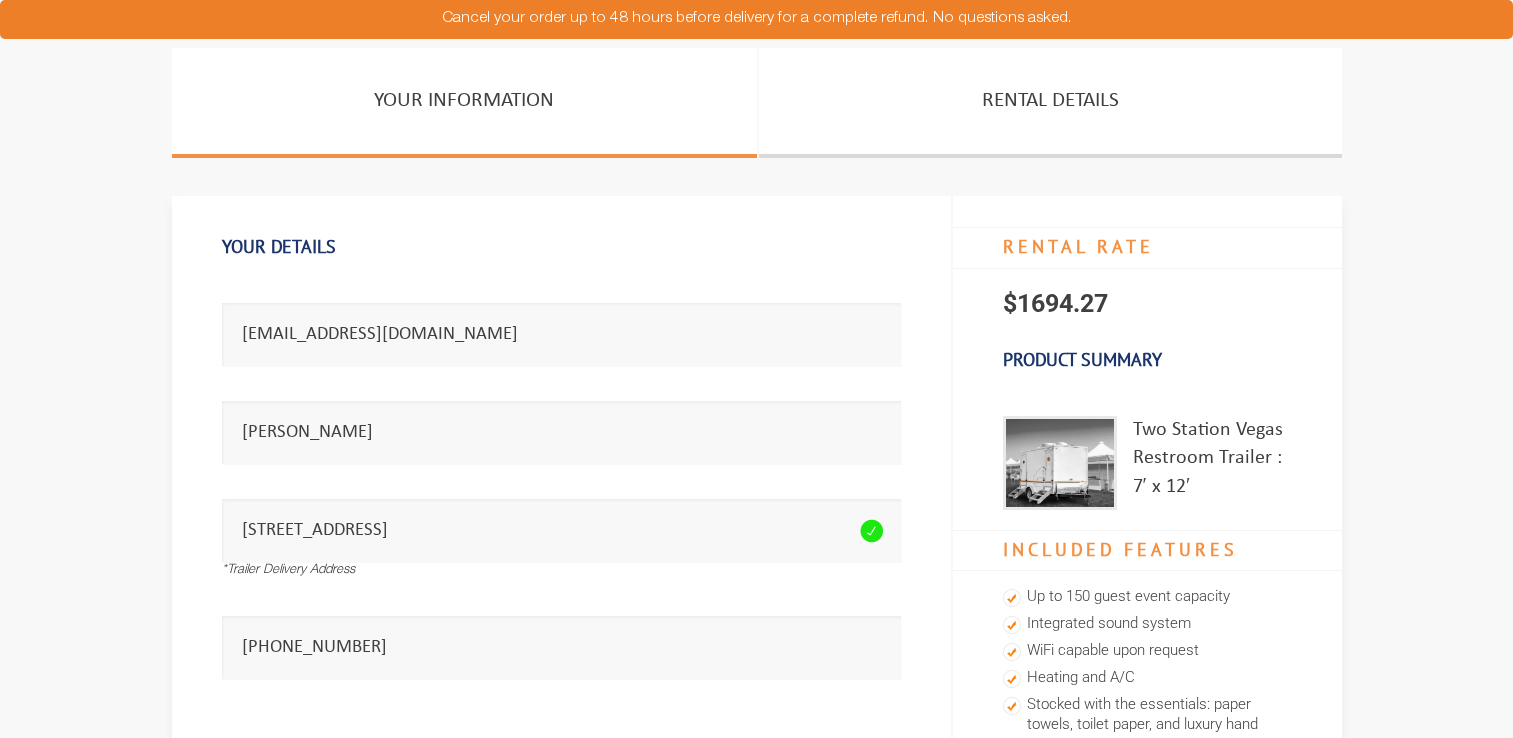 scroll, scrollTop: 0, scrollLeft: 0, axis: both 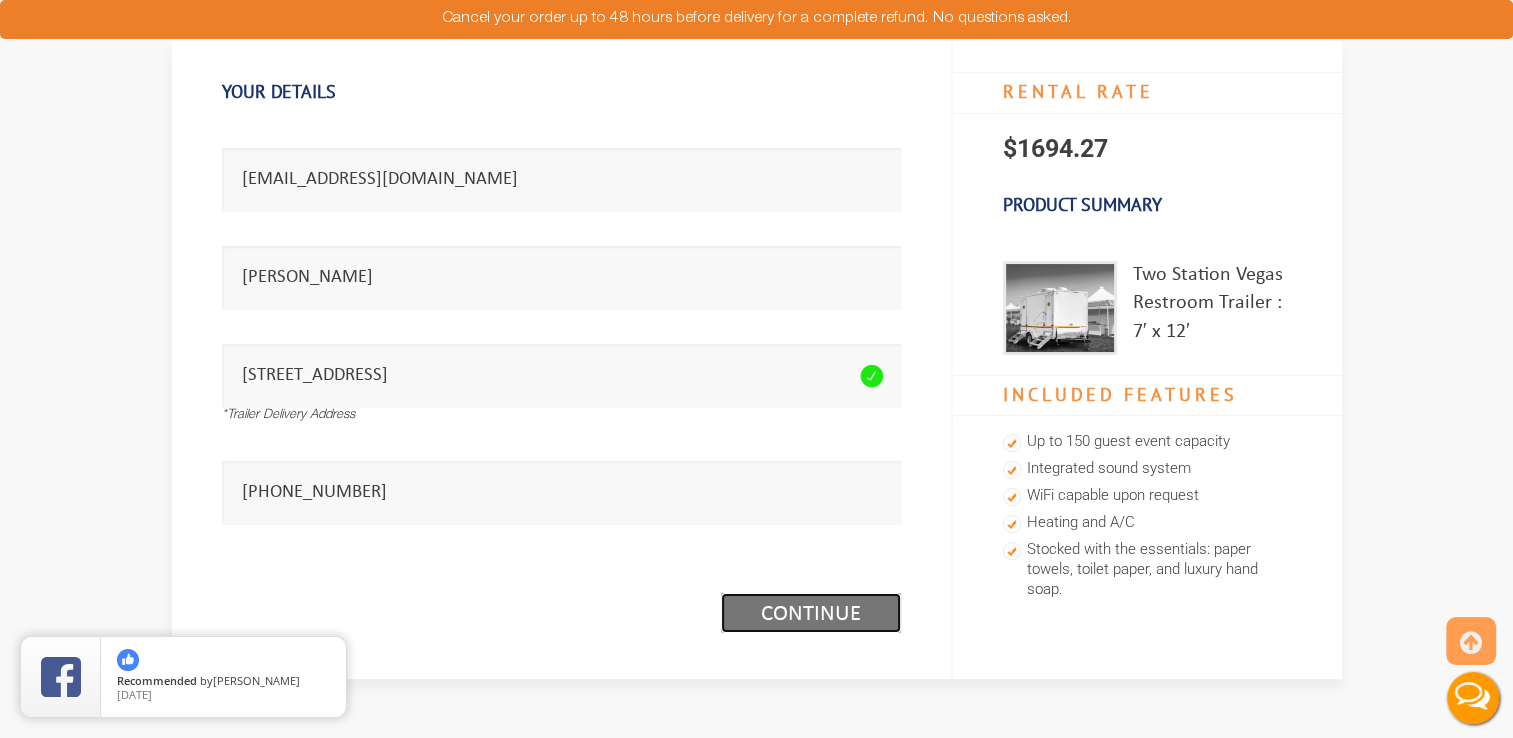 click on "Continue (1/3)" at bounding box center [811, 613] 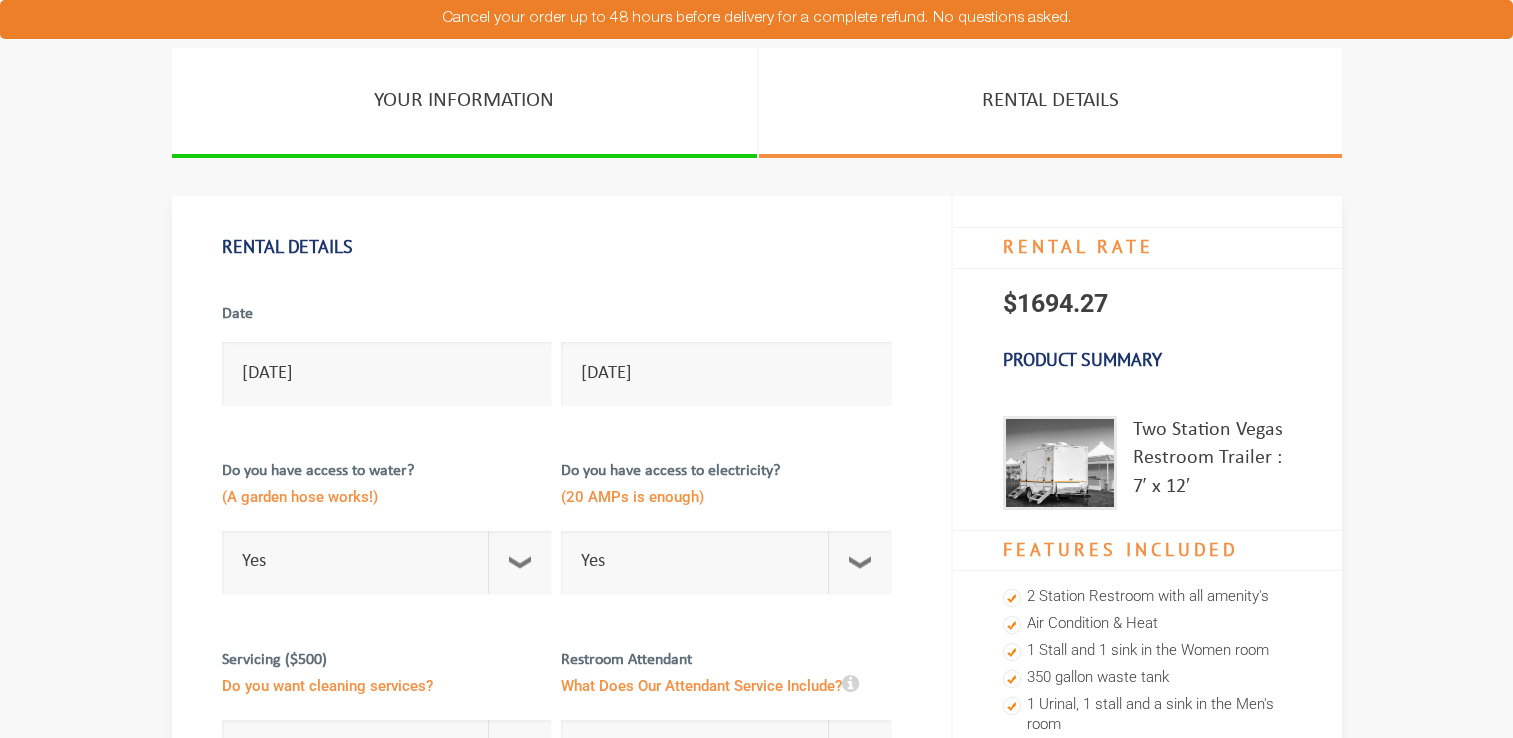 scroll, scrollTop: 0, scrollLeft: 0, axis: both 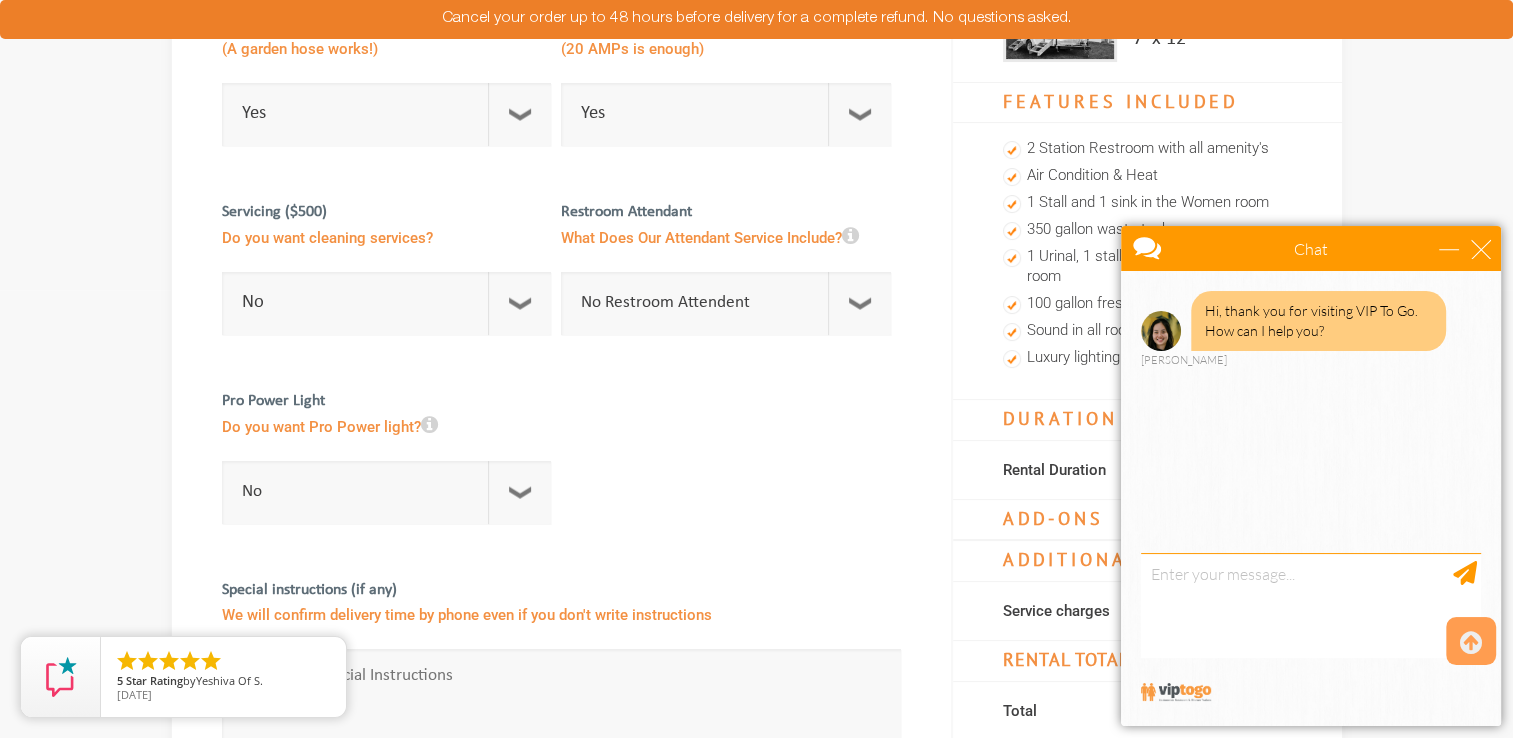 click on "Chat" at bounding box center (1311, 248) 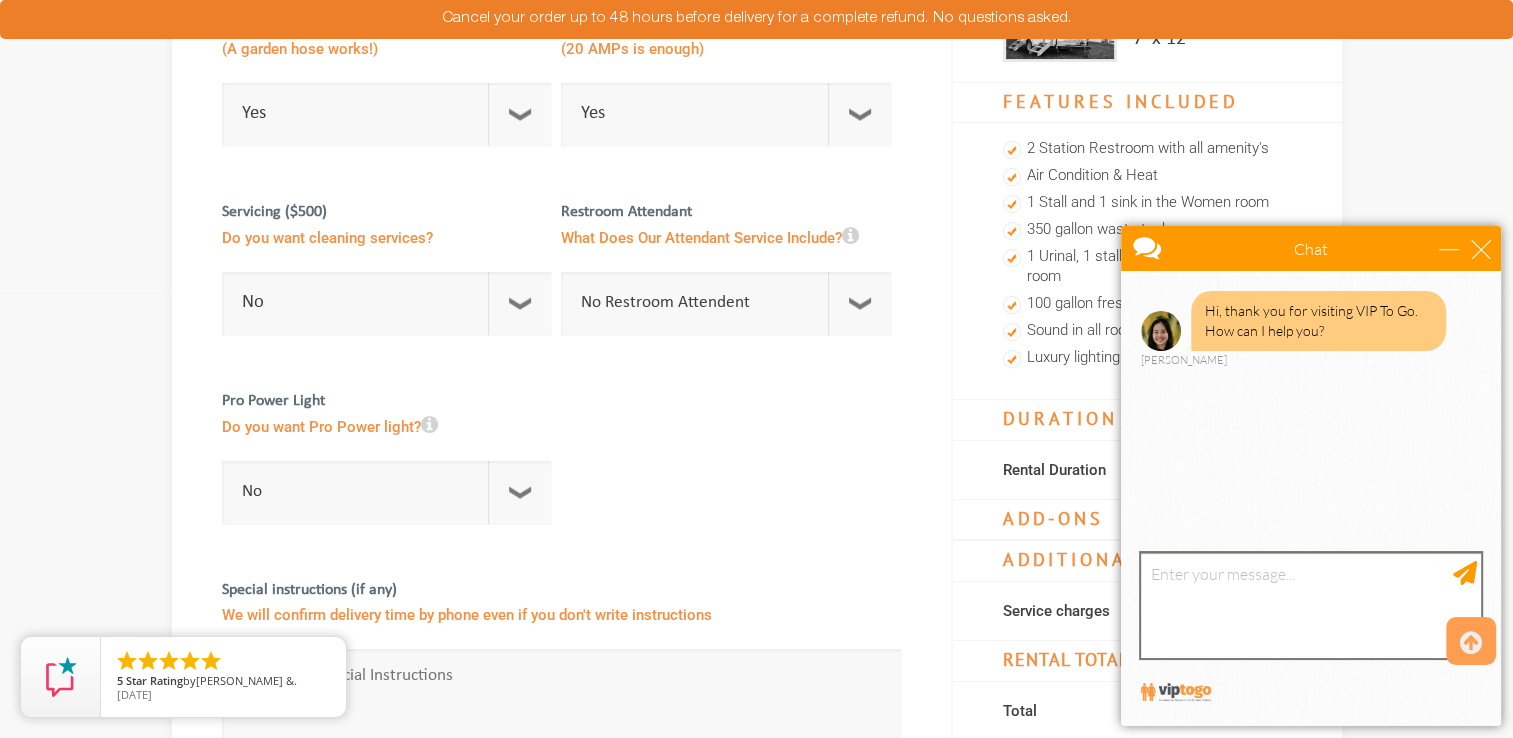 click at bounding box center [1311, 605] 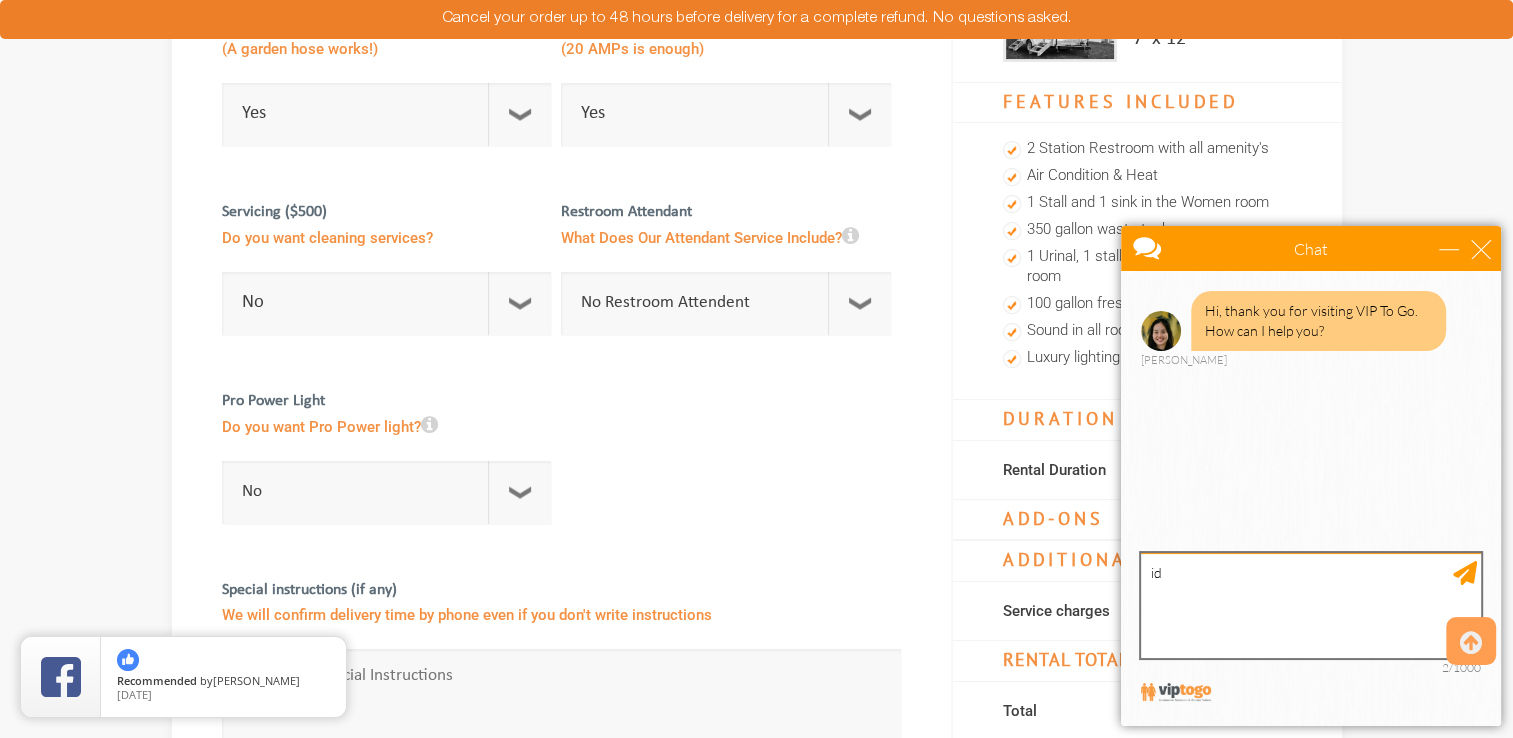 type on "i" 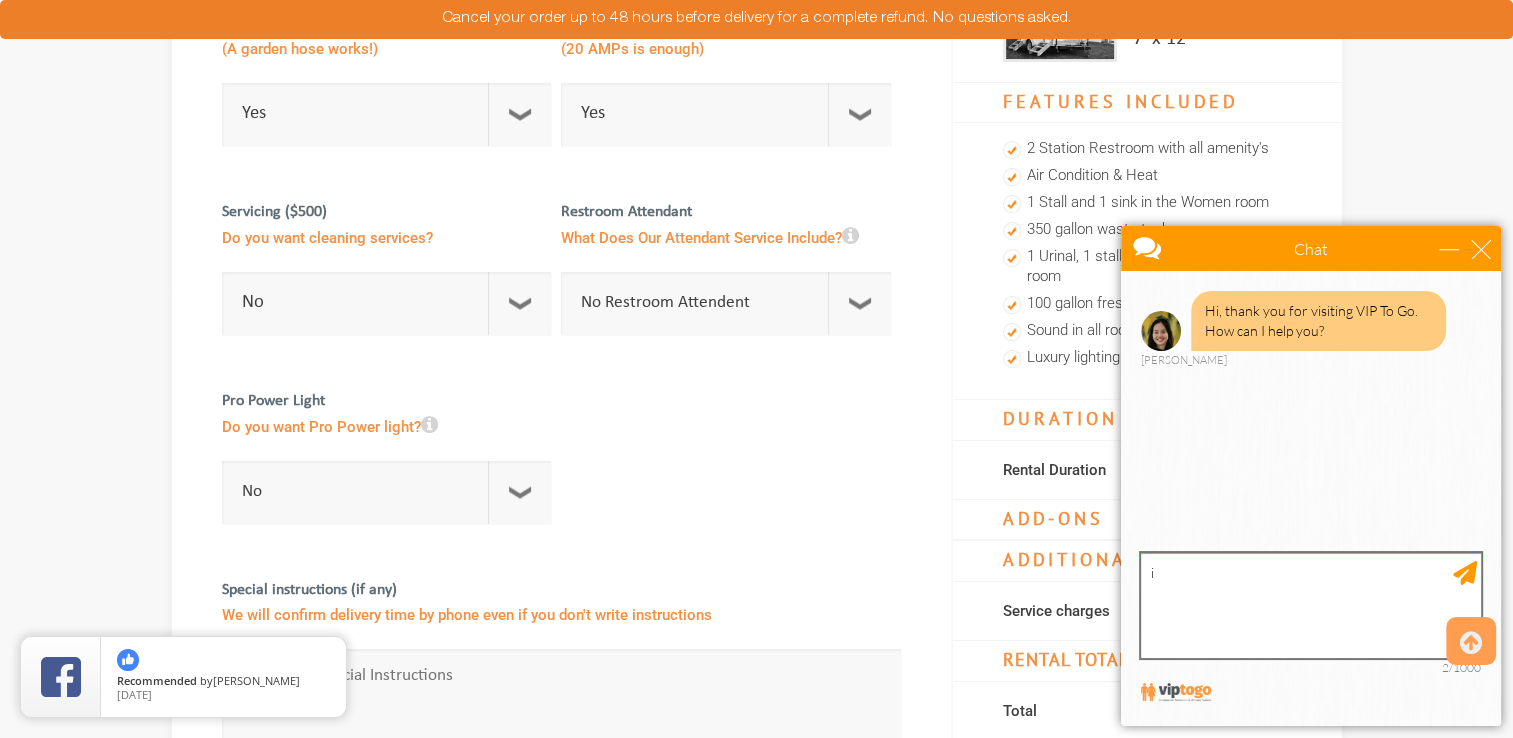 type 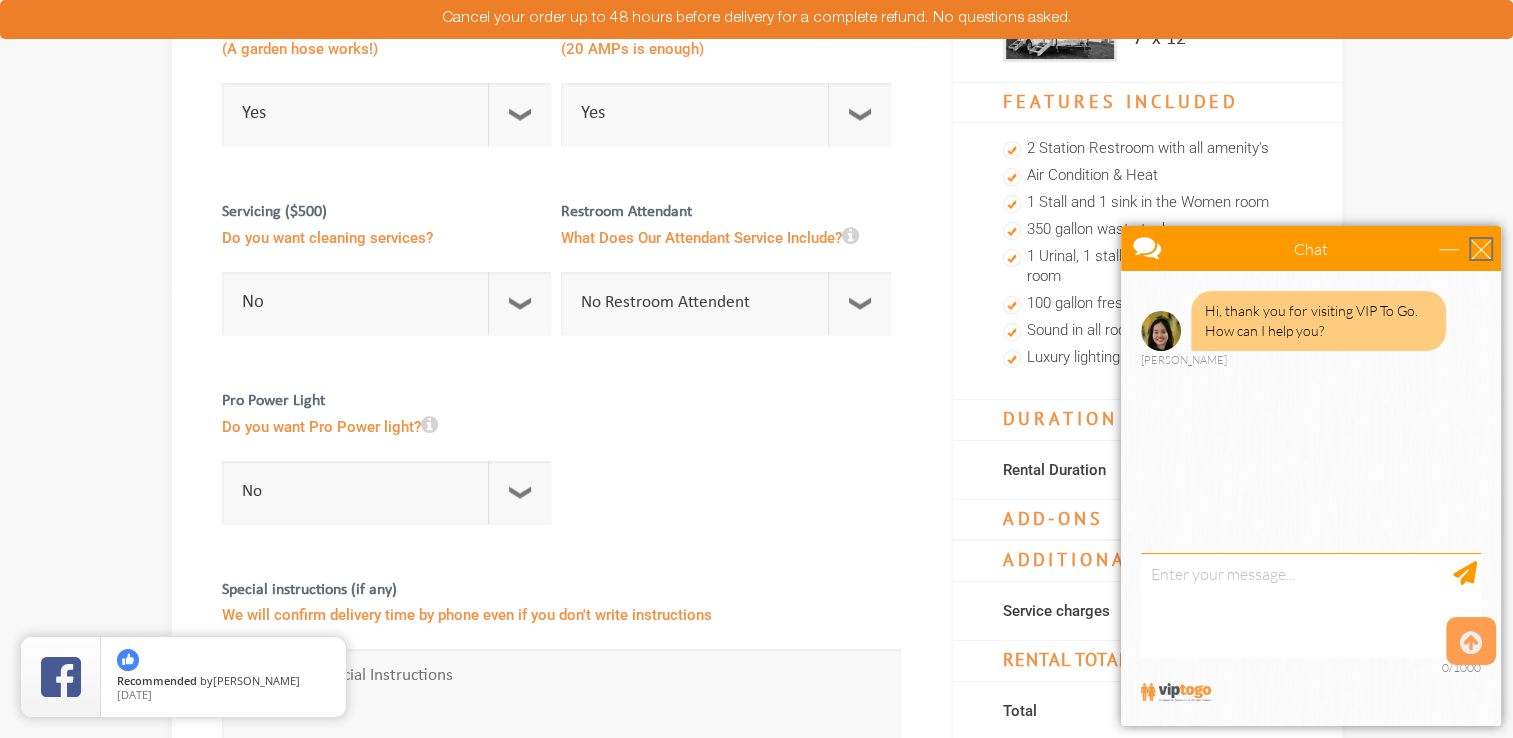click at bounding box center (1481, 249) 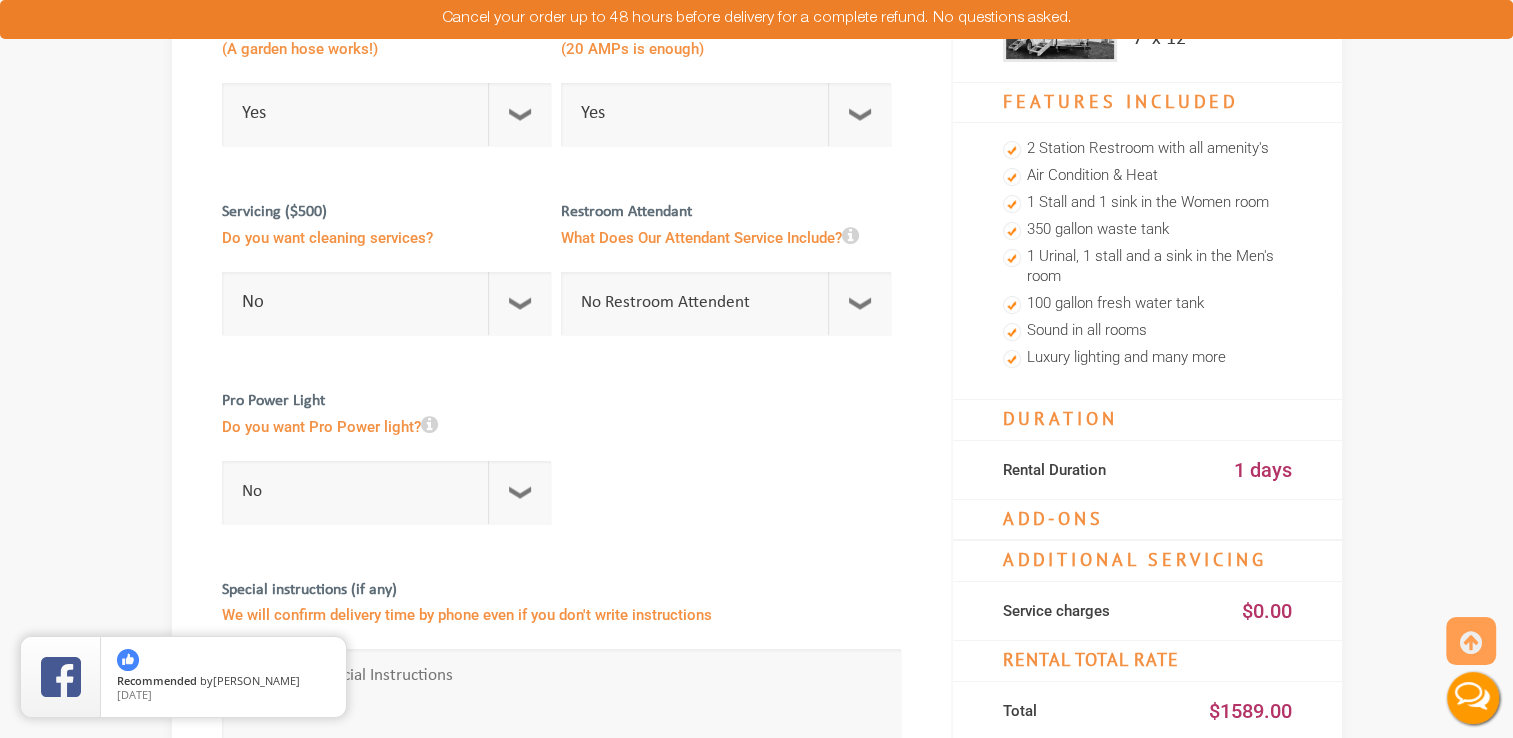 scroll, scrollTop: 0, scrollLeft: 0, axis: both 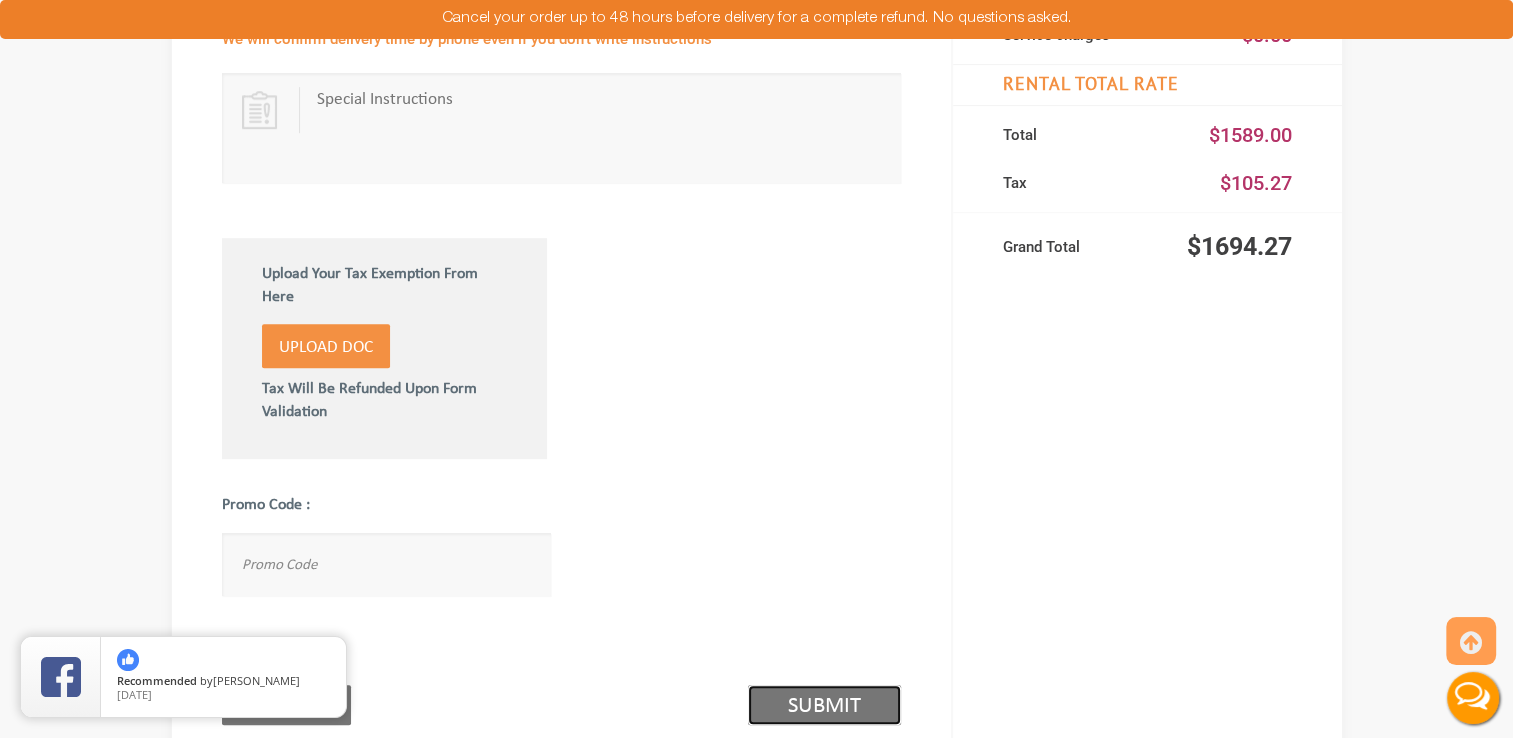 click on "Submit (2/3)" at bounding box center (824, 705) 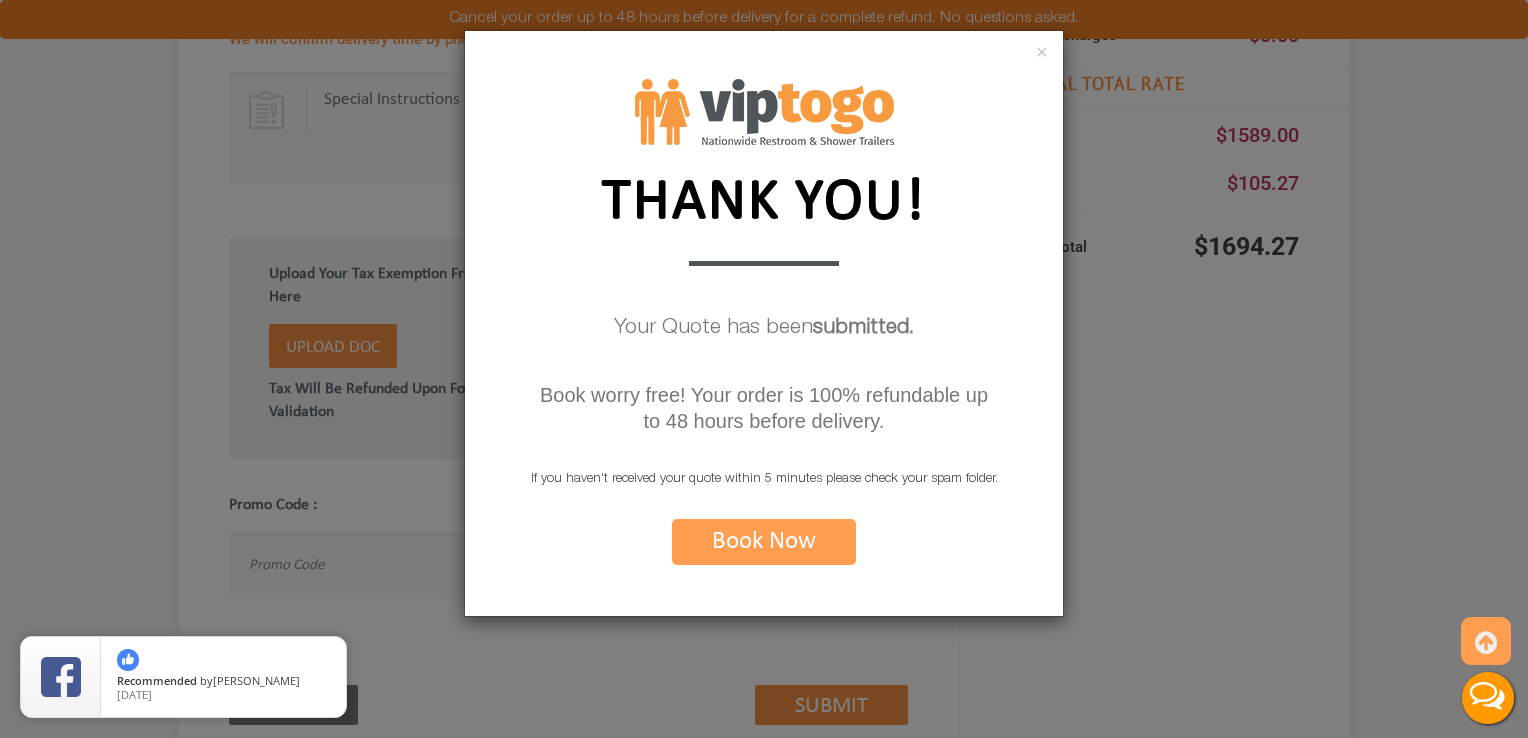 click on "Book Now" at bounding box center (764, 542) 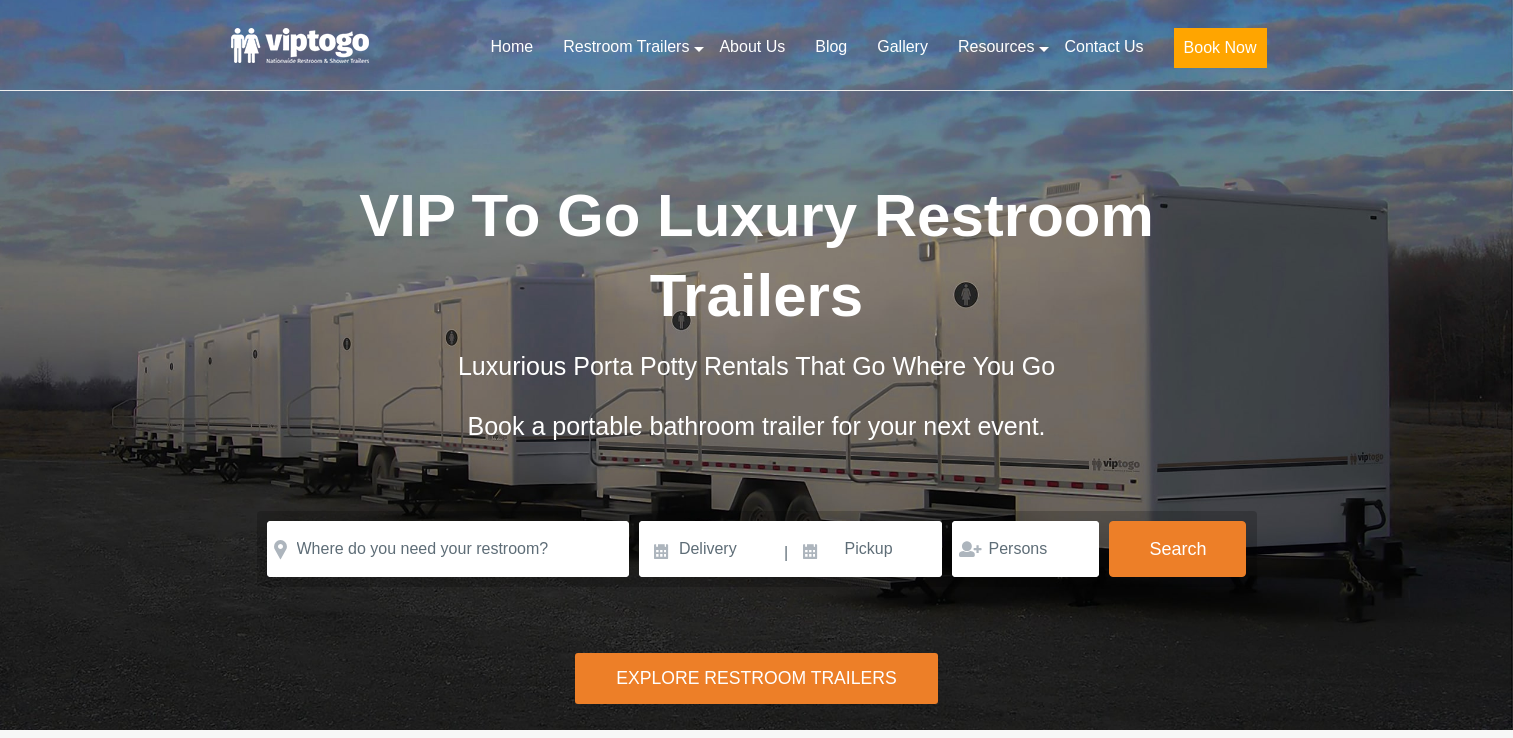 scroll, scrollTop: 0, scrollLeft: 0, axis: both 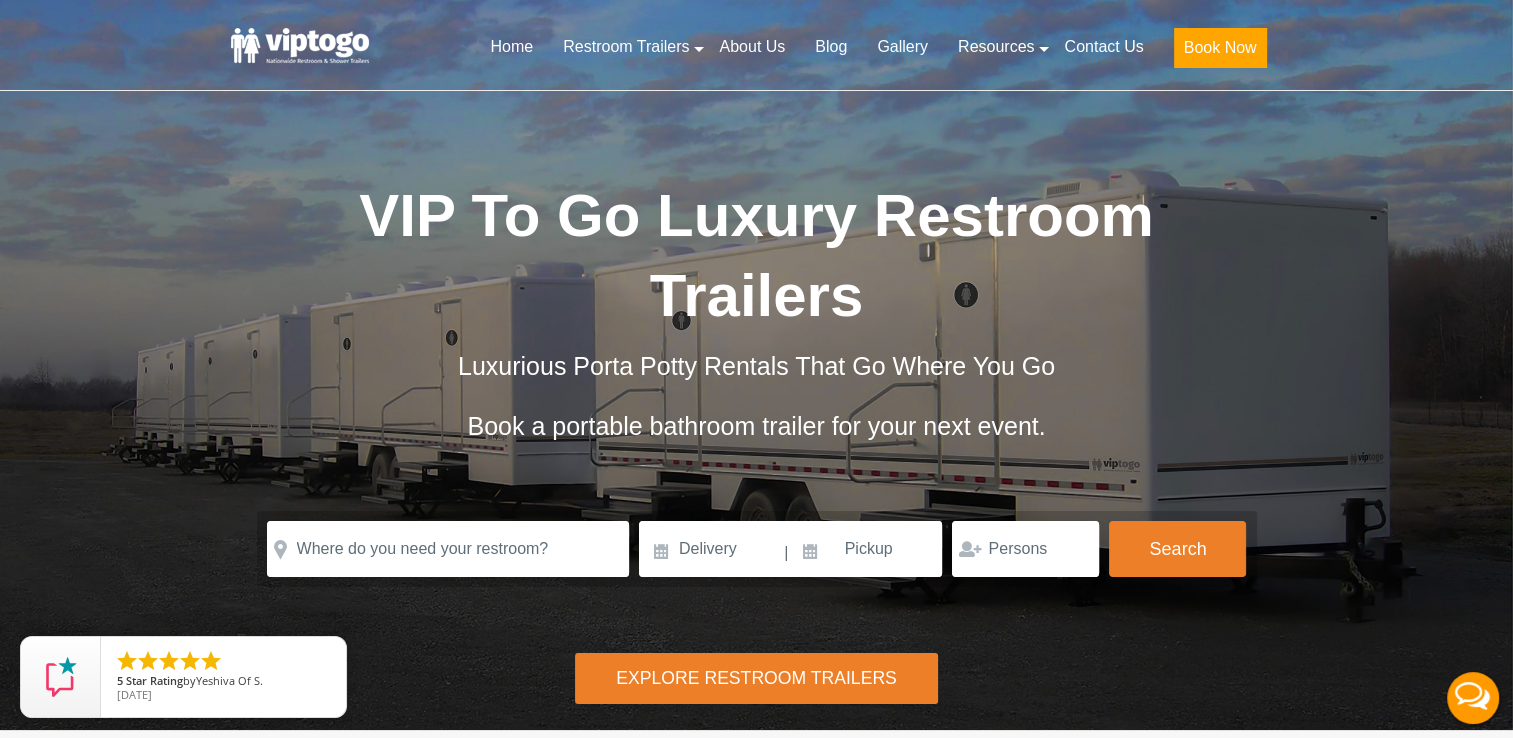 click on "Explore Restroom Trailers" at bounding box center [756, 678] 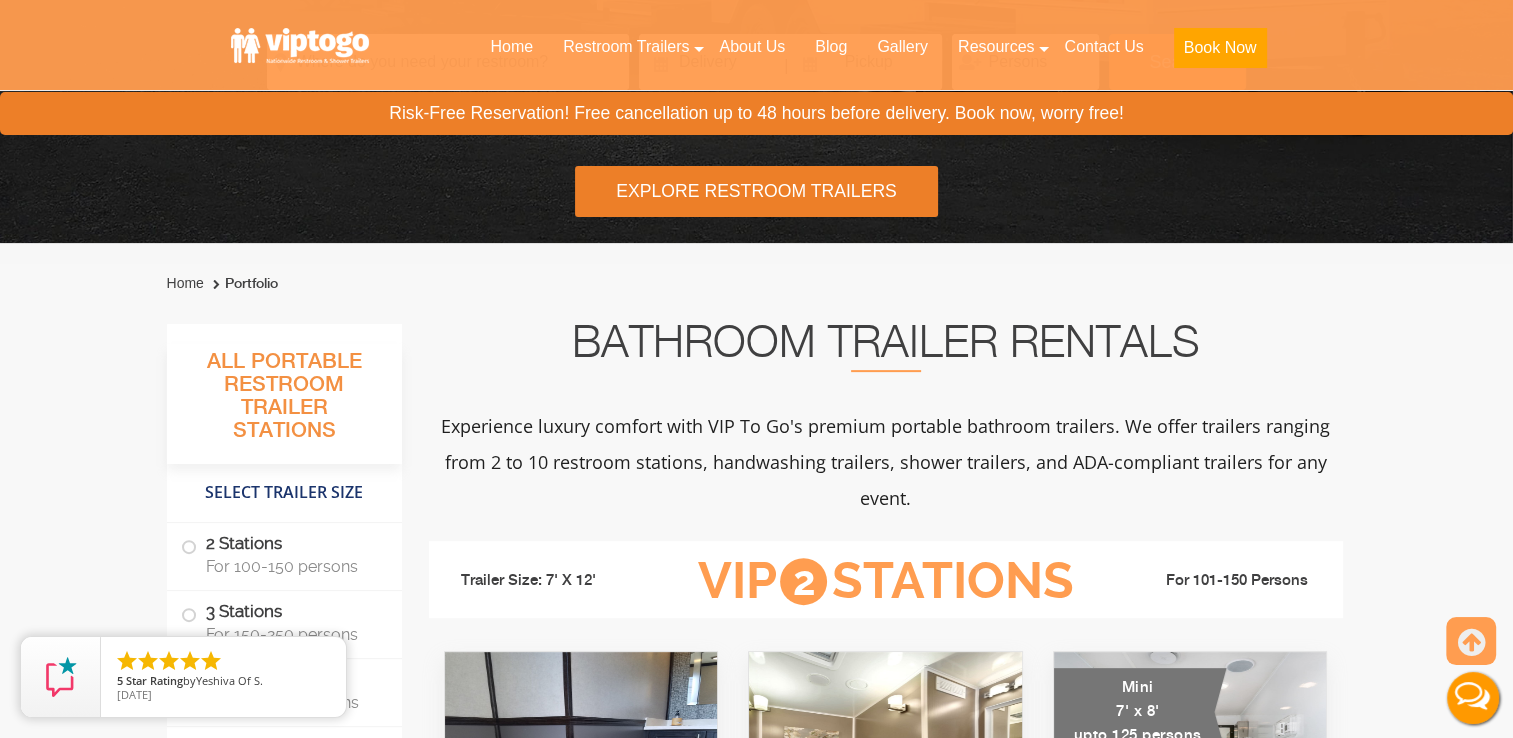 scroll, scrollTop: 731, scrollLeft: 0, axis: vertical 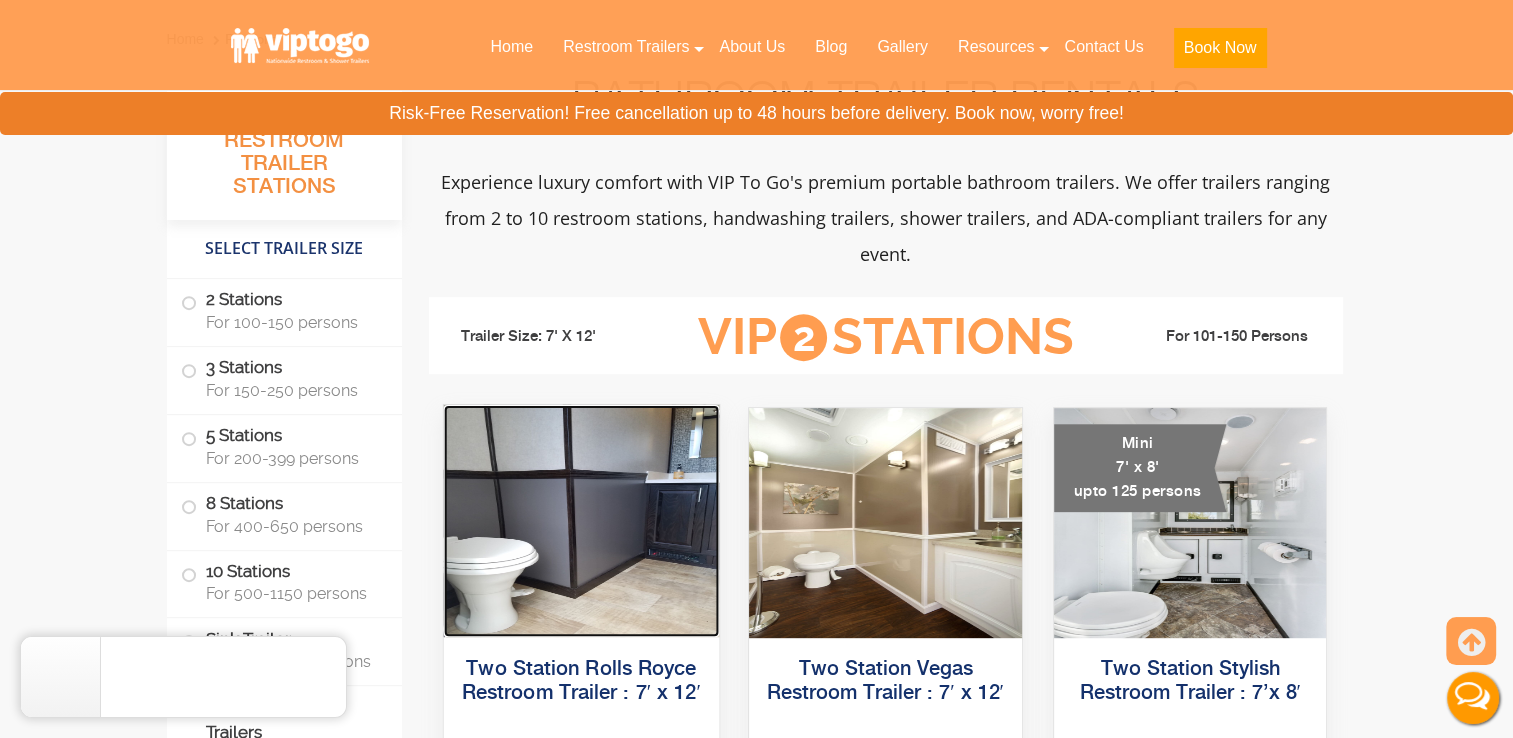 click at bounding box center (580, 521) 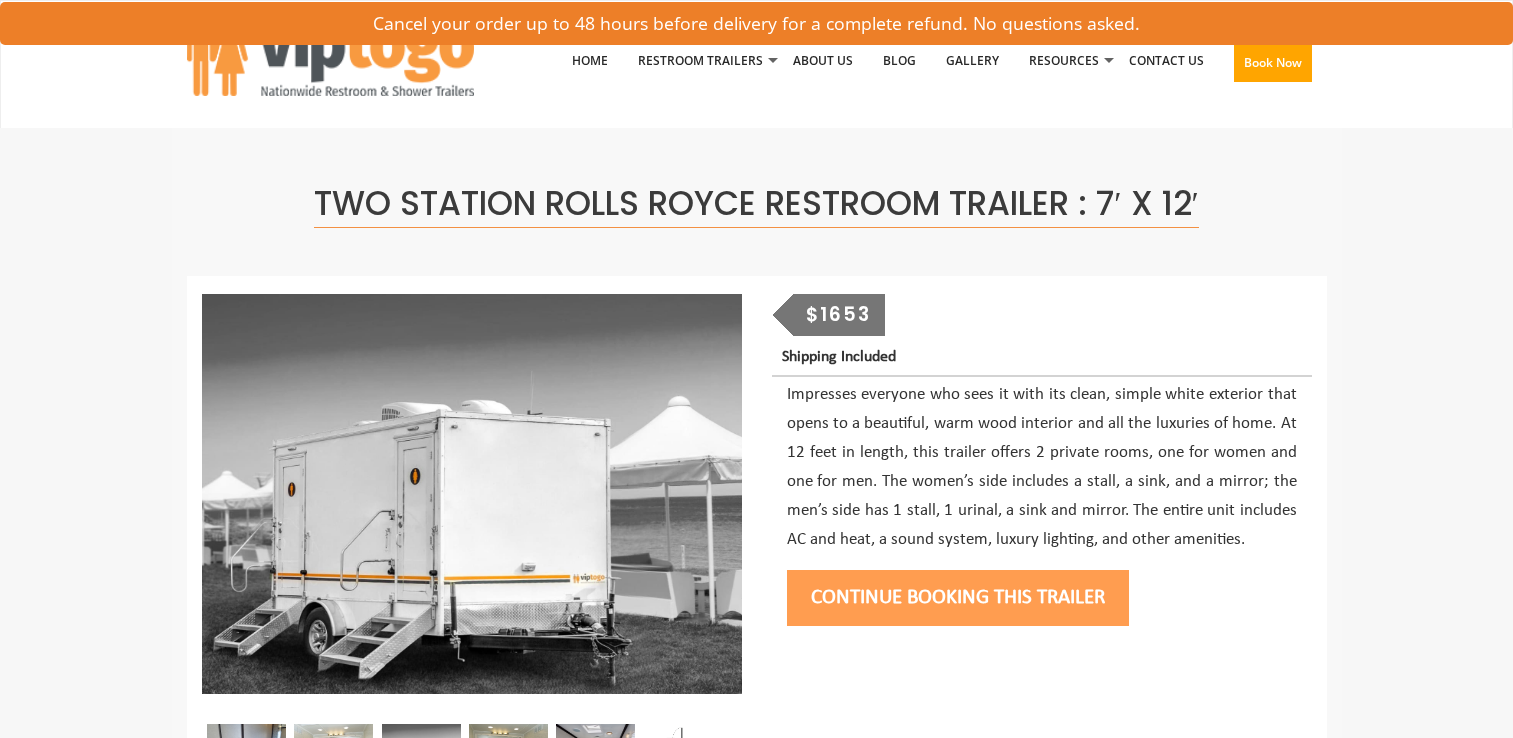 scroll, scrollTop: 166, scrollLeft: 0, axis: vertical 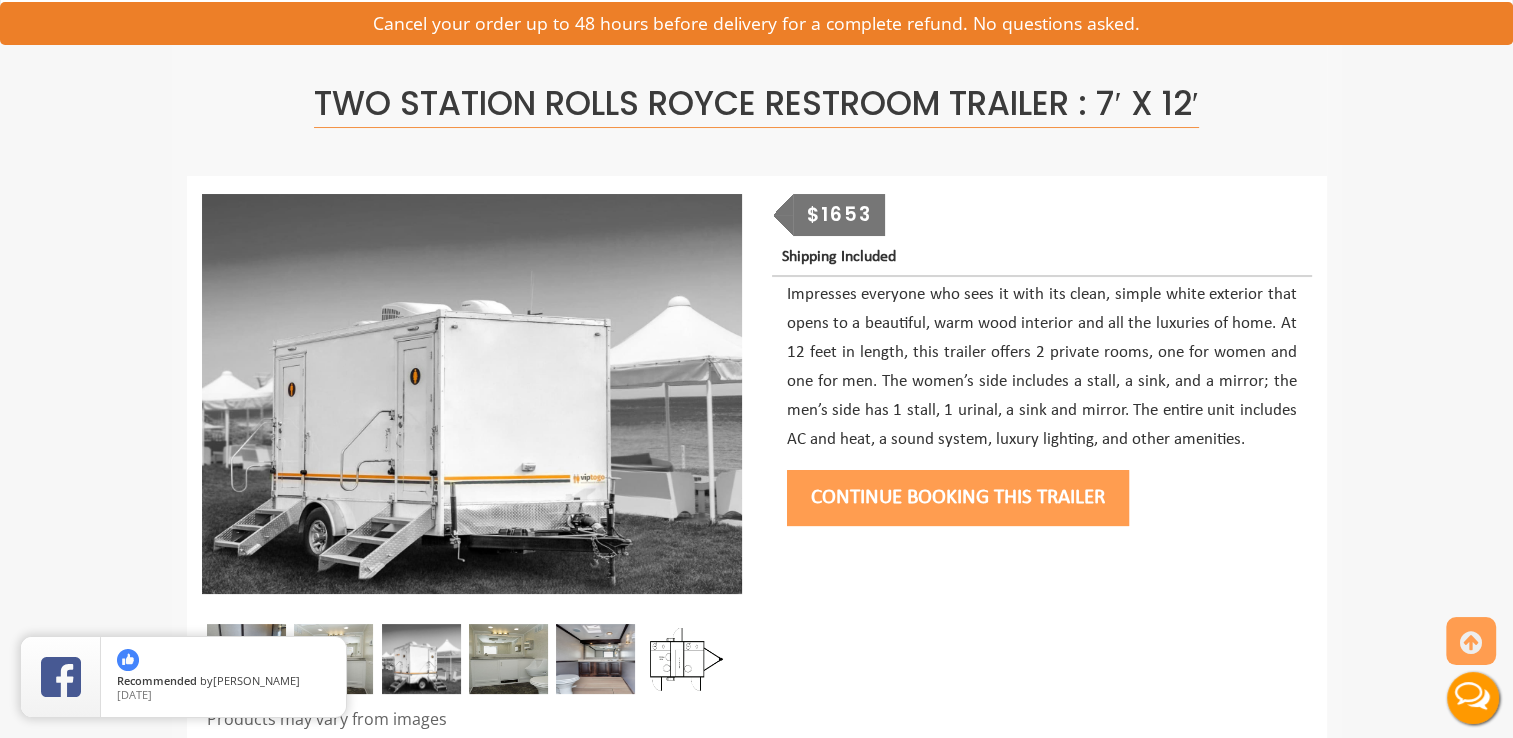 click on "Continue Booking this trailer" at bounding box center [958, 498] 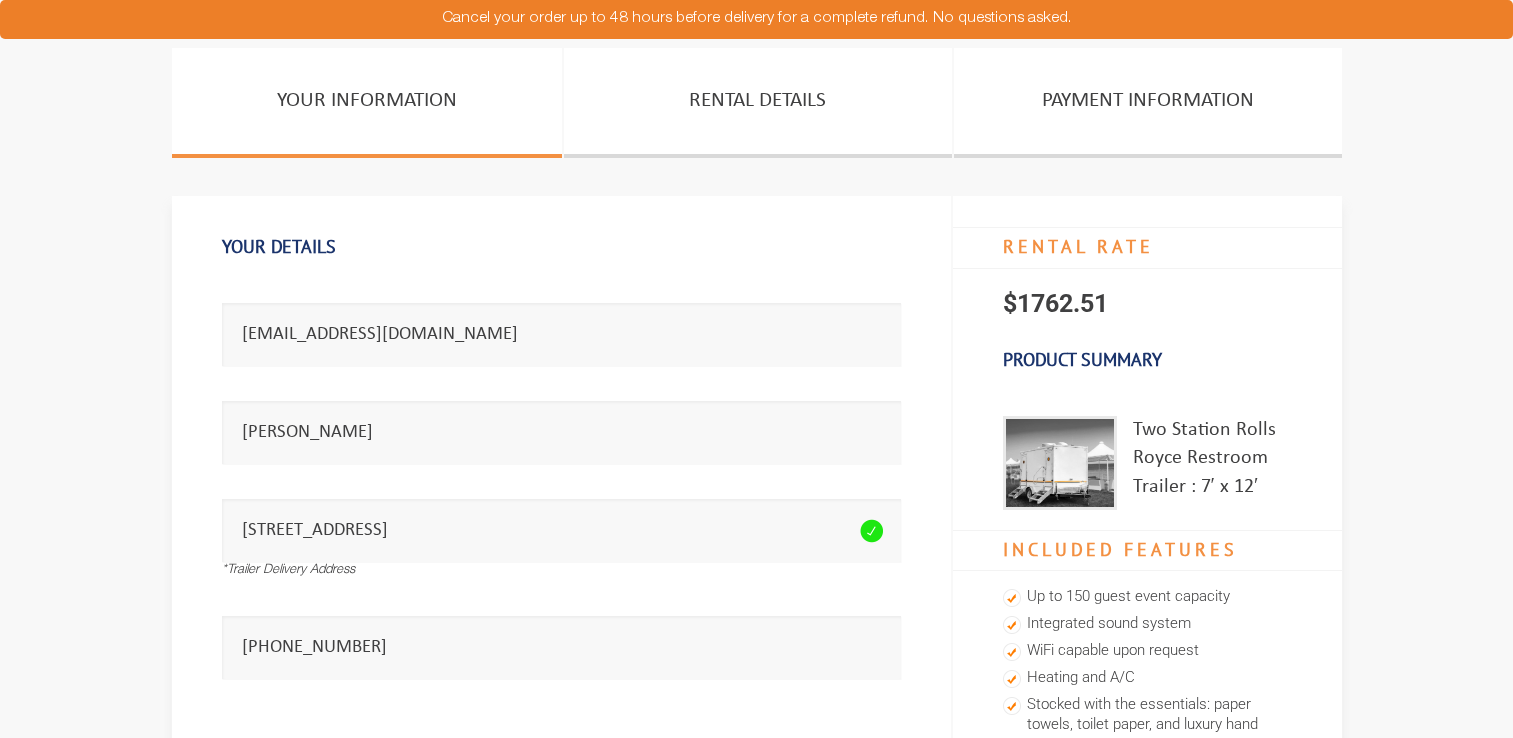 scroll, scrollTop: 0, scrollLeft: 0, axis: both 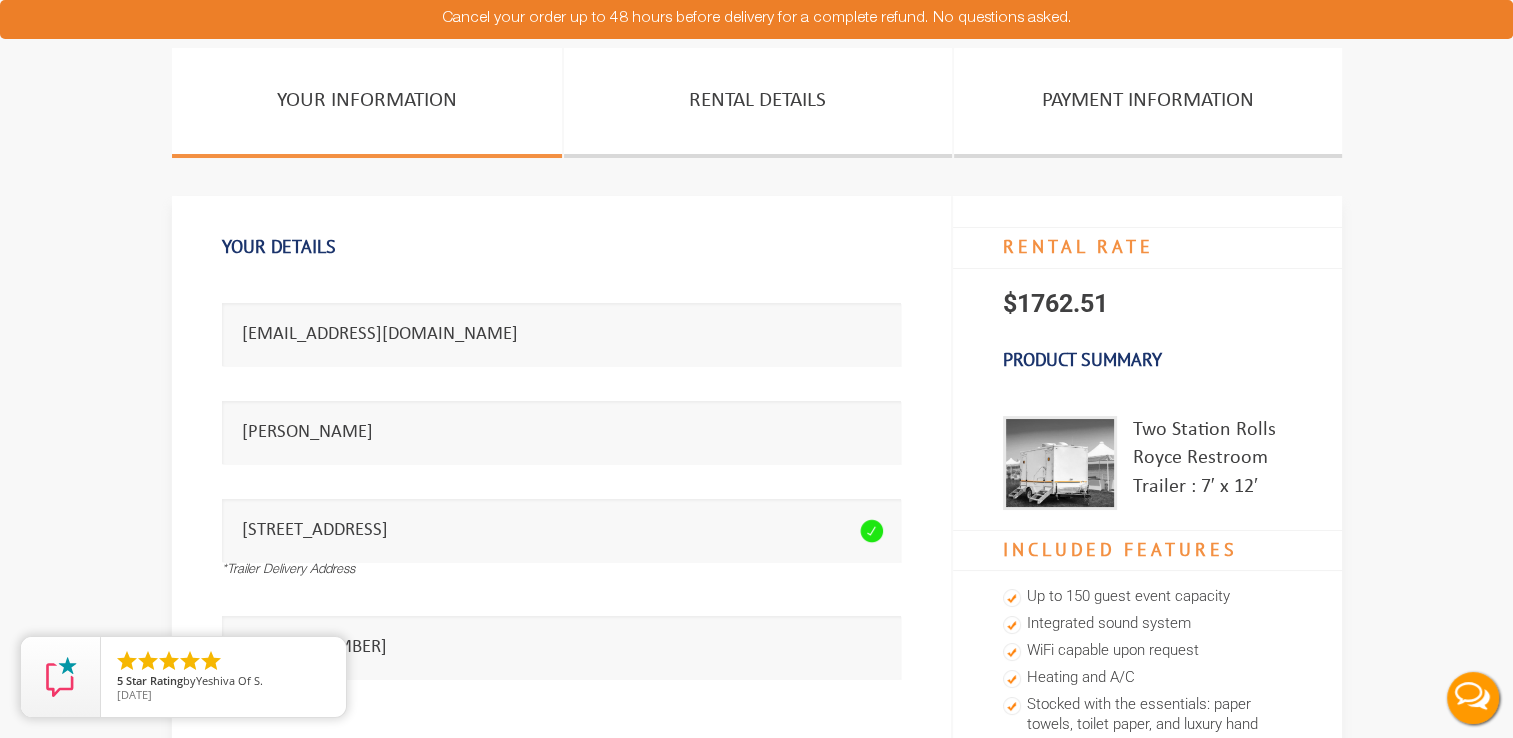 click at bounding box center (1060, 463) 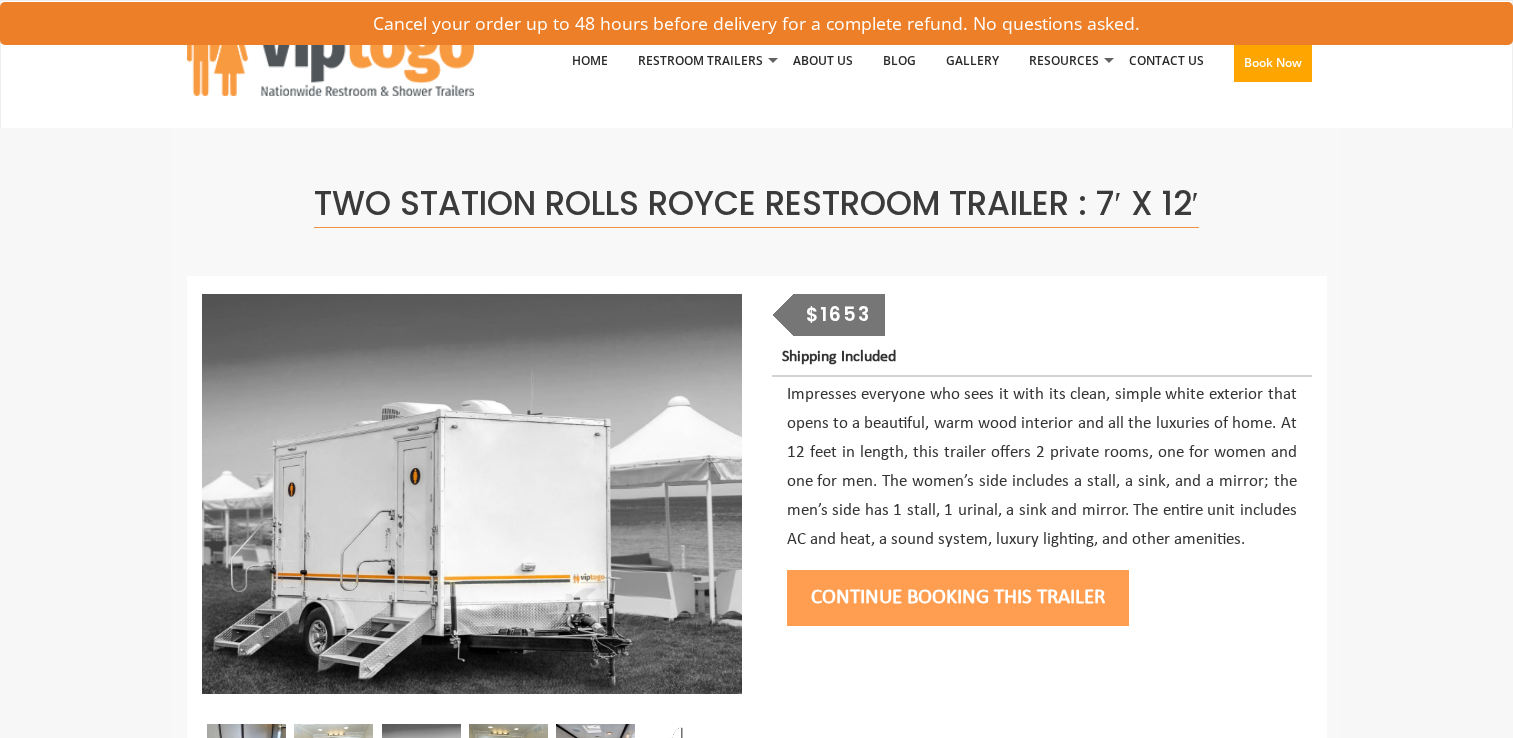 scroll, scrollTop: 100, scrollLeft: 0, axis: vertical 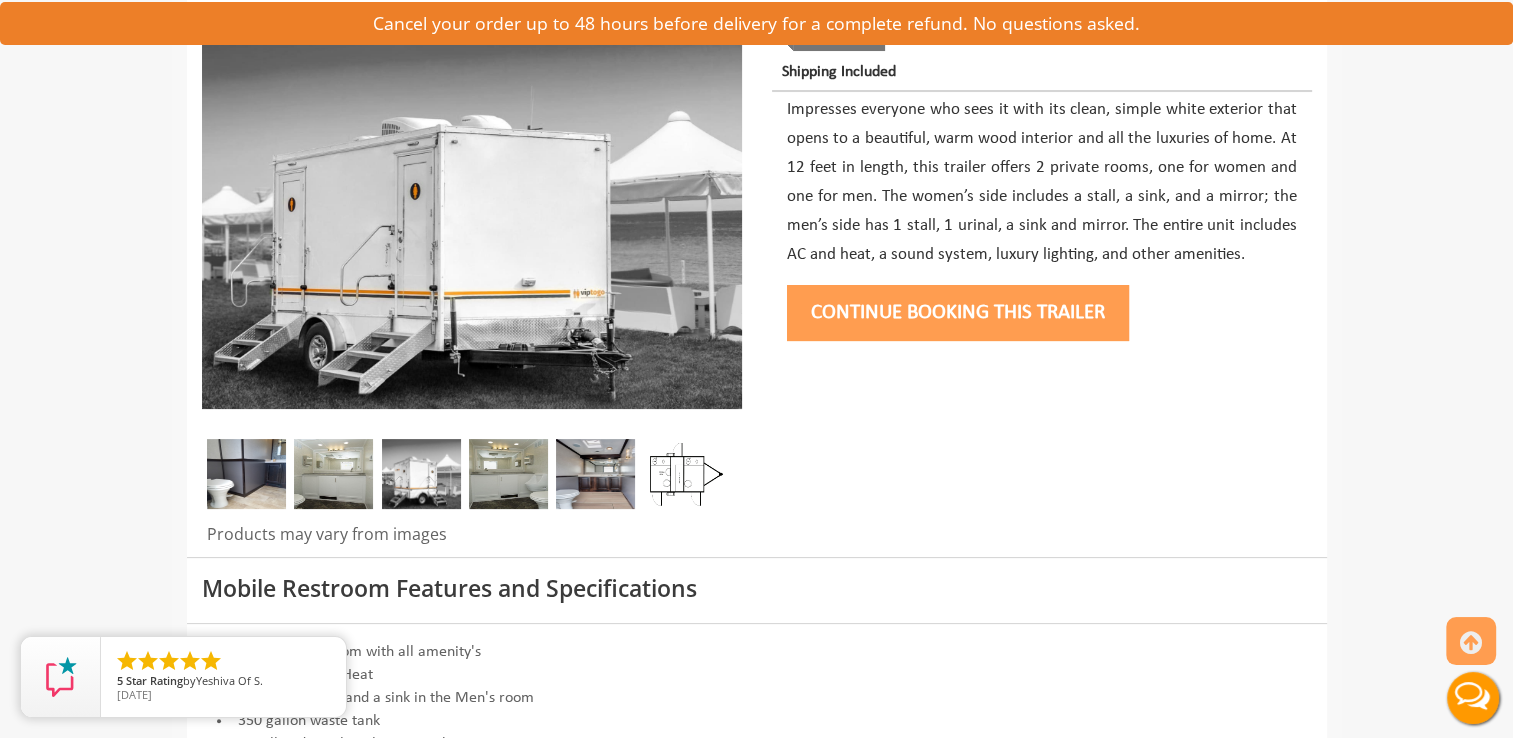 click at bounding box center (246, 474) 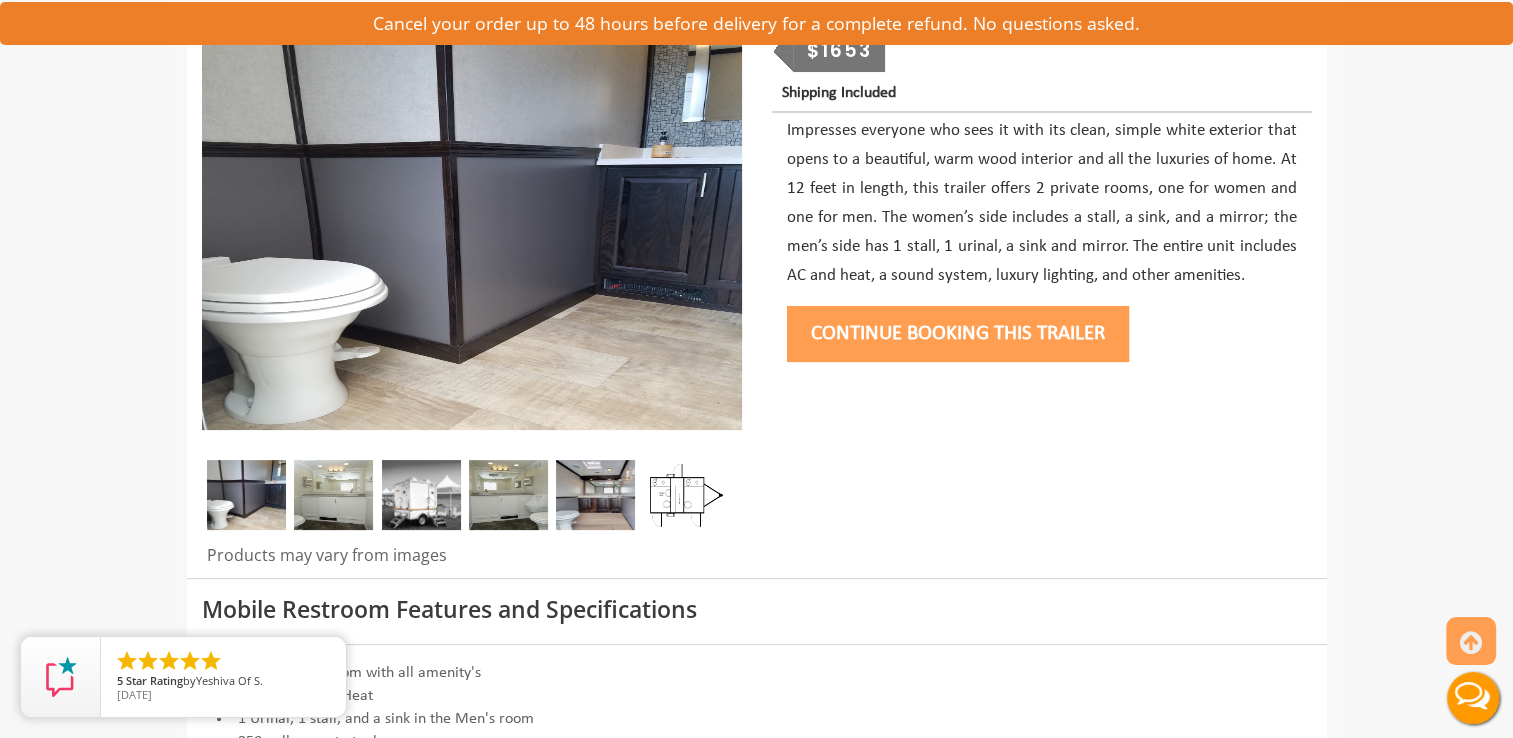 scroll, scrollTop: 260, scrollLeft: 0, axis: vertical 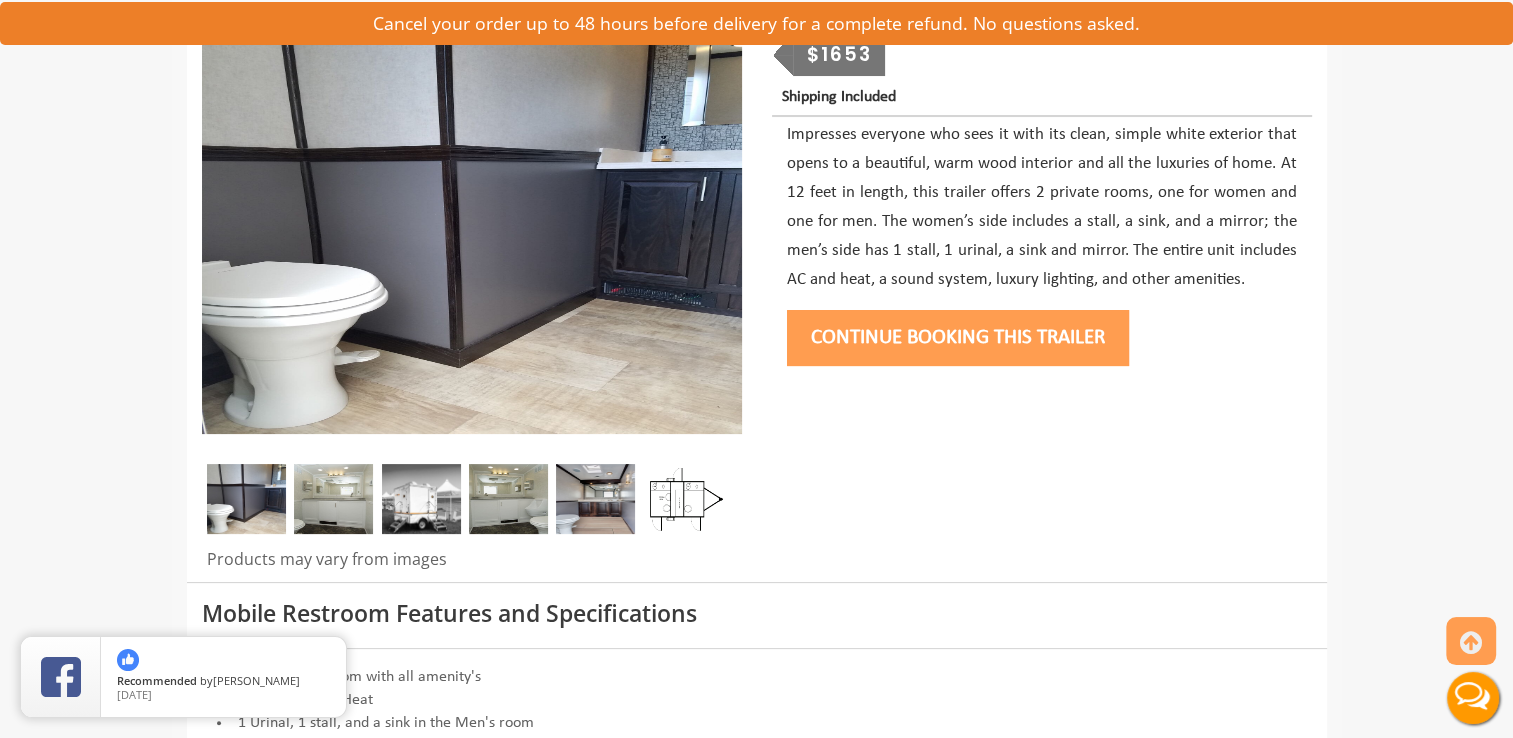 click at bounding box center (333, 499) 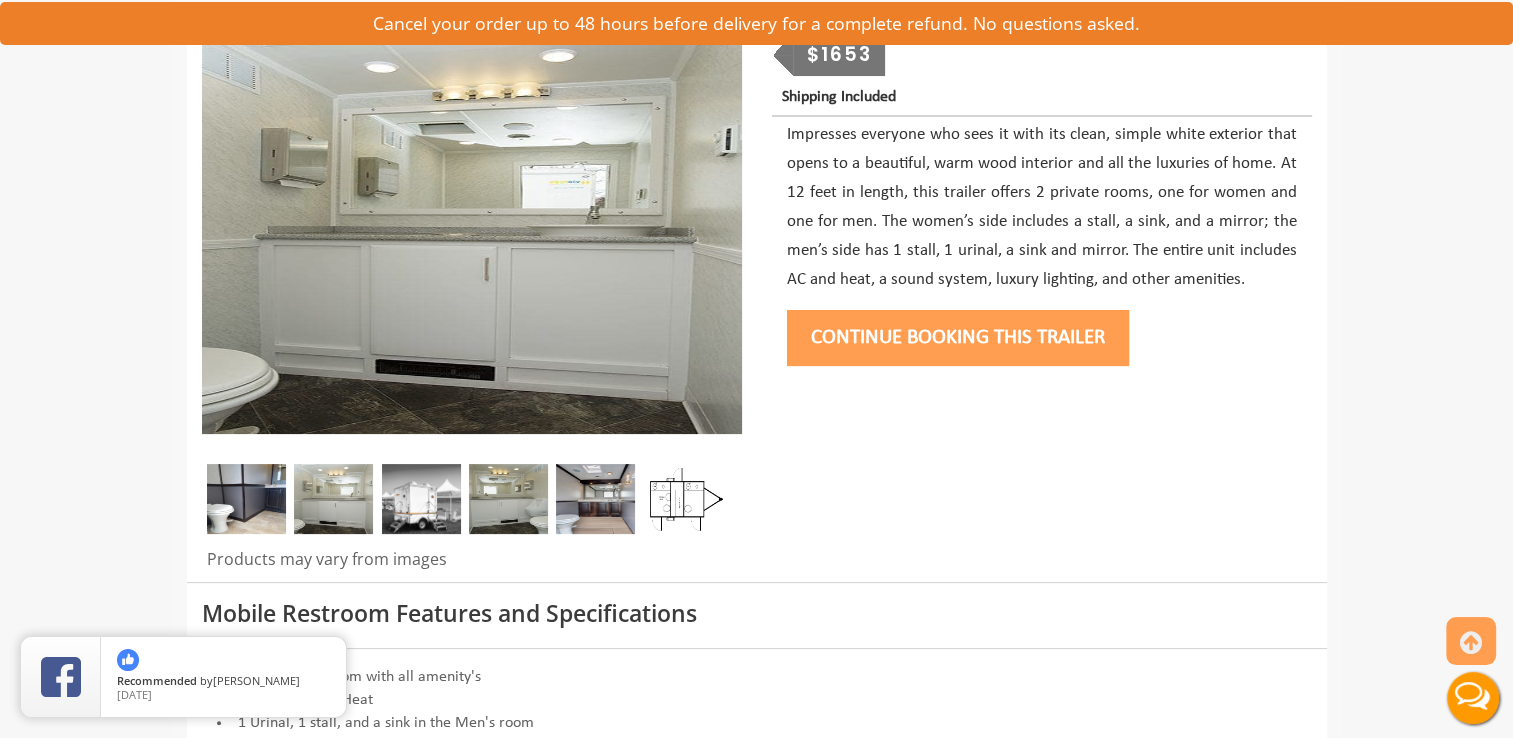 click at bounding box center (421, 499) 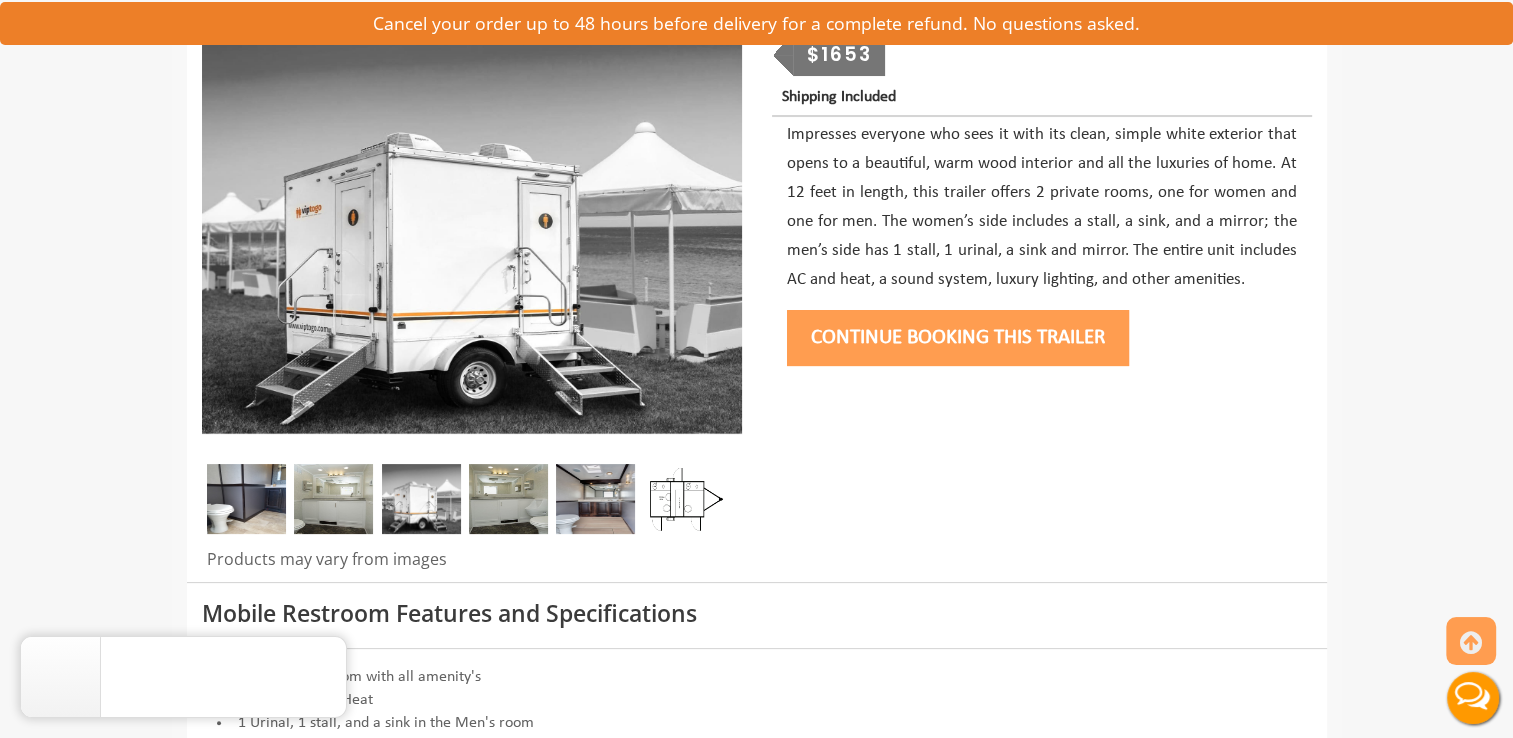 click at bounding box center [508, 499] 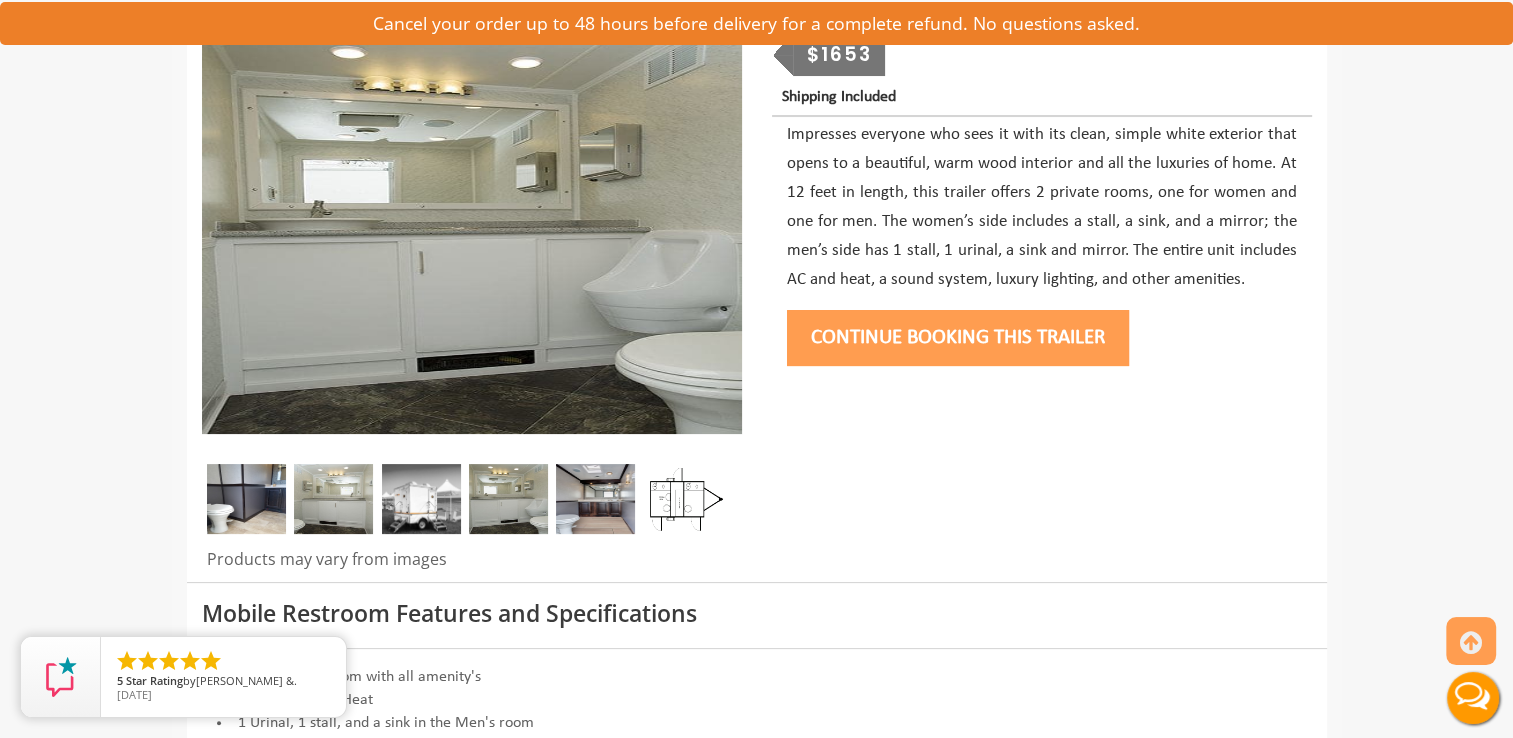 click at bounding box center [595, 499] 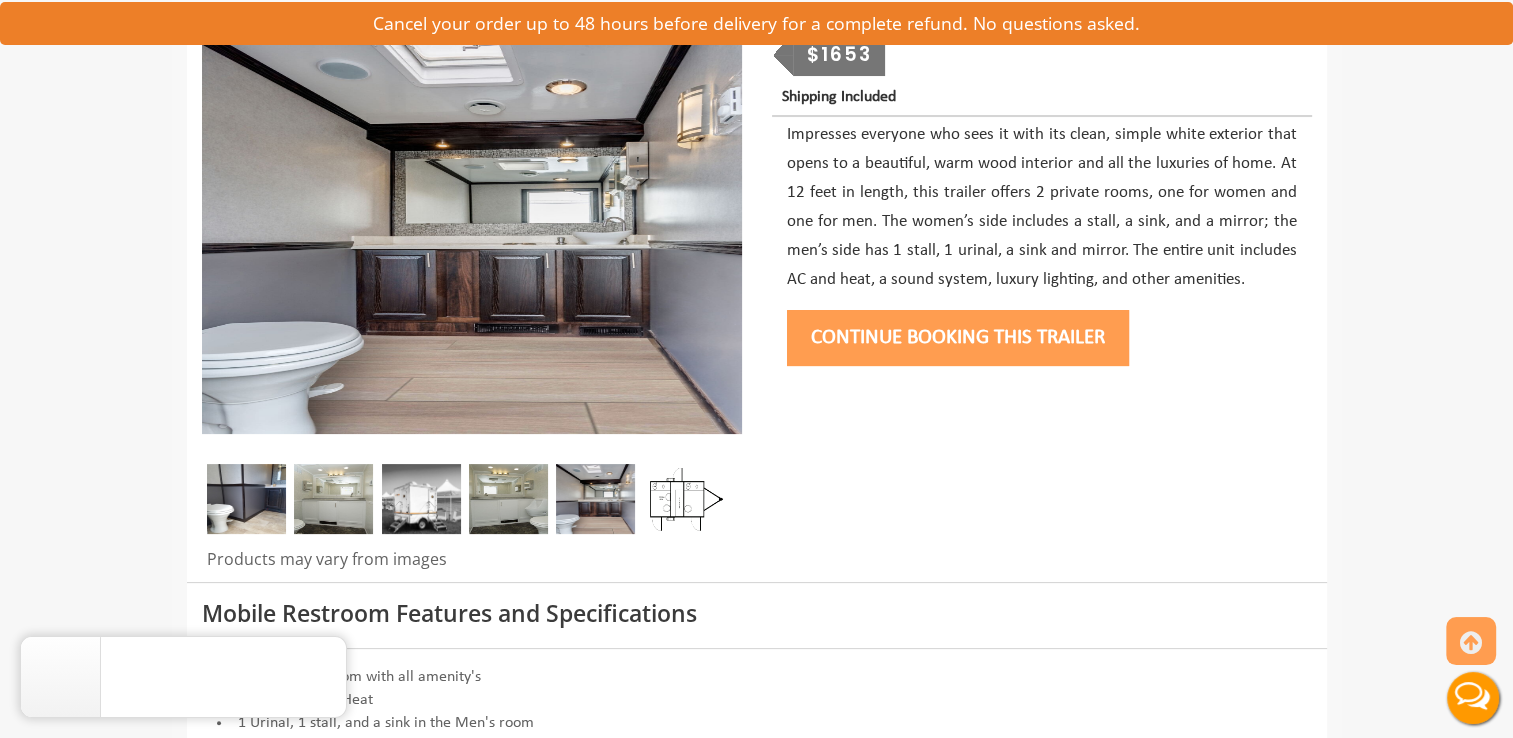 click at bounding box center [683, 499] 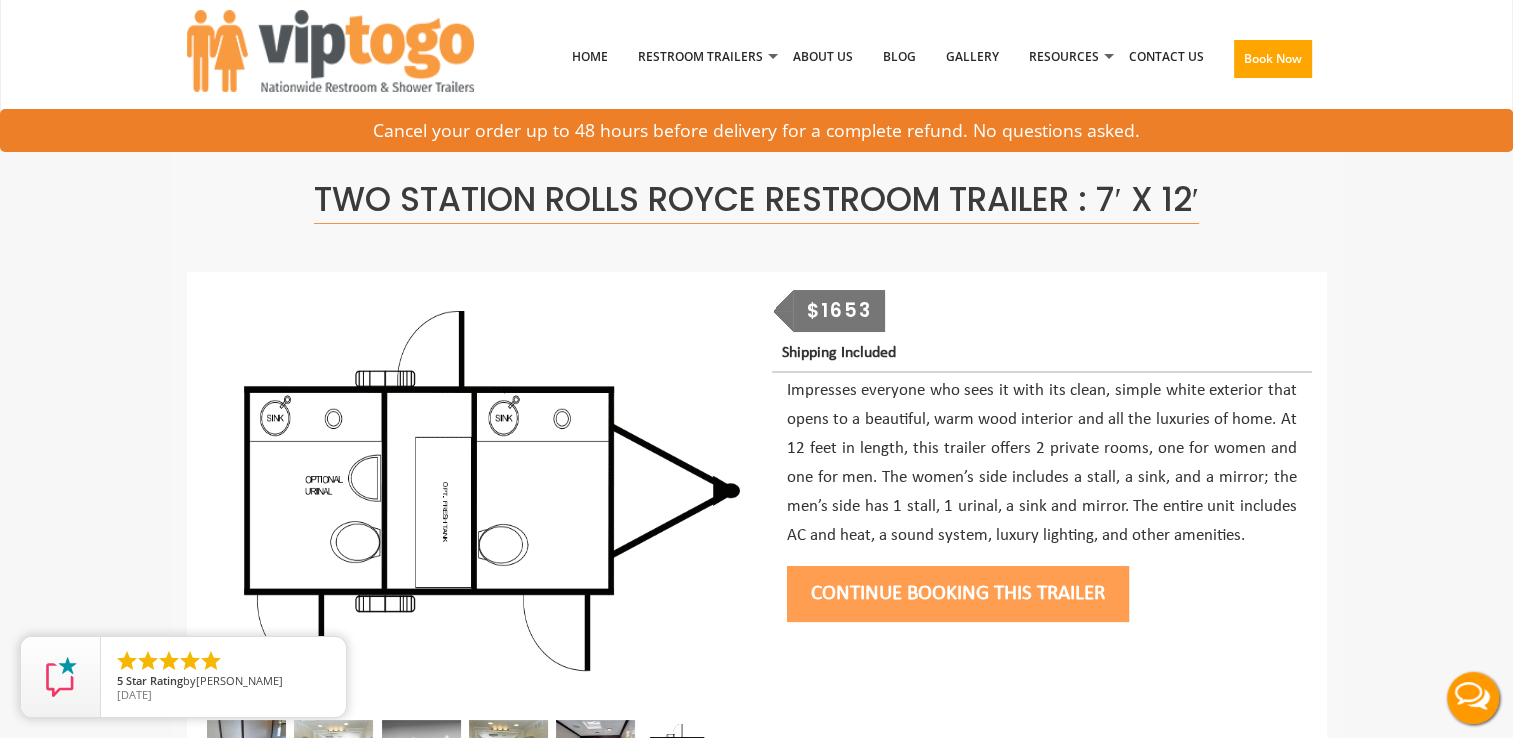 scroll, scrollTop: 0, scrollLeft: 0, axis: both 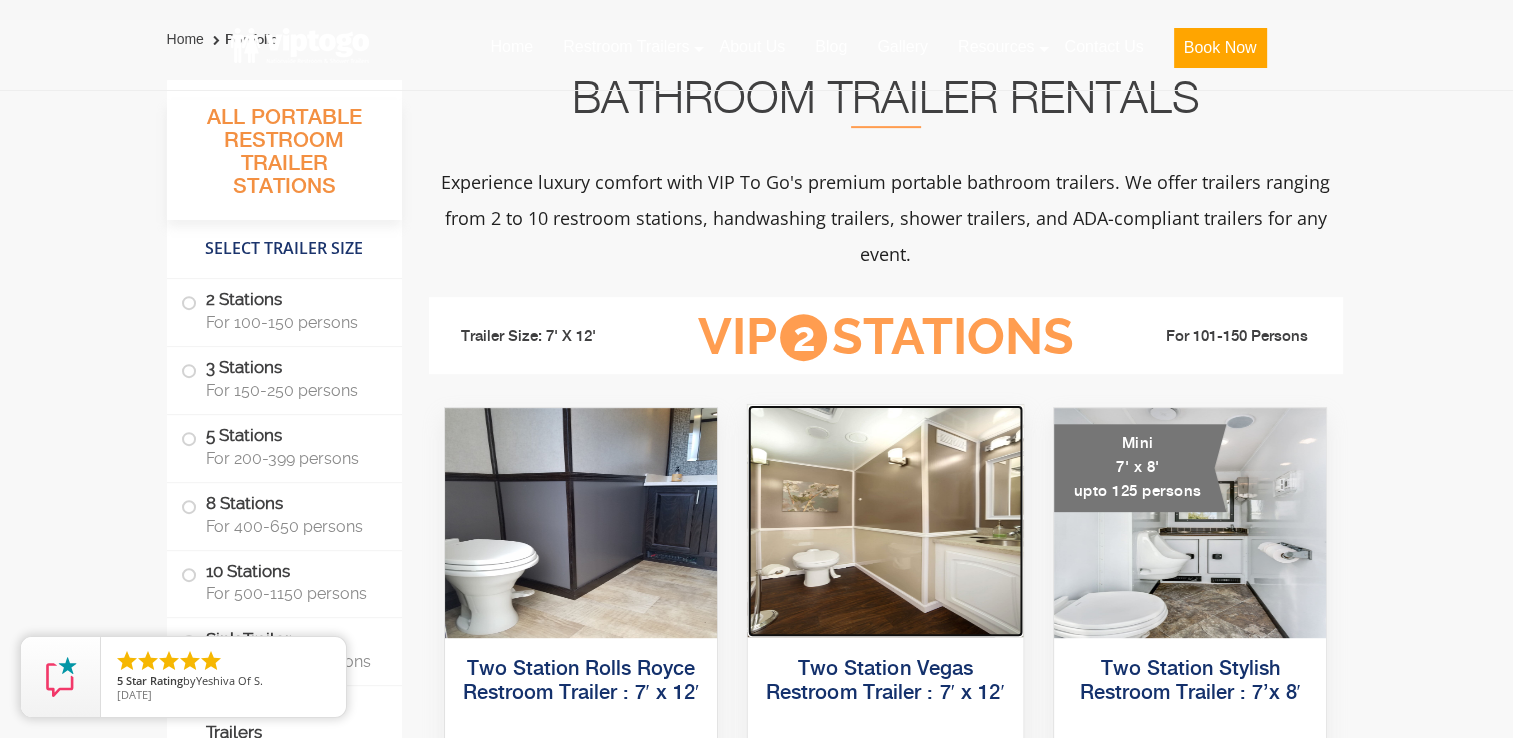 click at bounding box center (885, 521) 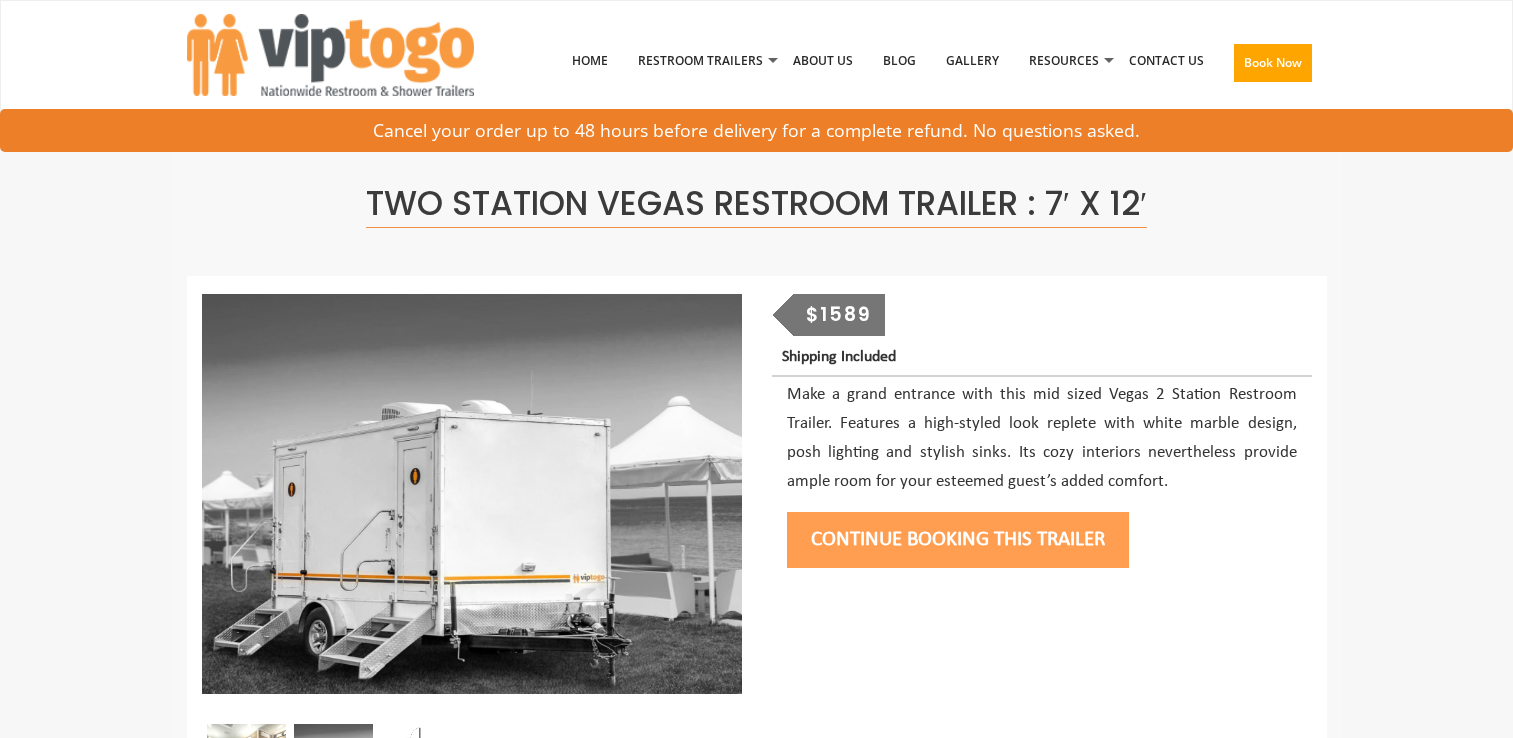 click on "Toggle navigation
VIPTOGO
Home
Restroom Trailers
Restroom Trailers by Type
All Restroom Trailers
ADA Restroom Trailers
Portable Shower Rentals
Sink Trailers
Restroom Trailers by Event
Construction Restroom Trailer
Wedding Restroom Trailers
Seasonal Events
Disaster Relief Restrooms Special Events" at bounding box center [756, 2836] 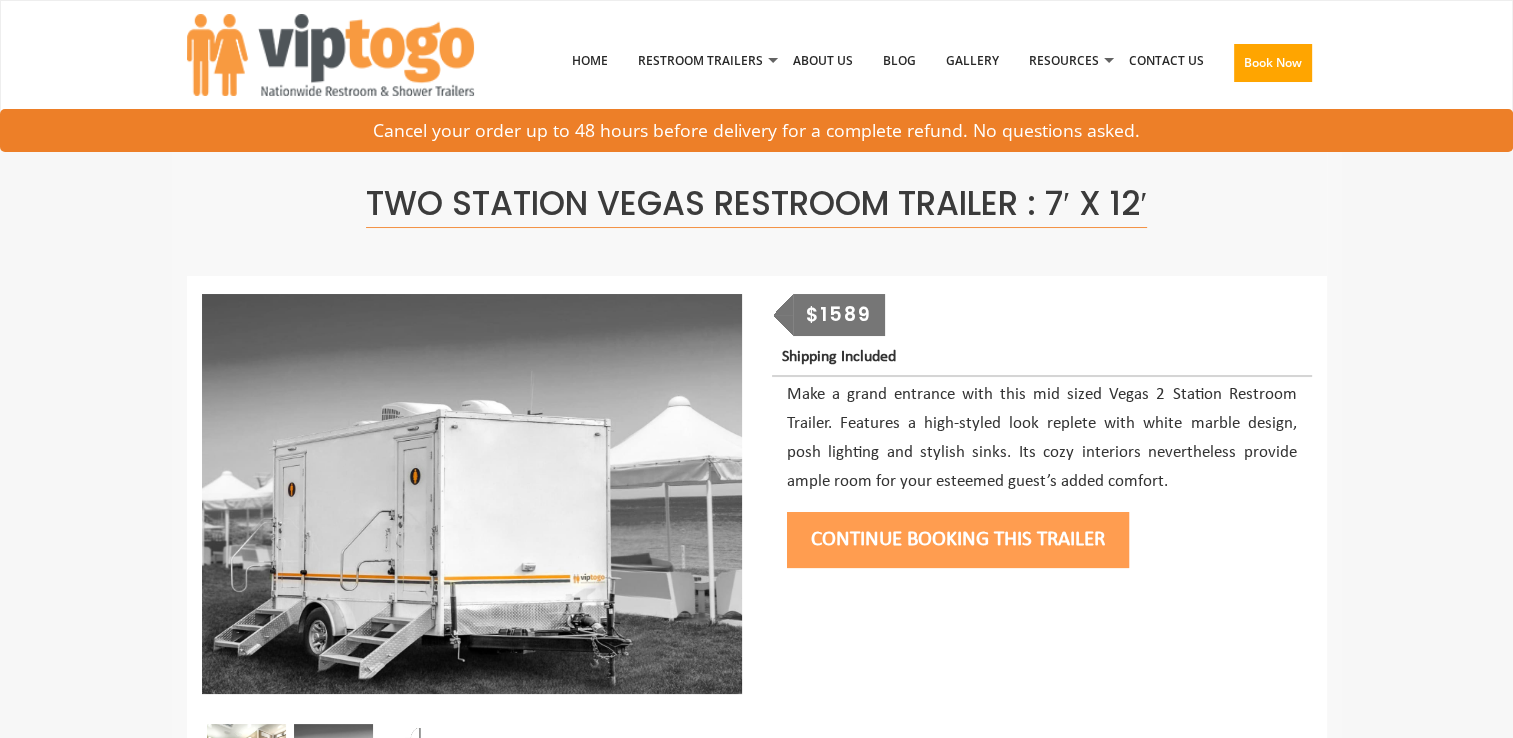 scroll, scrollTop: 0, scrollLeft: 0, axis: both 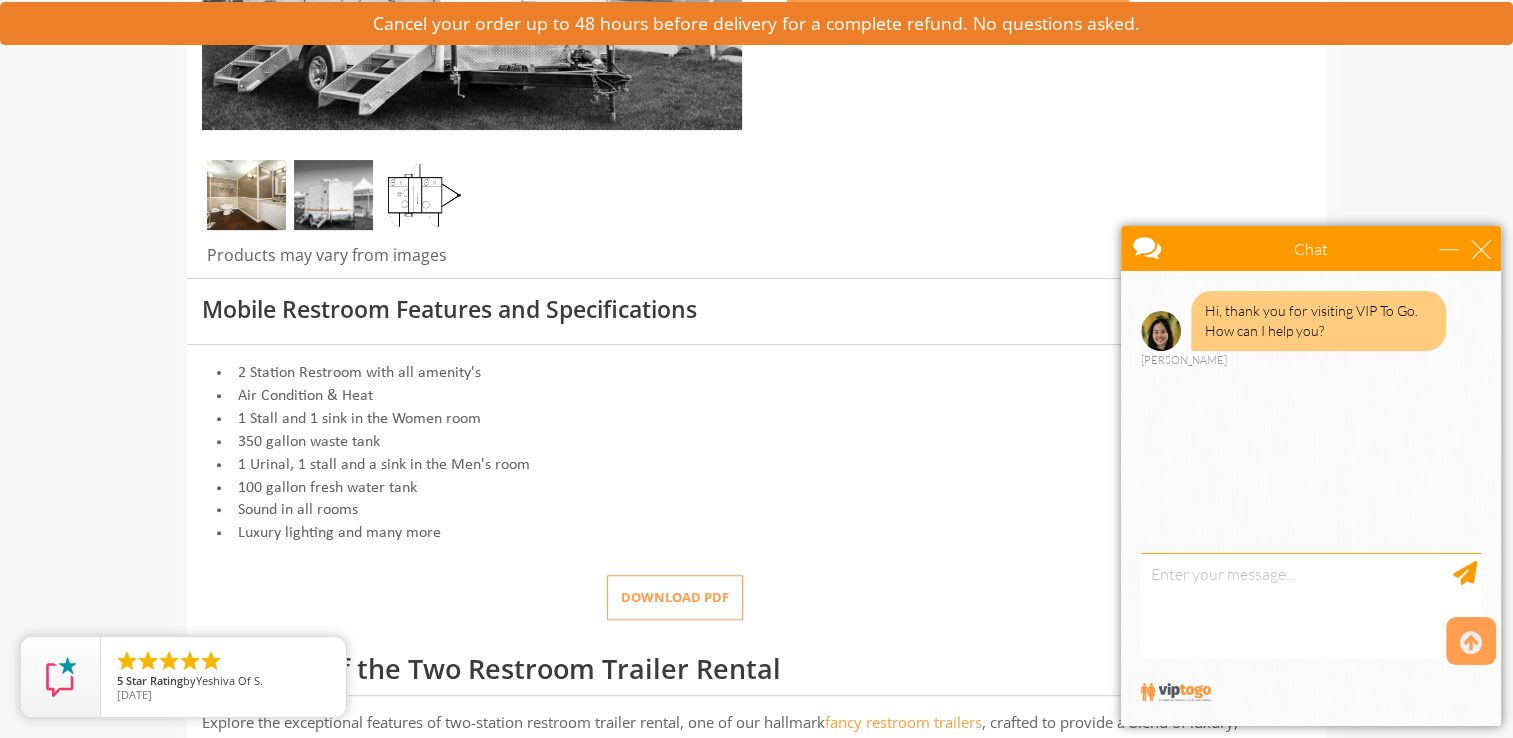 click at bounding box center (246, 195) 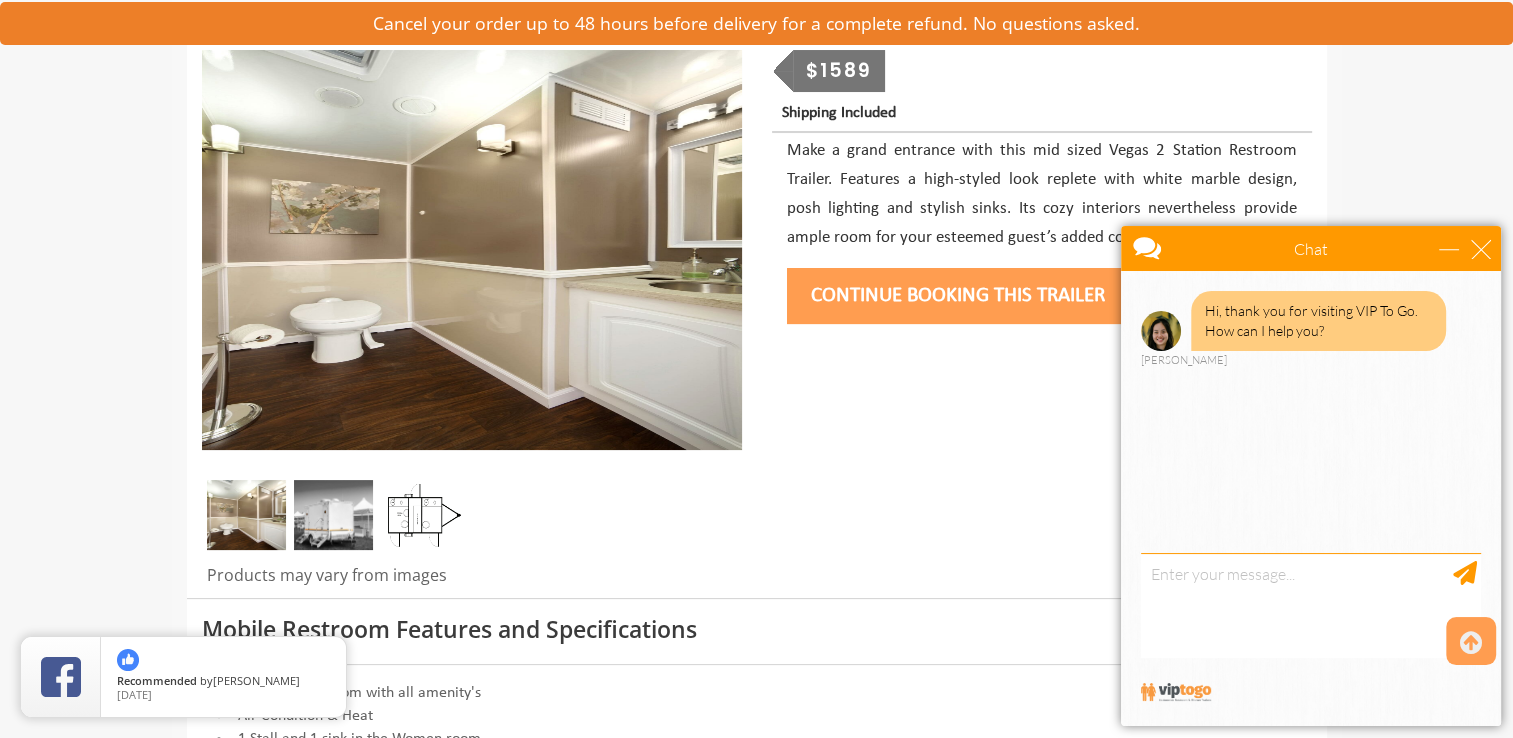 scroll, scrollTop: 240, scrollLeft: 0, axis: vertical 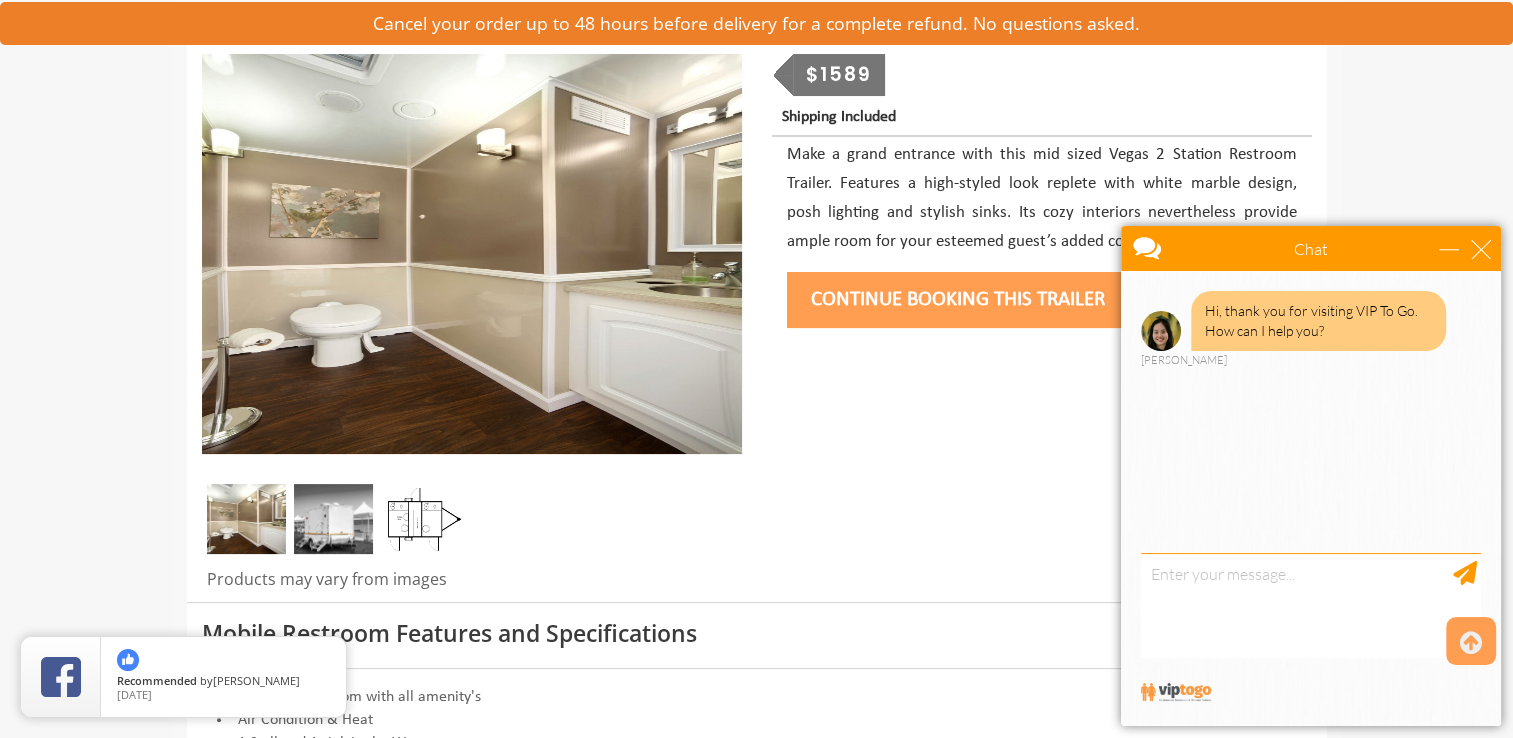 click at bounding box center [333, 519] 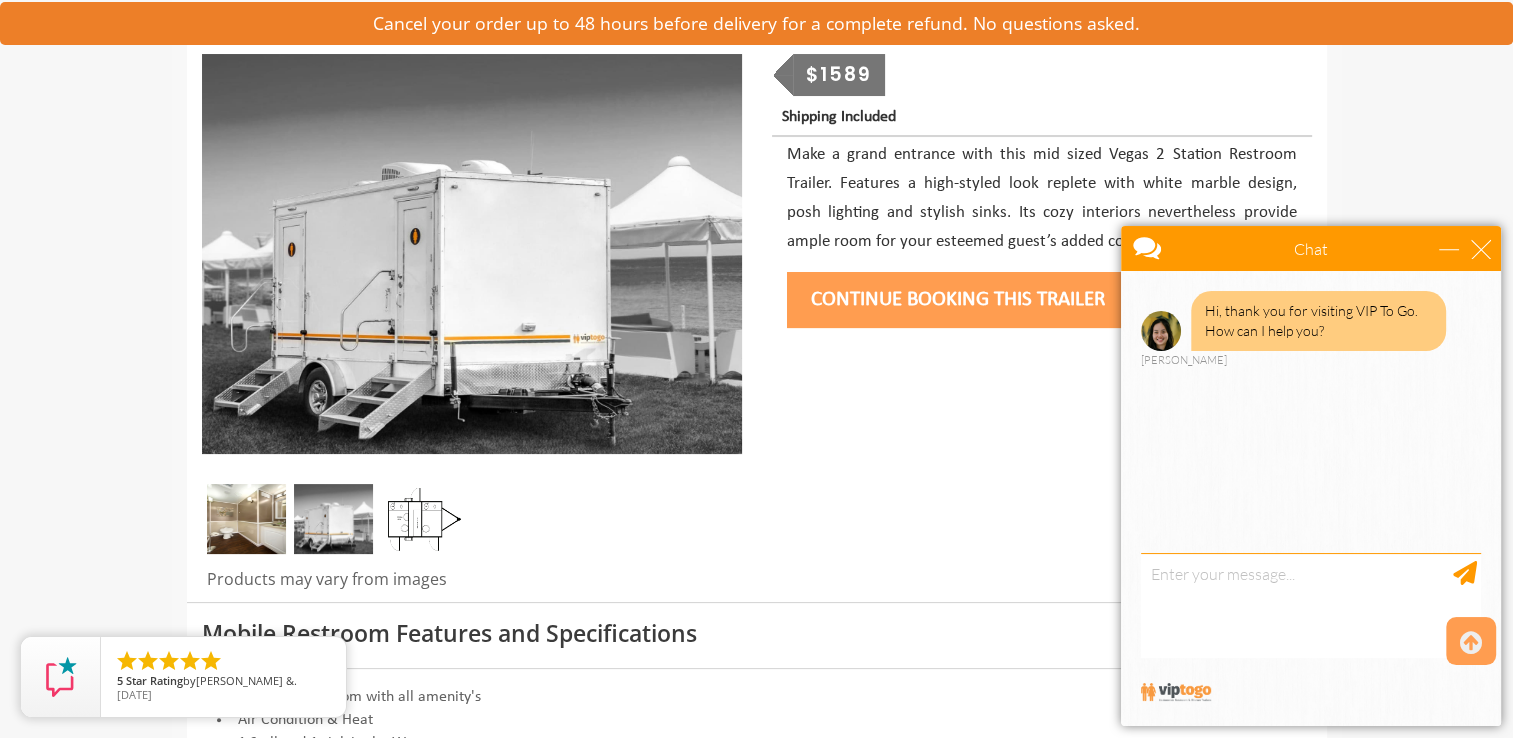 click at bounding box center [421, 519] 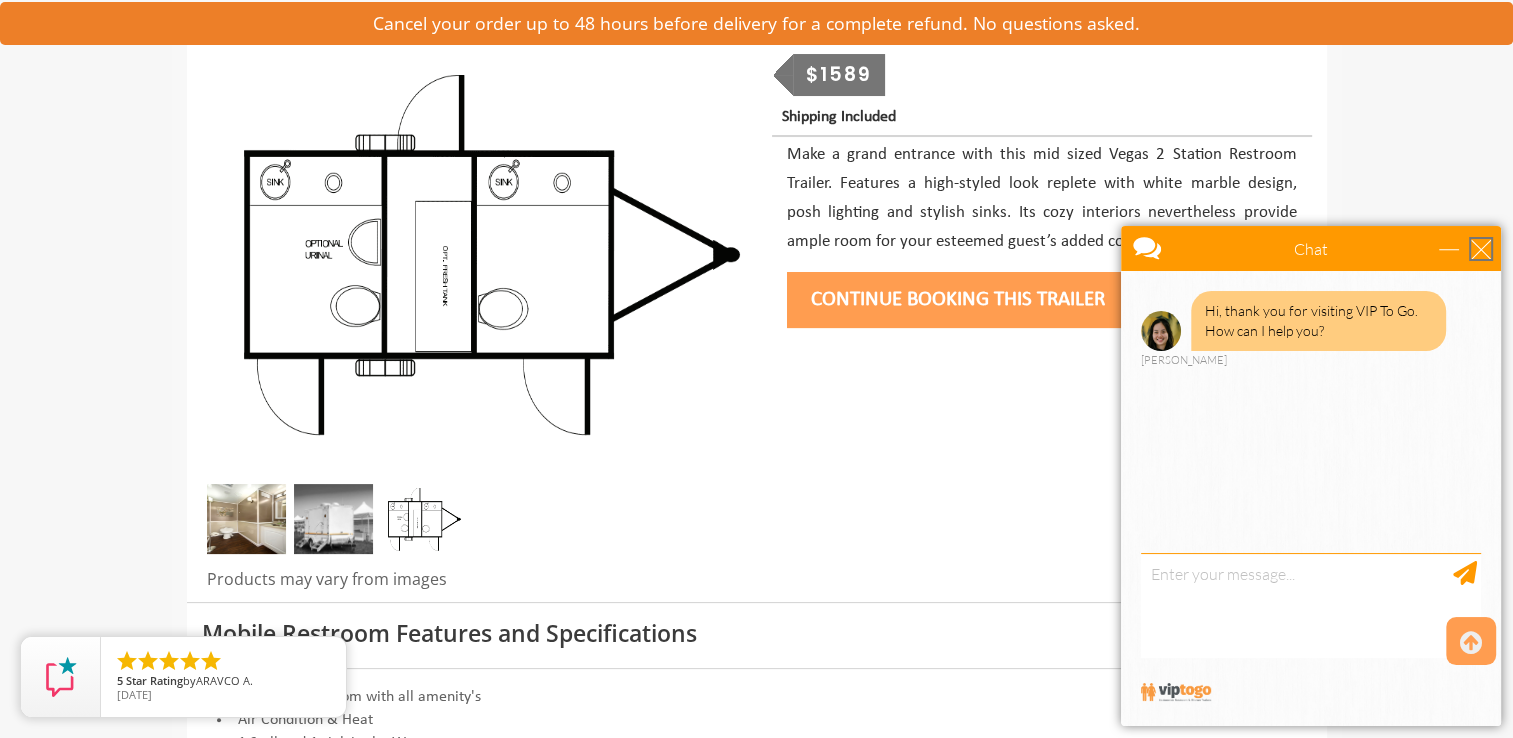 click at bounding box center (1481, 249) 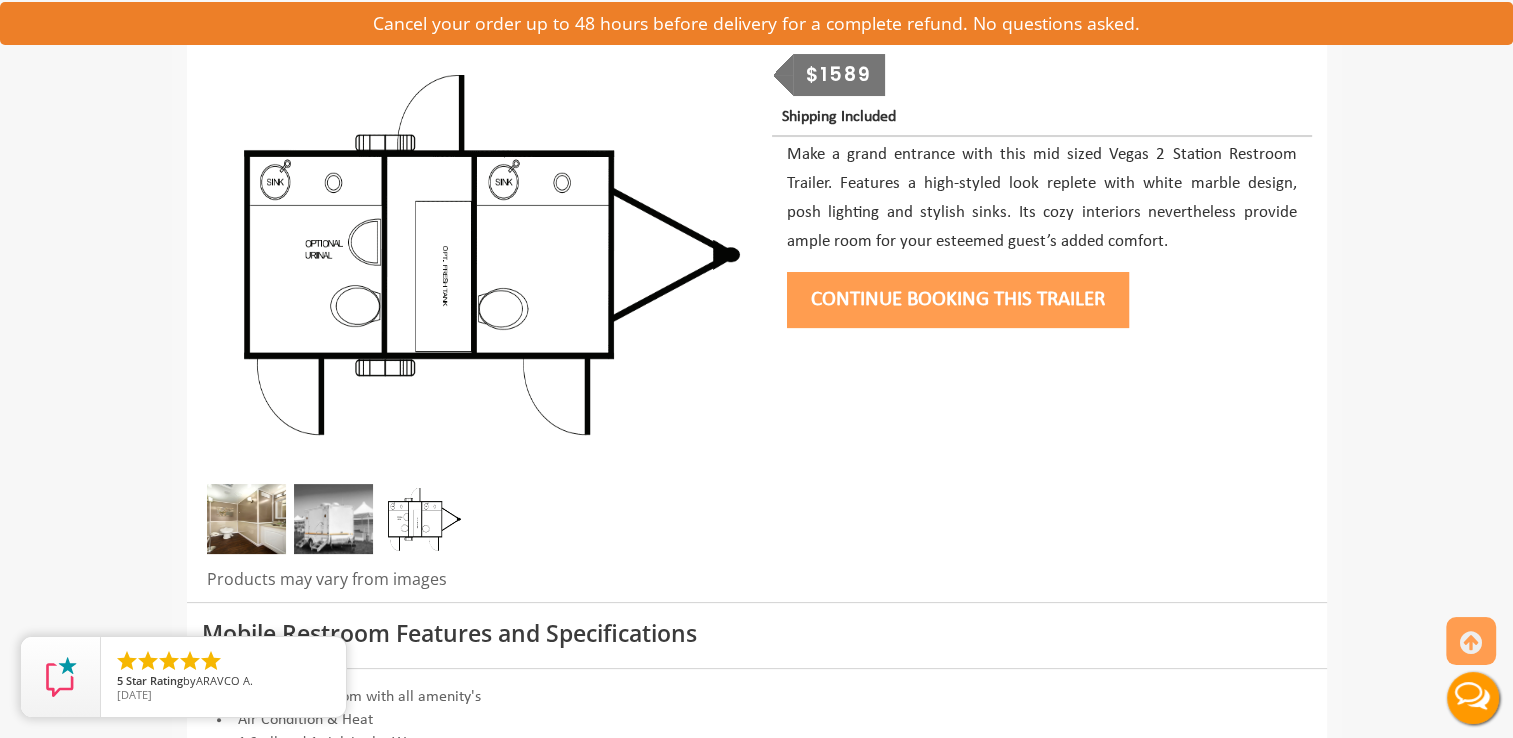 scroll, scrollTop: 0, scrollLeft: 0, axis: both 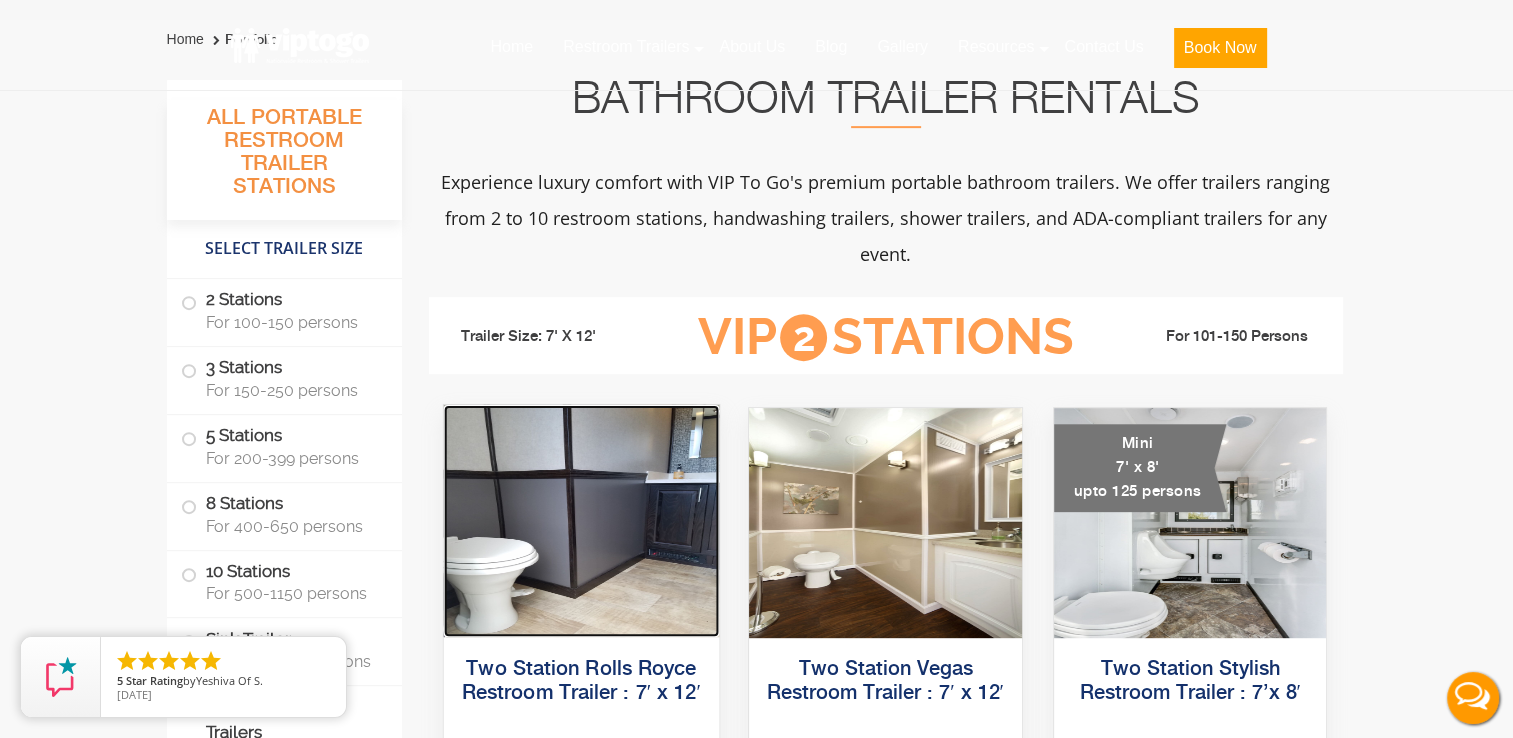 click at bounding box center [580, 521] 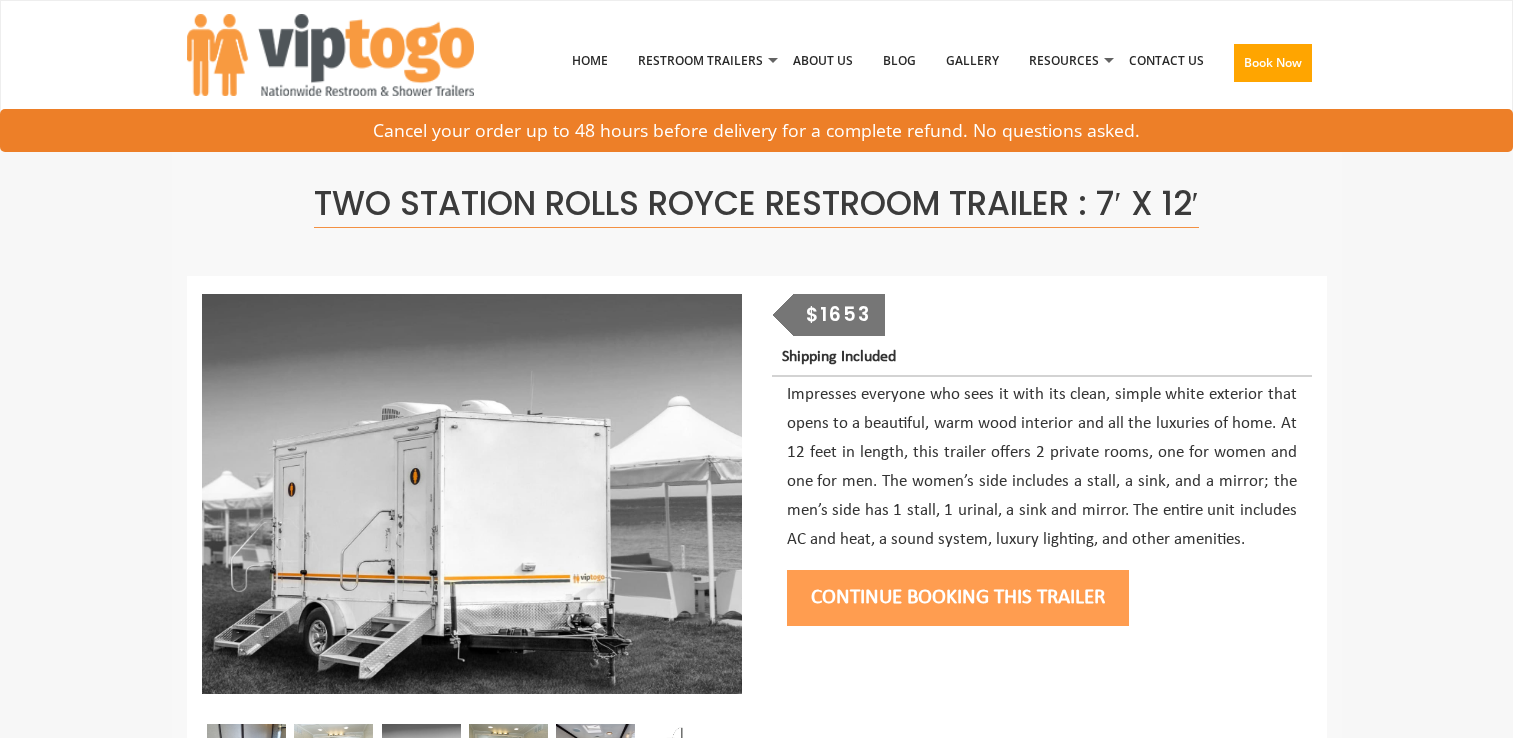 scroll, scrollTop: 0, scrollLeft: 0, axis: both 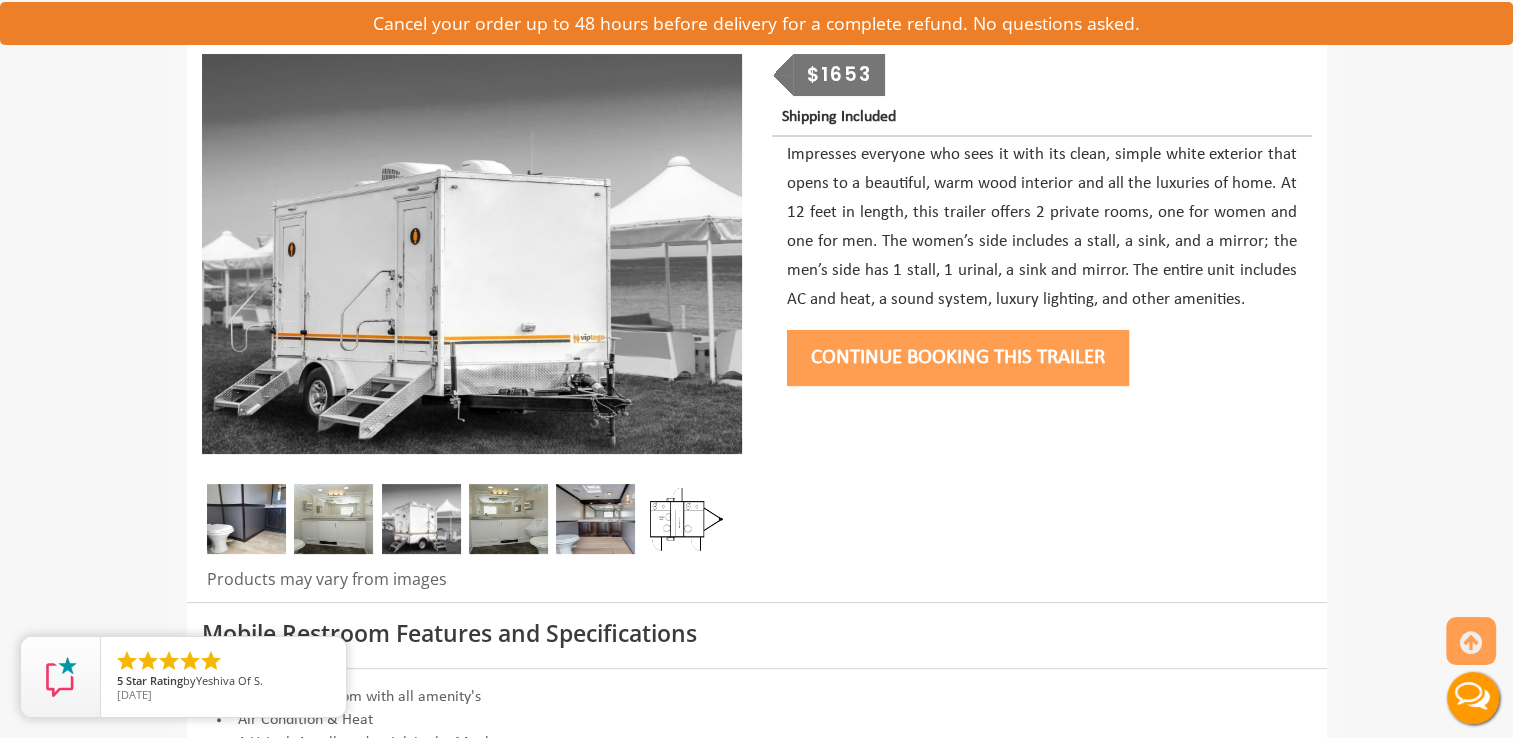 click at bounding box center [246, 519] 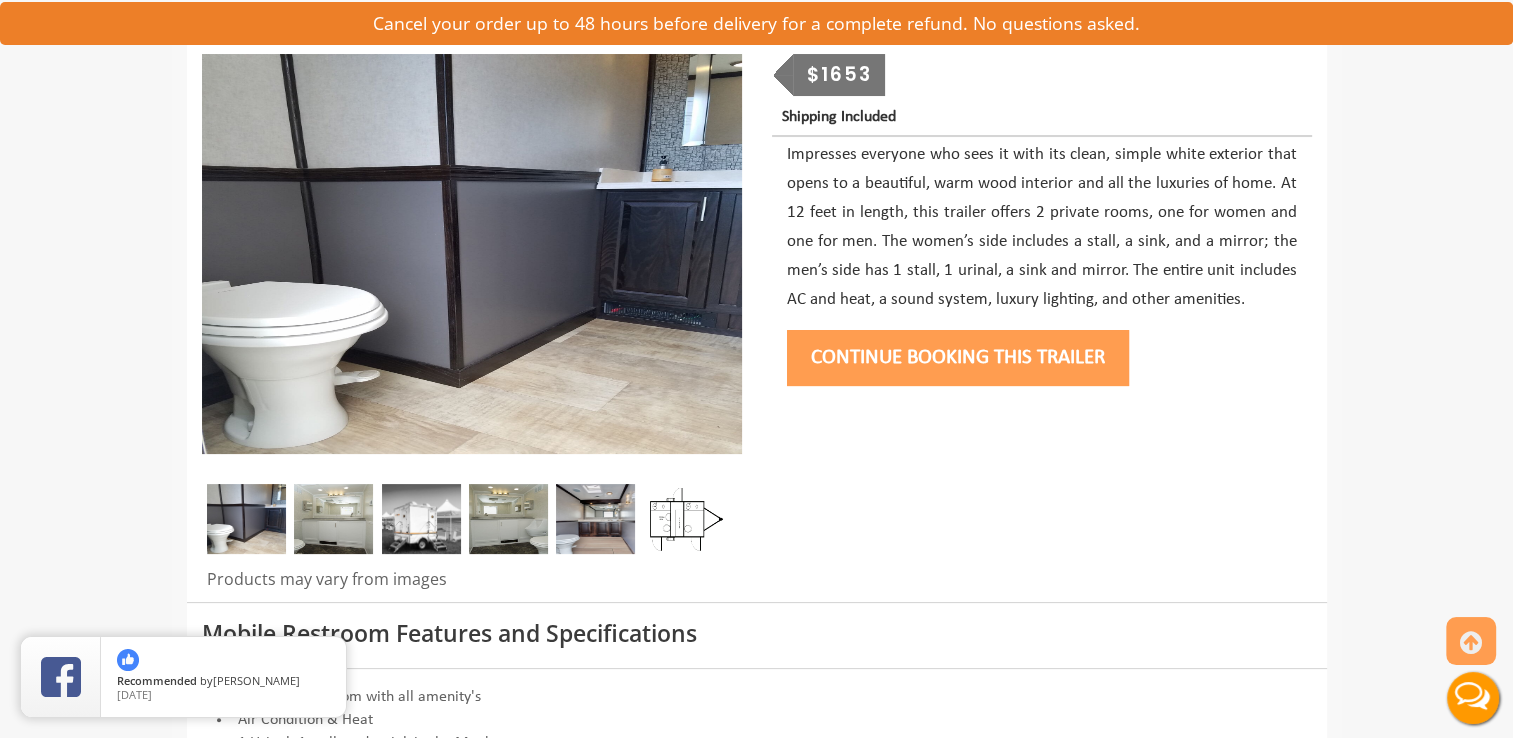 click at bounding box center (333, 519) 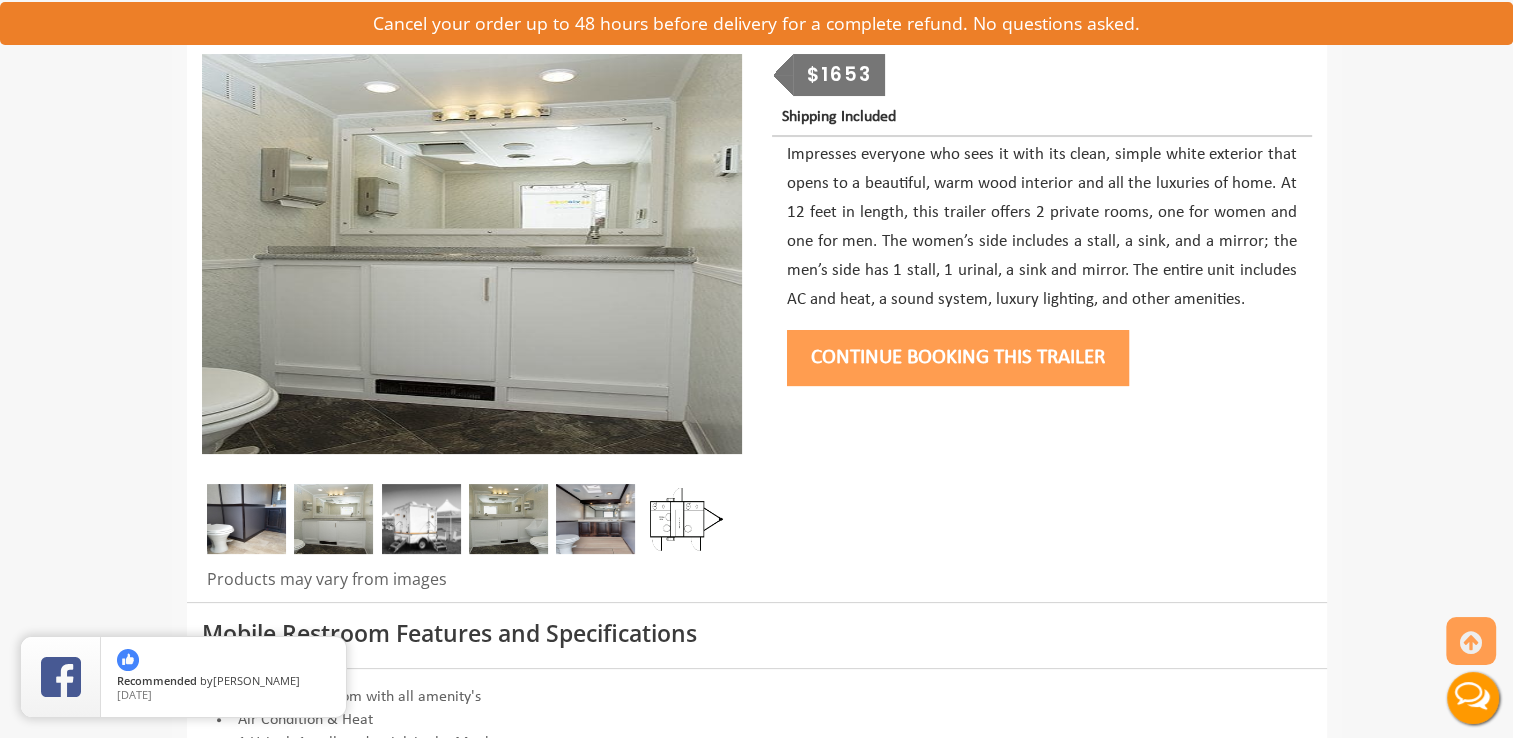 click at bounding box center [421, 519] 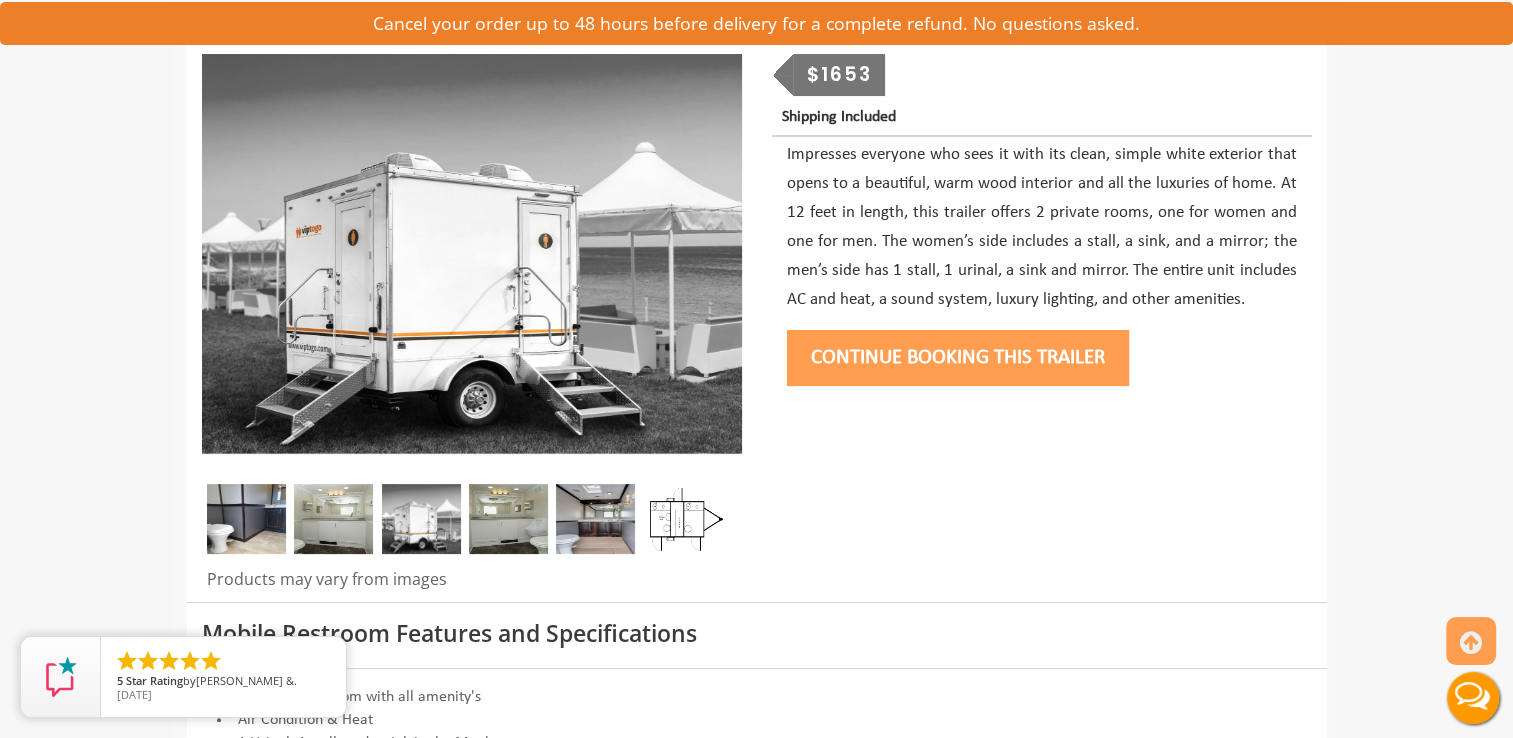 click at bounding box center [508, 519] 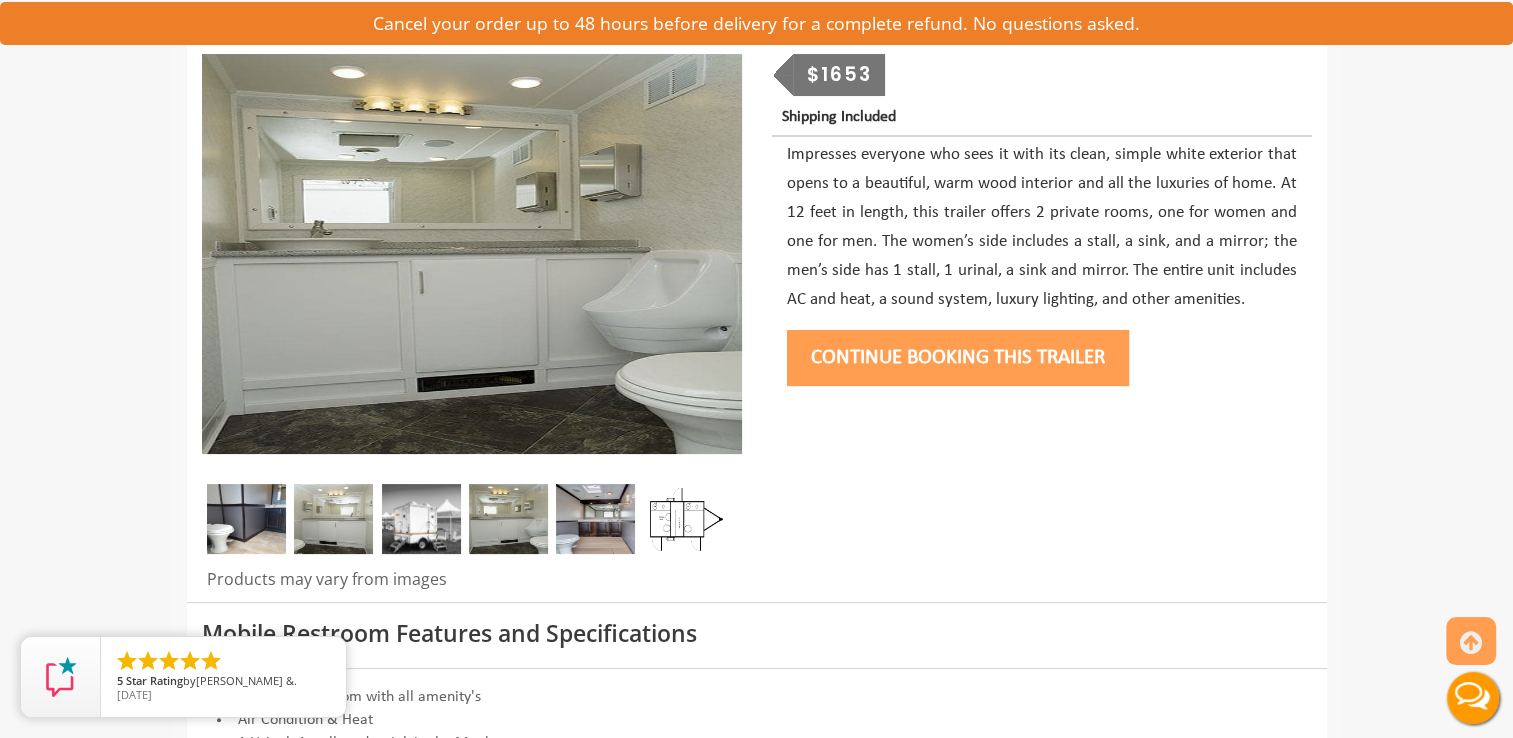 click at bounding box center [595, 519] 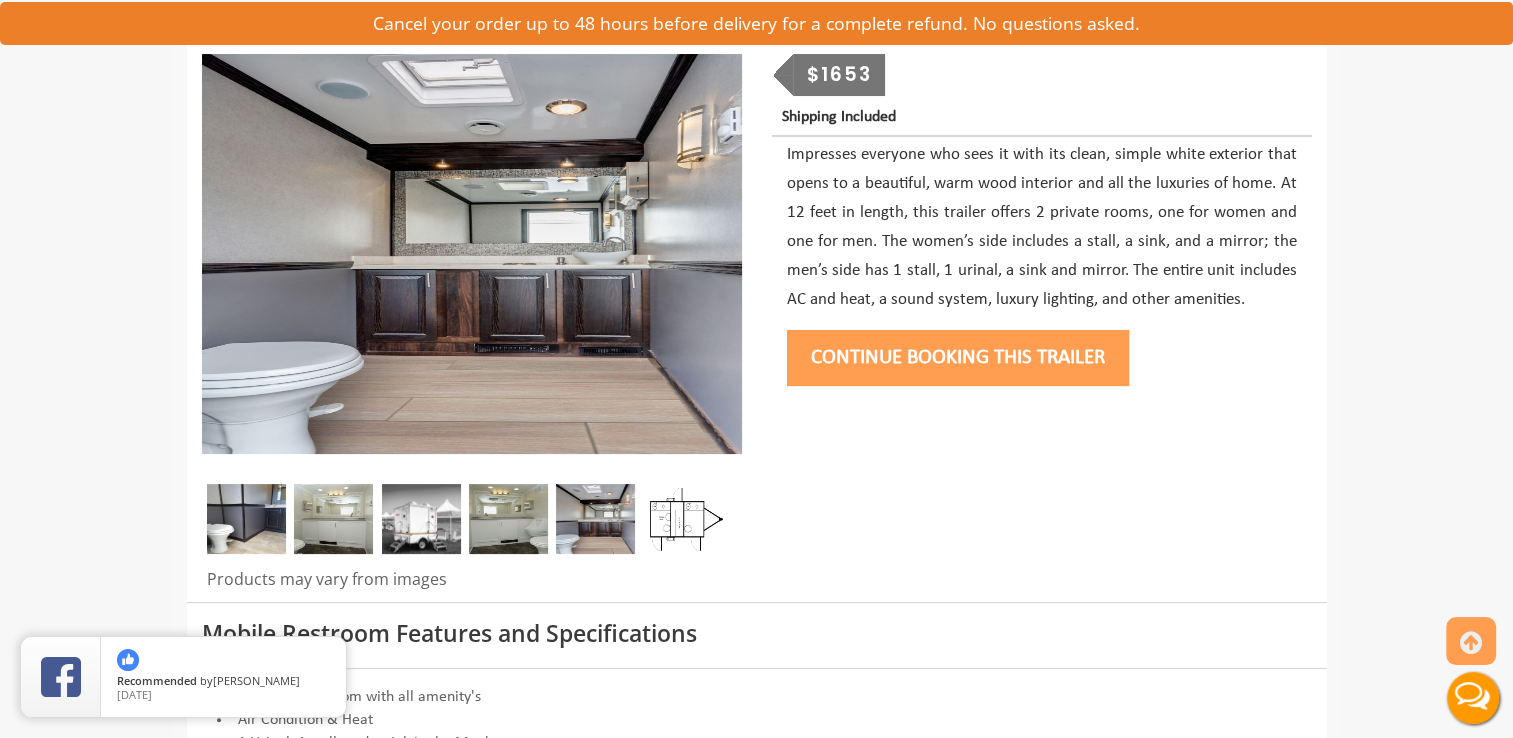 click at bounding box center (683, 519) 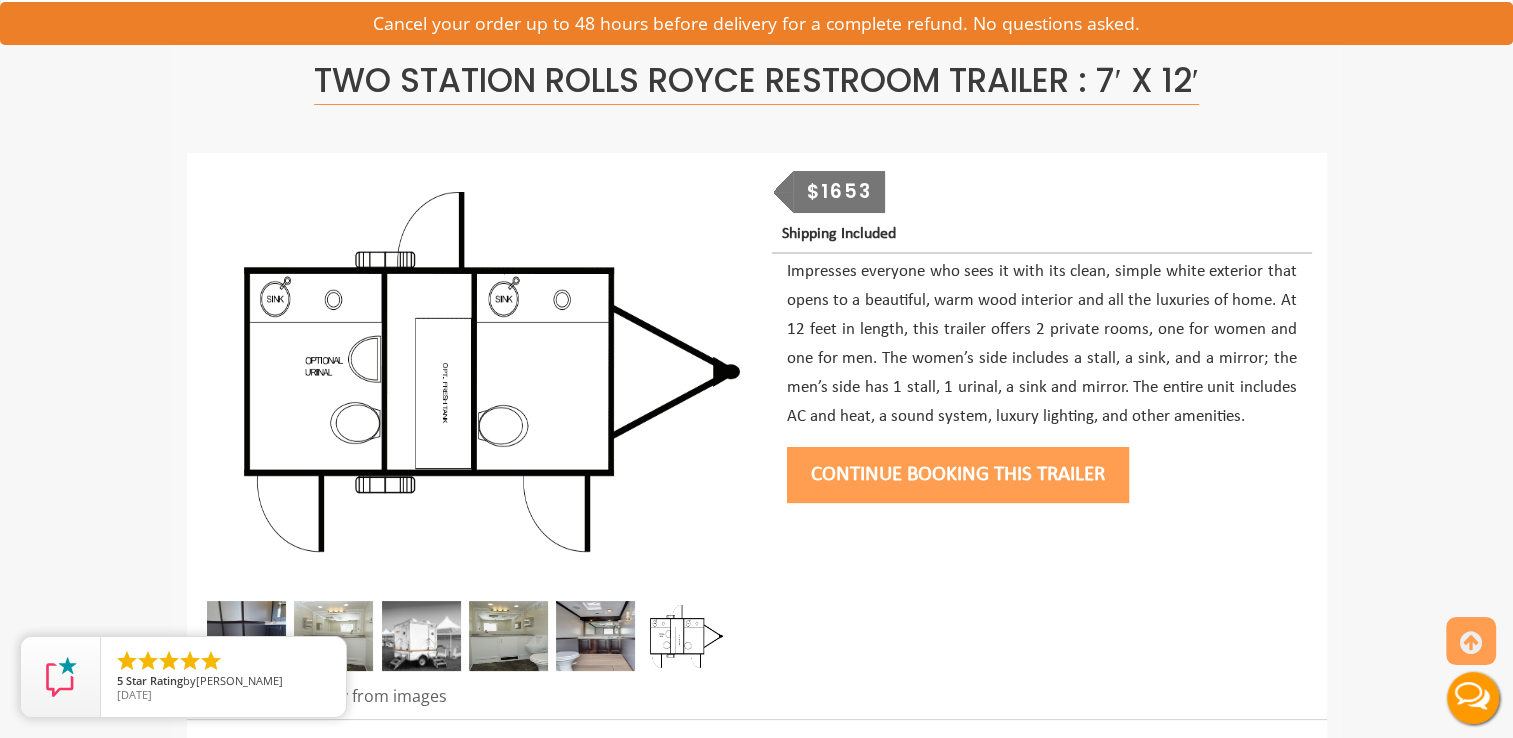 scroll, scrollTop: 0, scrollLeft: 0, axis: both 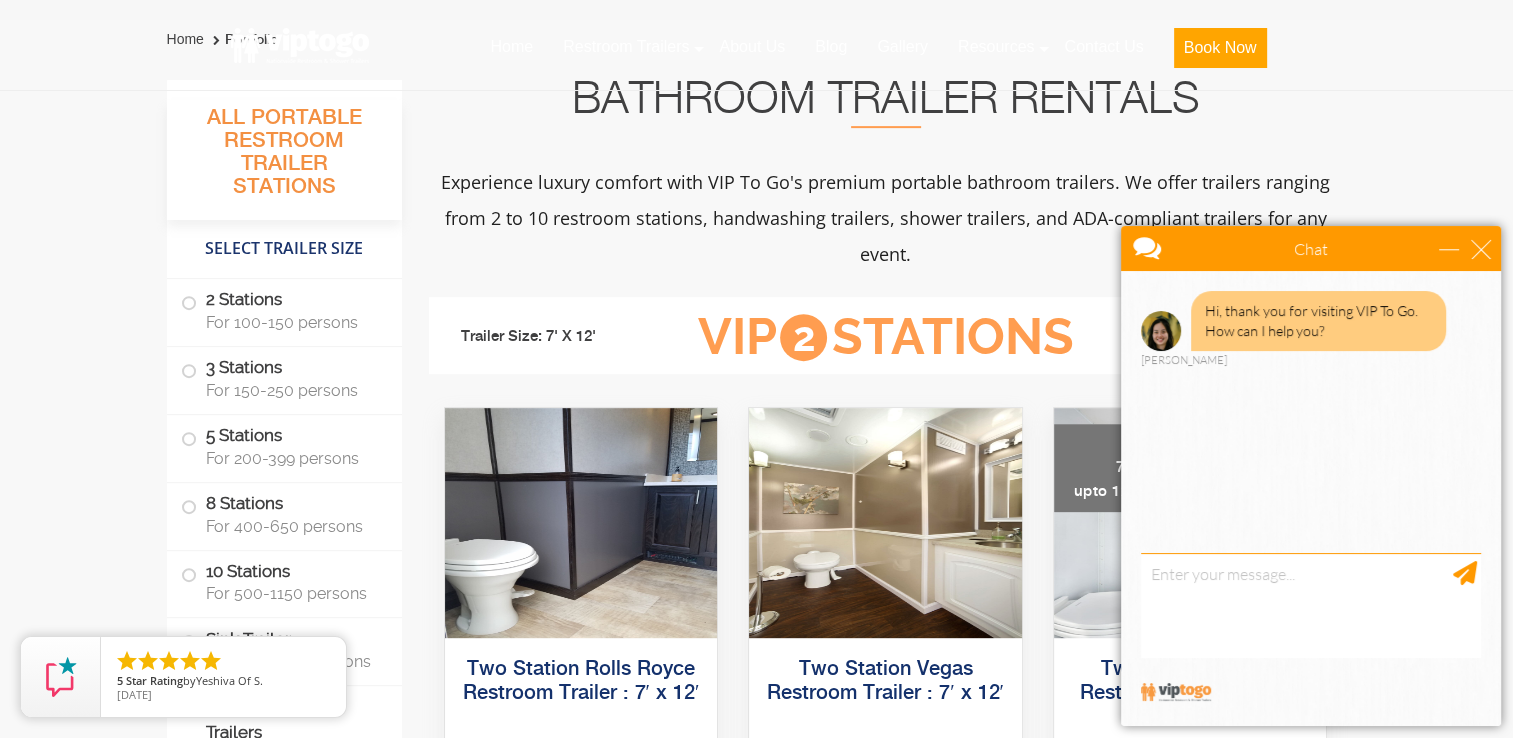 drag, startPoint x: 2237, startPoint y: 721, endPoint x: 1129, endPoint y: 365, distance: 1163.7869 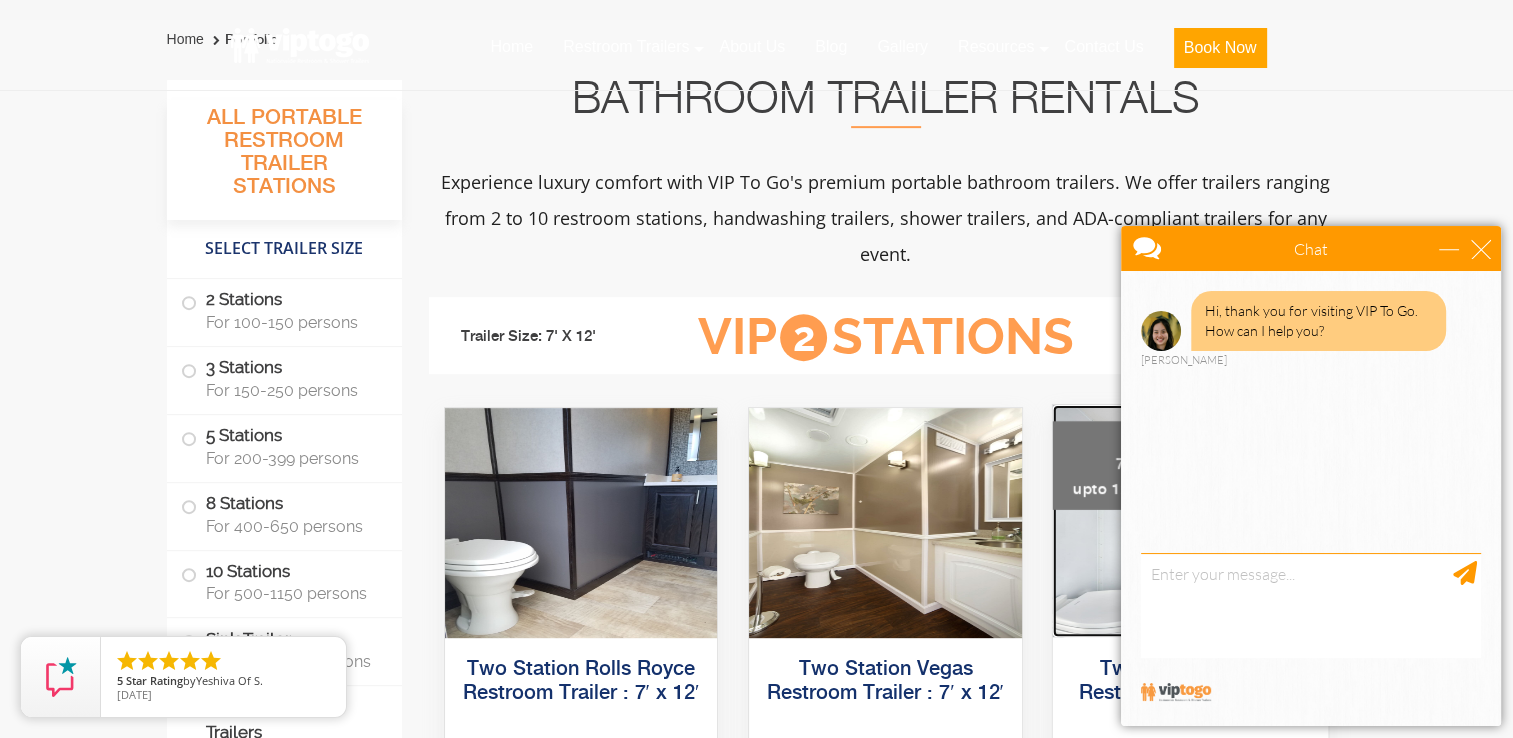 click at bounding box center (1189, 521) 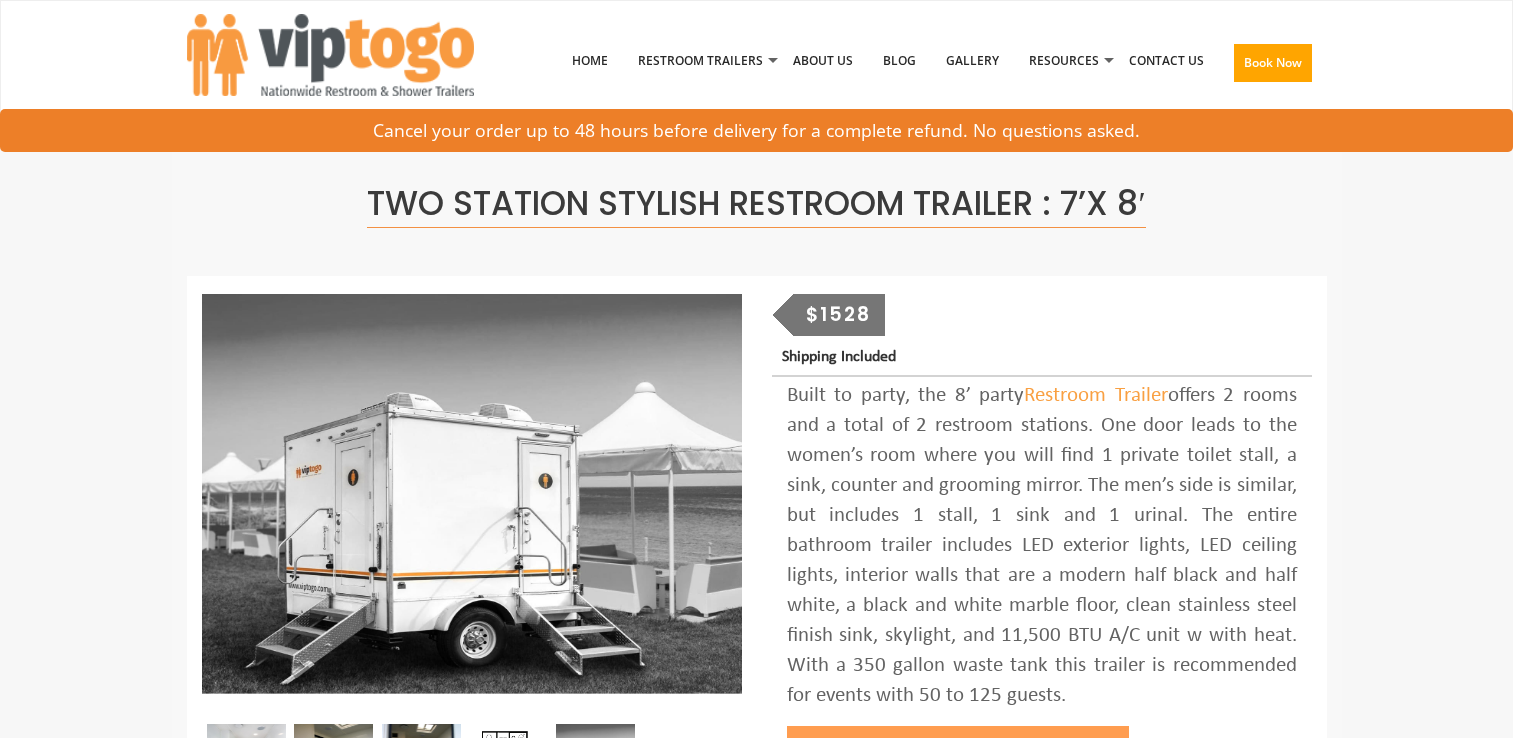 click on "Toggle navigation
VIPTOGO
Home
Restroom Trailers
Restroom Trailers by Type
All Restroom Trailers
ADA Restroom Trailers
Portable Shower Rentals
Sink Trailers
Restroom Trailers by Event
Construction Restroom Trailer
Wedding Restroom Trailers
Seasonal Events
Disaster Relief Restrooms Special Events" at bounding box center (756, 2042) 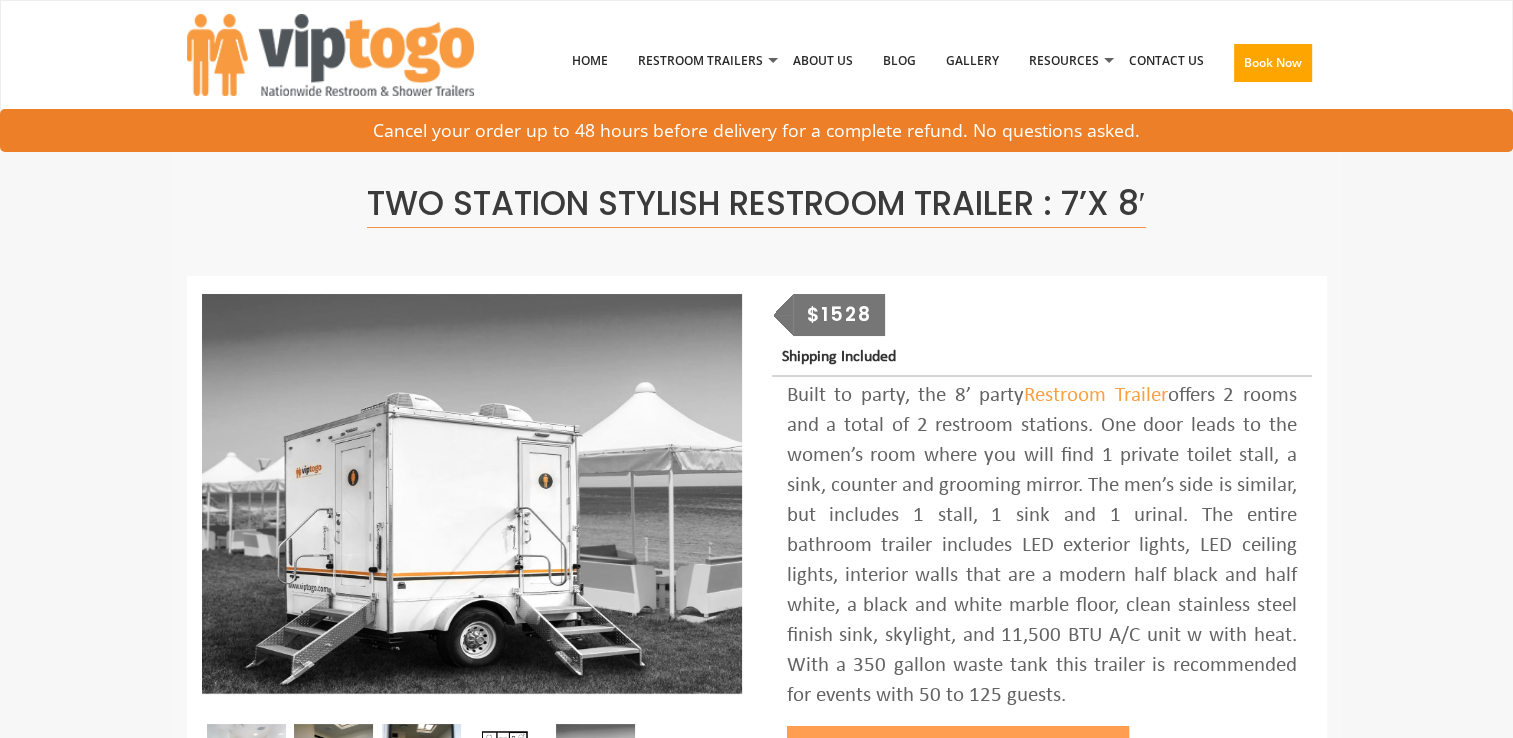 scroll, scrollTop: 0, scrollLeft: 0, axis: both 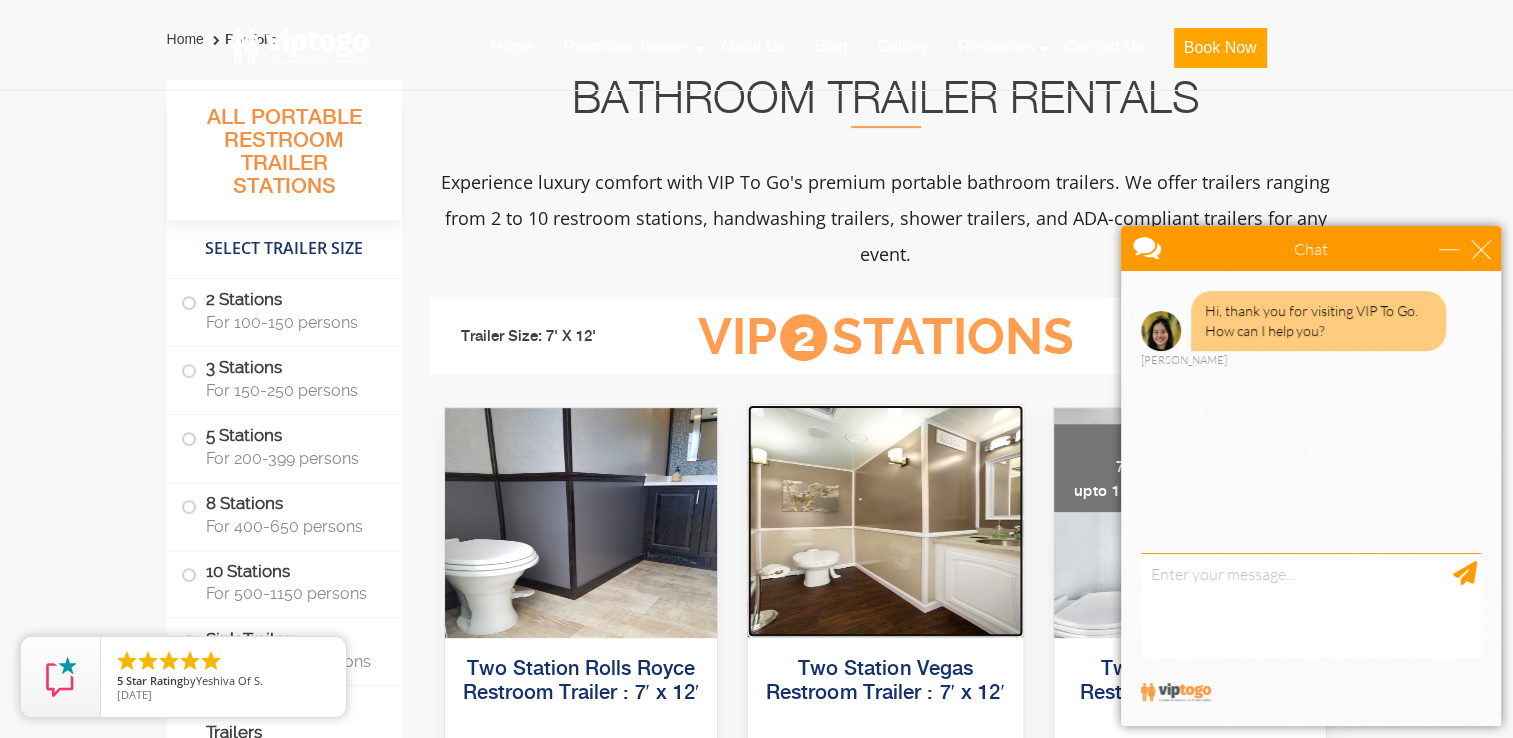 click at bounding box center [885, 521] 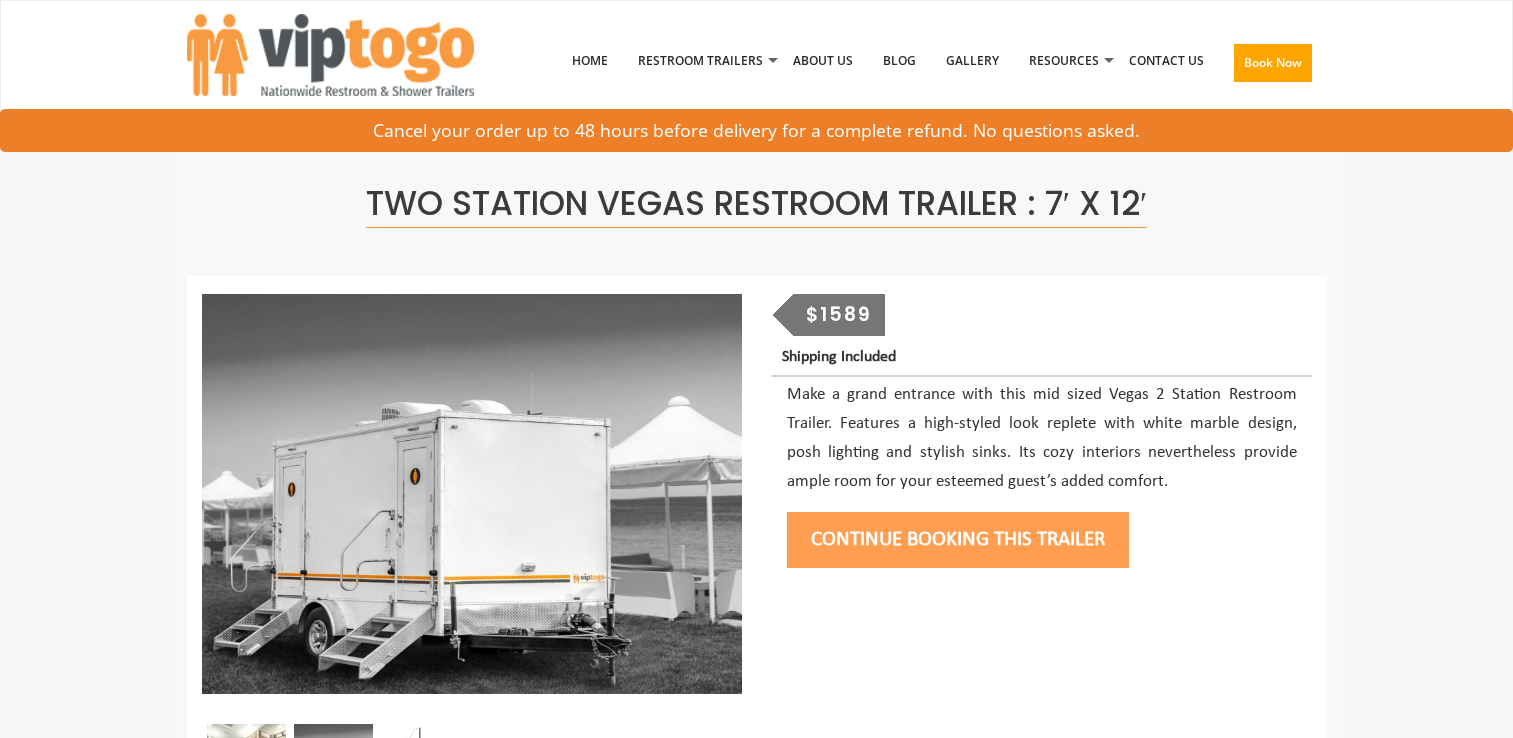 scroll, scrollTop: 0, scrollLeft: 0, axis: both 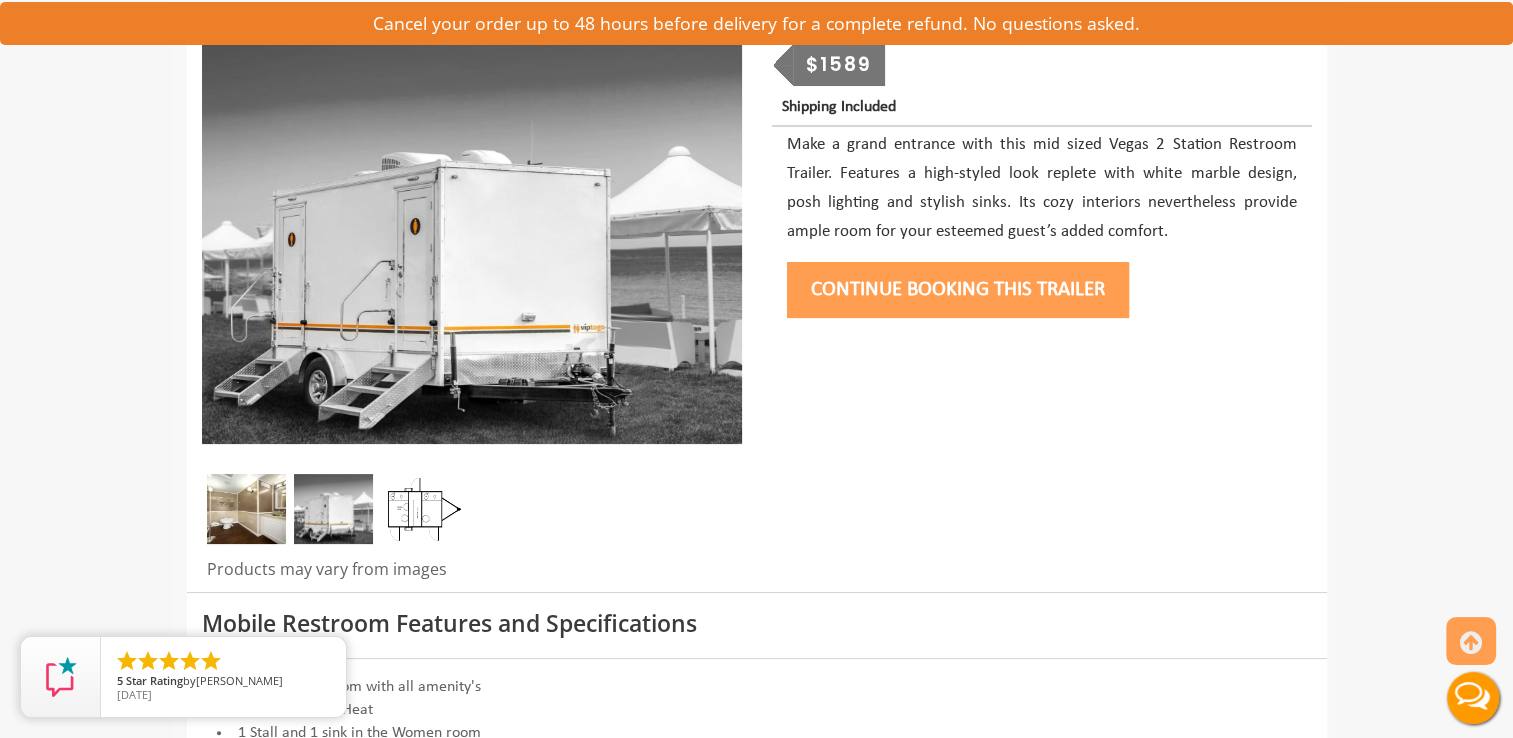 click at bounding box center (246, 509) 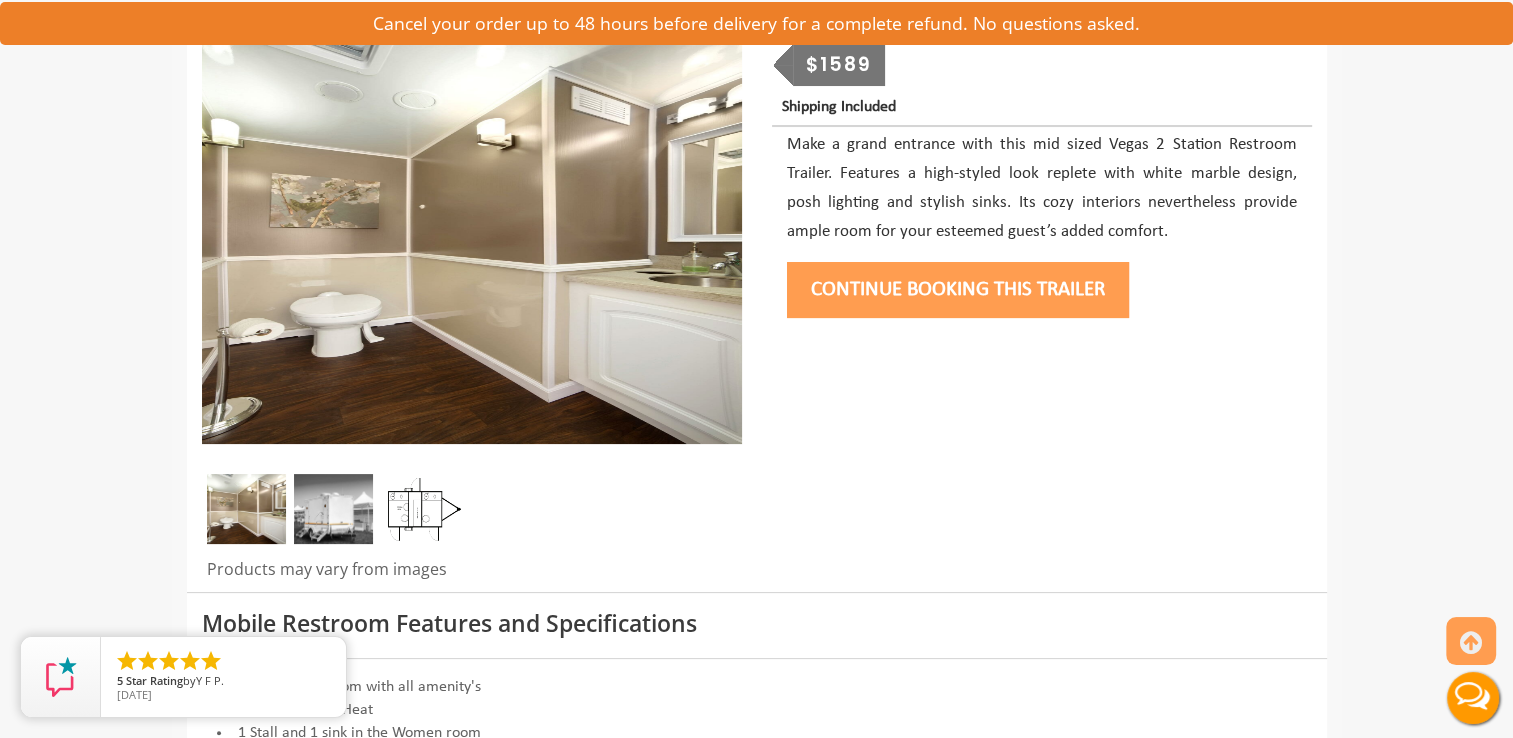 click at bounding box center (333, 509) 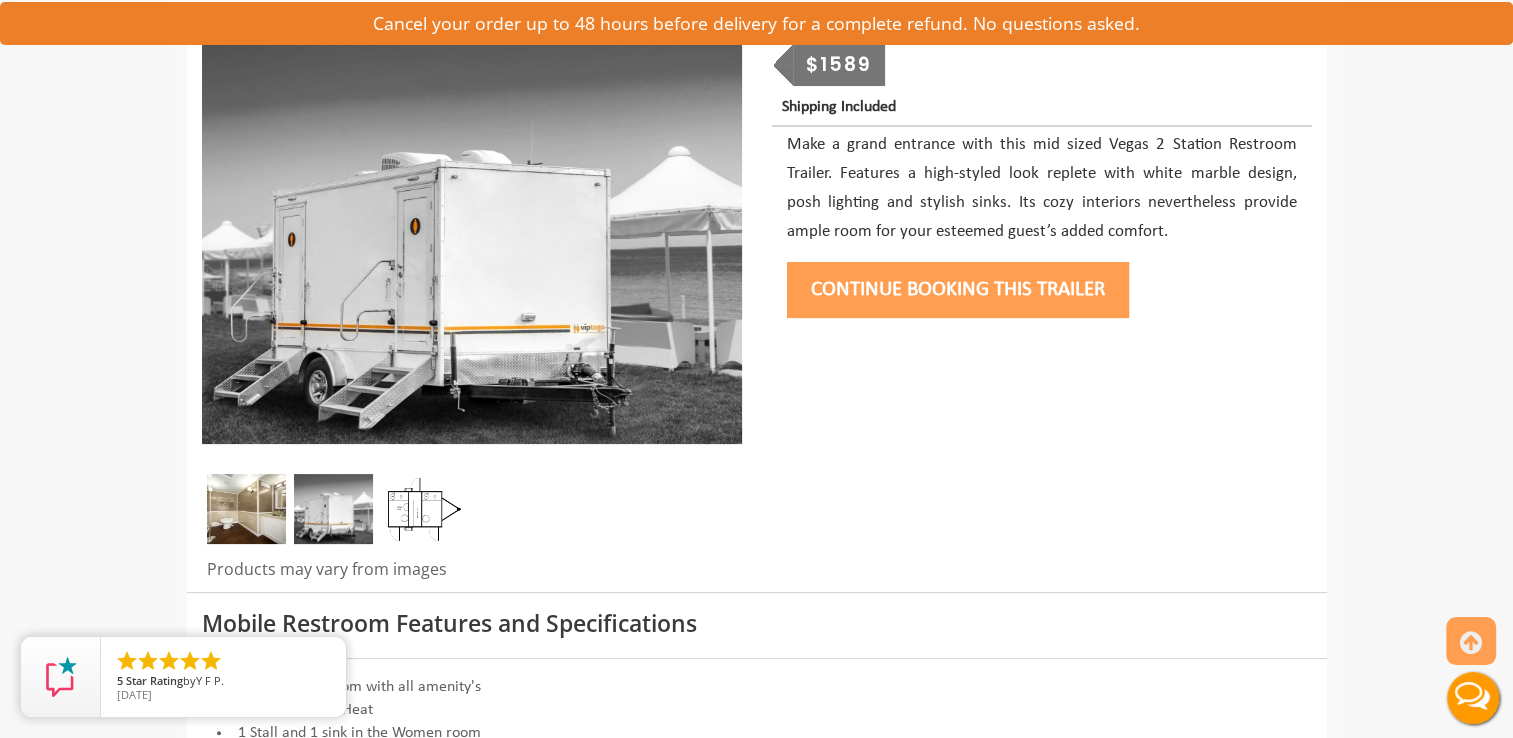 click at bounding box center (421, 509) 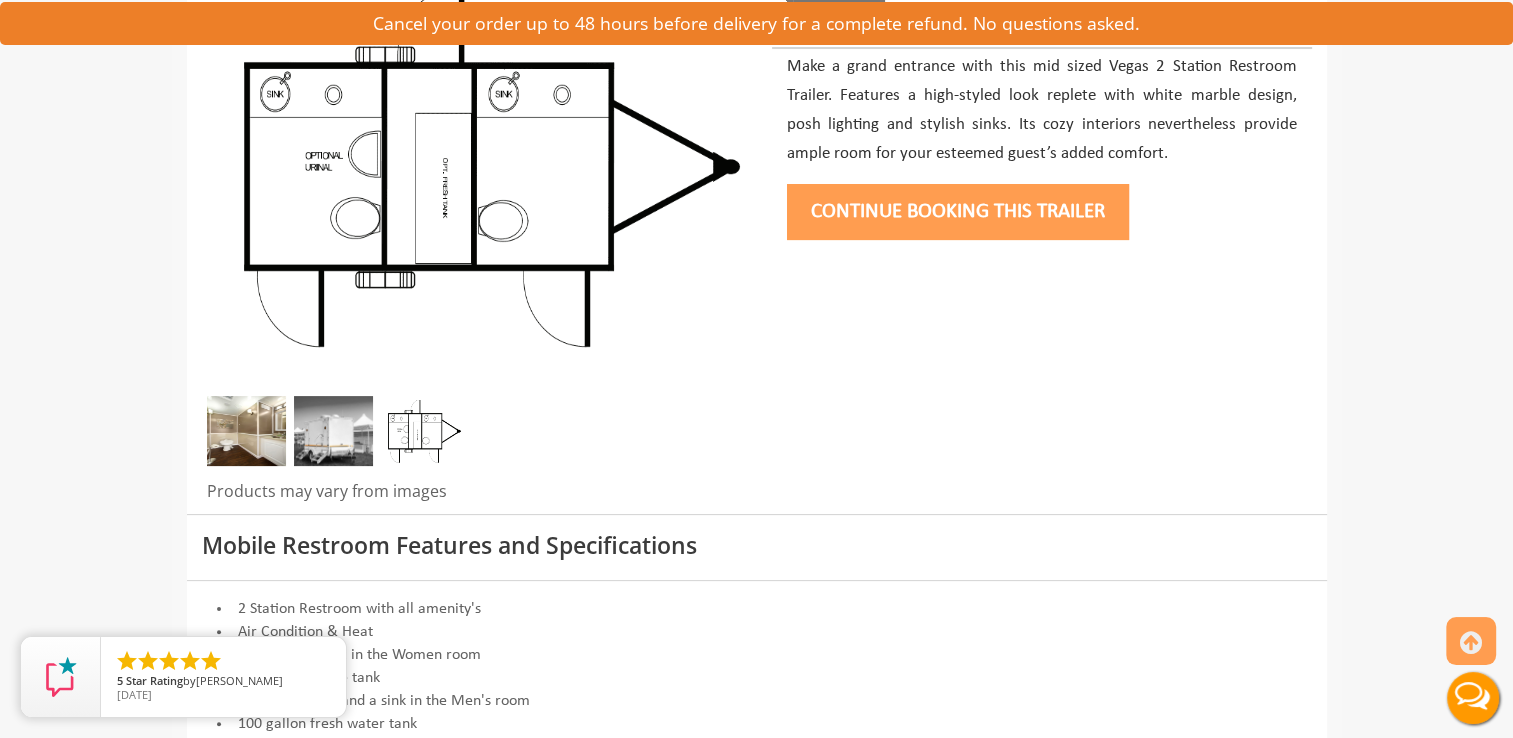 scroll, scrollTop: 327, scrollLeft: 0, axis: vertical 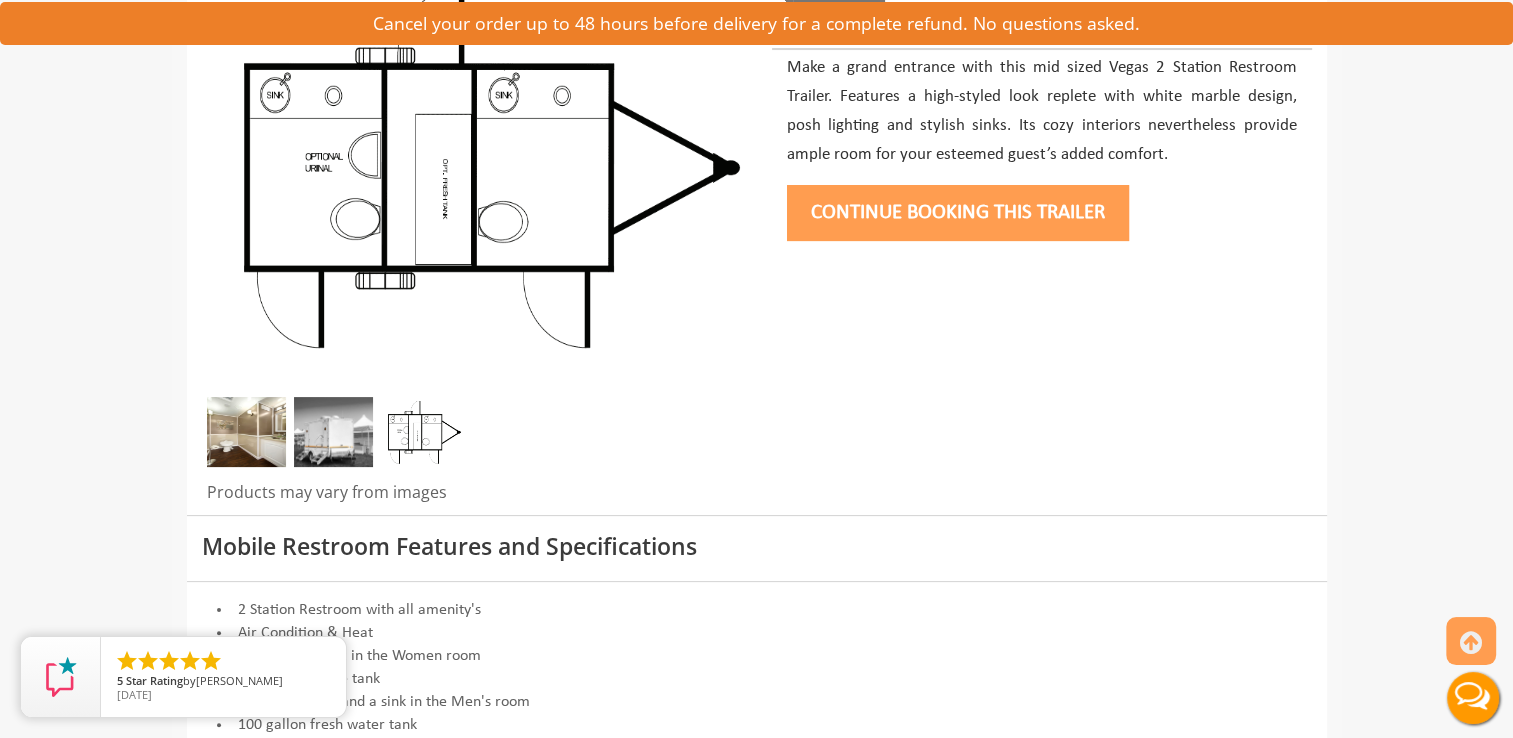 click on "Continue Booking this trailer" at bounding box center (958, 213) 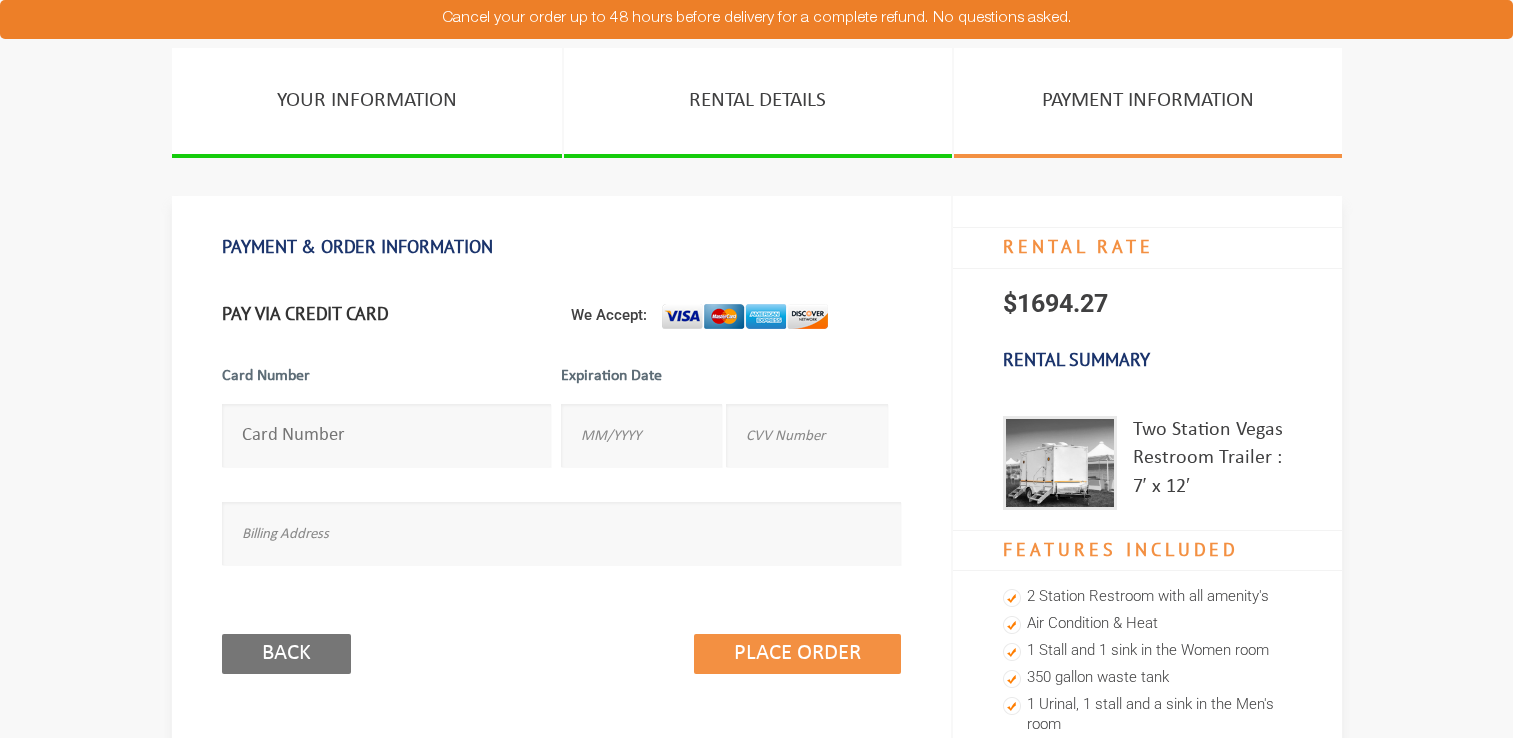 scroll, scrollTop: 0, scrollLeft: 0, axis: both 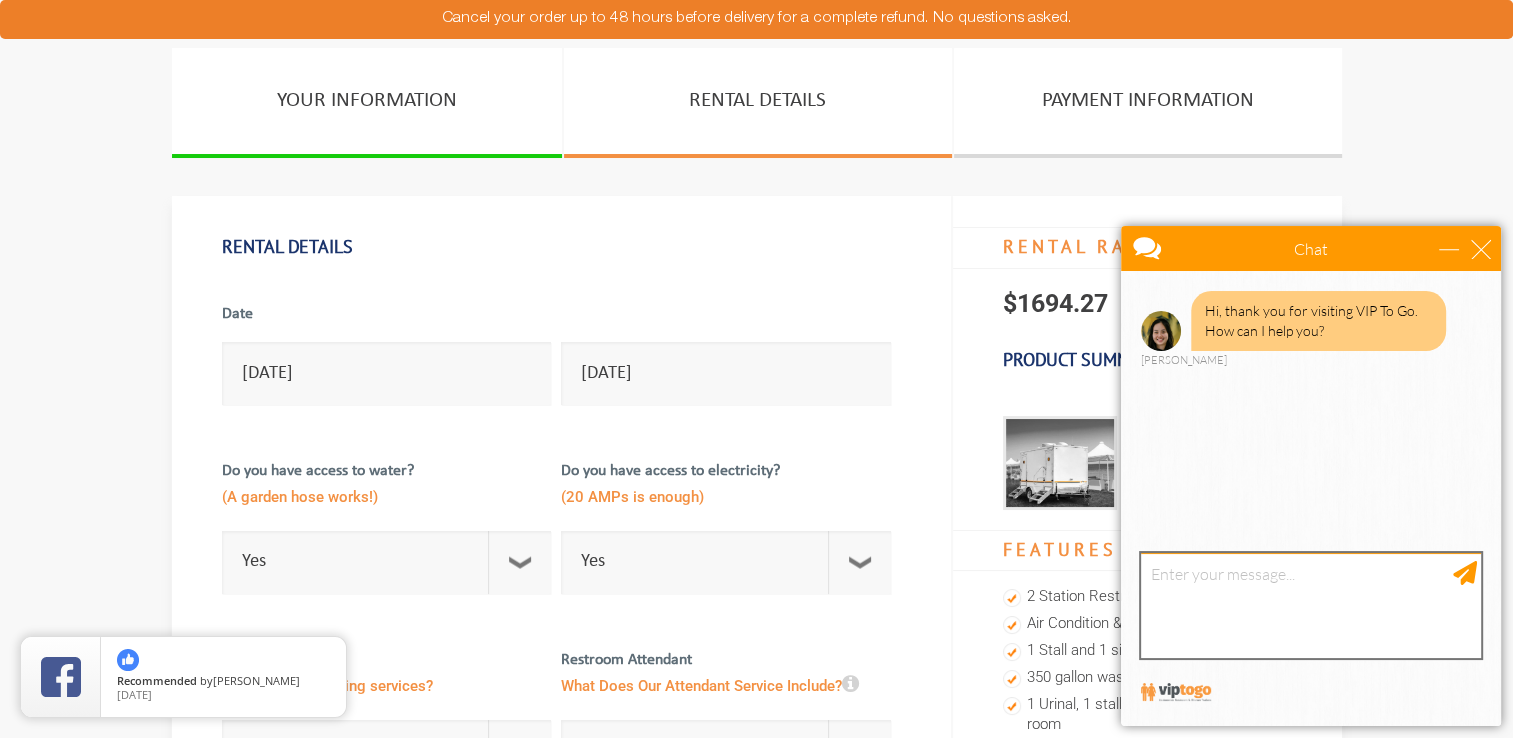 click at bounding box center [1311, 605] 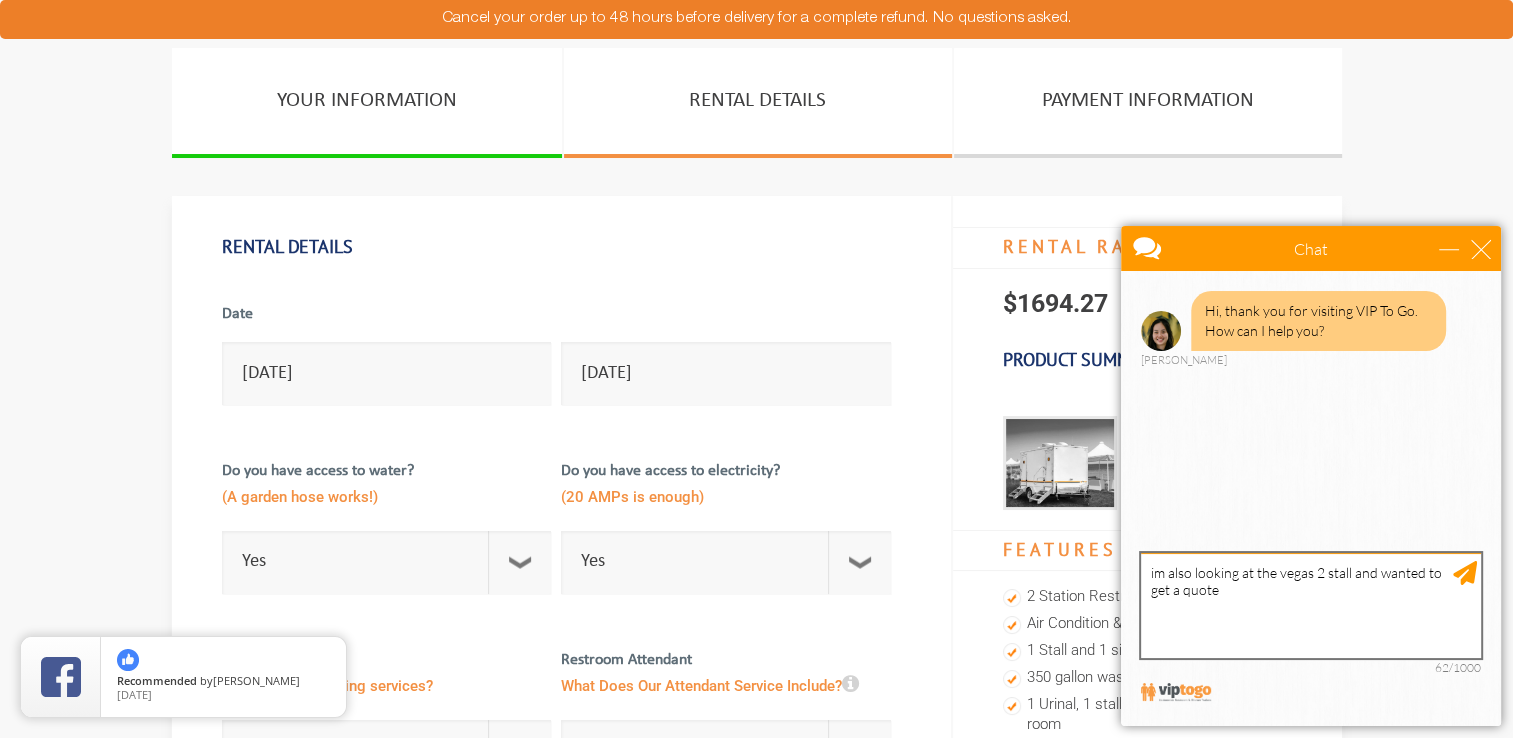 type on "im also looking at the vegas 2 stall and wanted to get a quote" 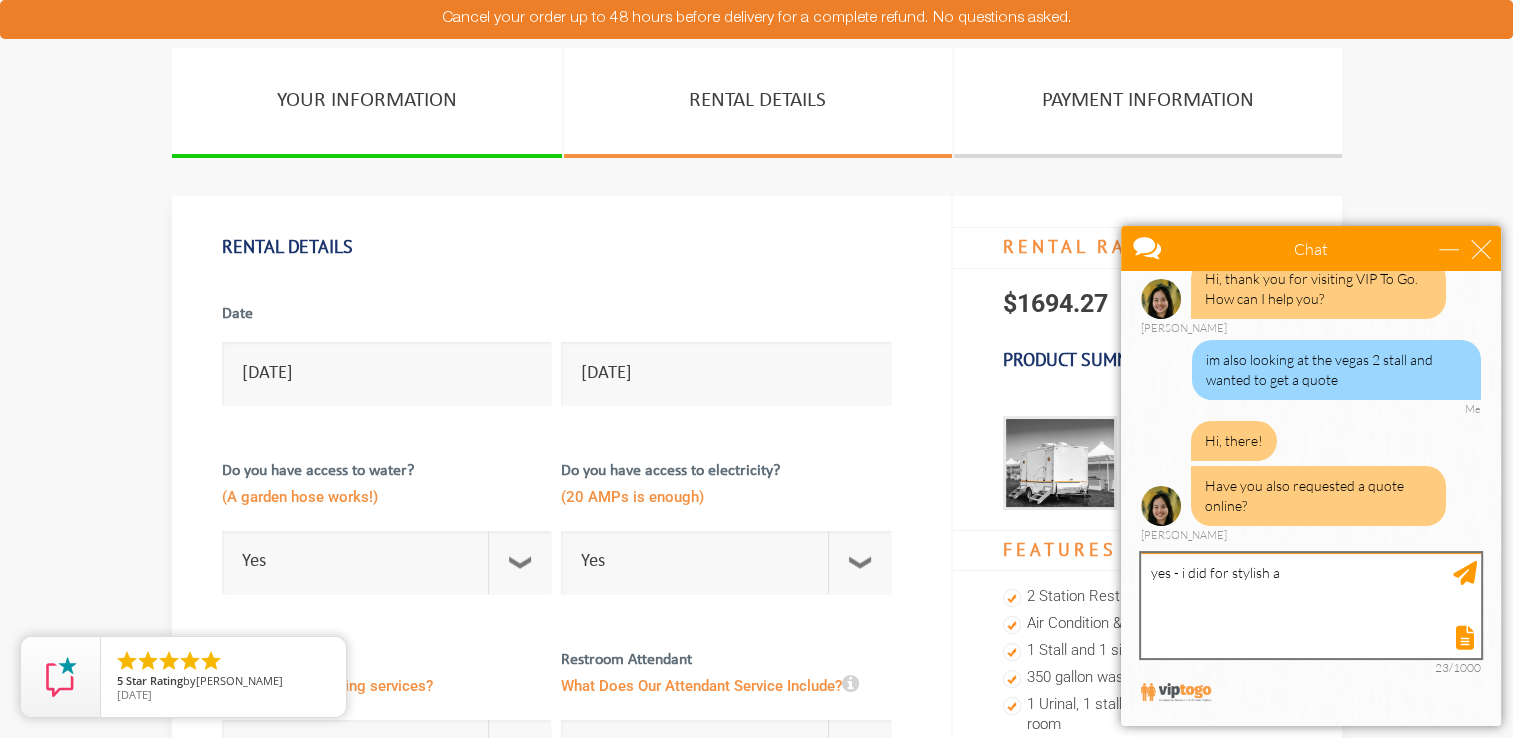 scroll, scrollTop: 92, scrollLeft: 0, axis: vertical 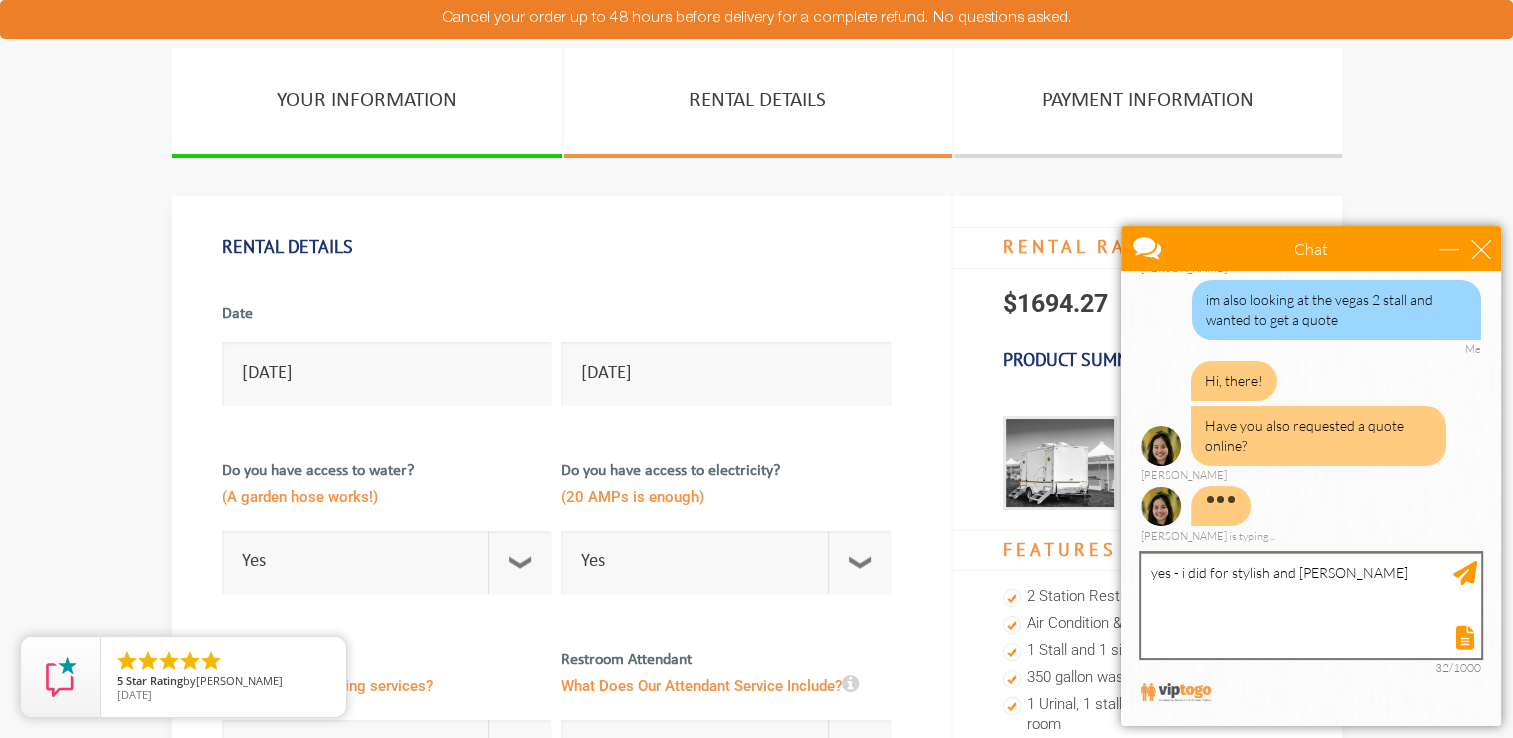 type on "yes - i did for stylish and vegas" 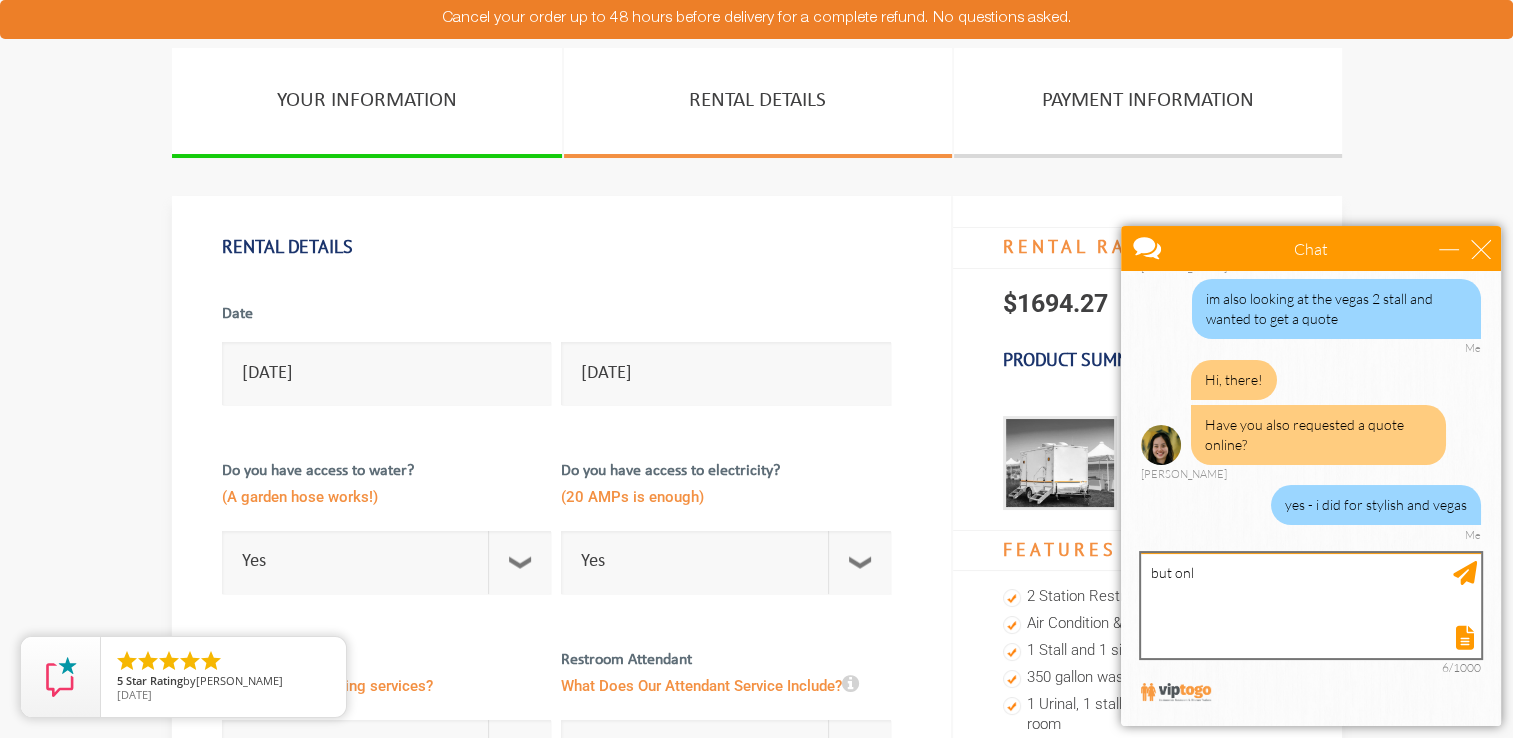scroll, scrollTop: 92, scrollLeft: 0, axis: vertical 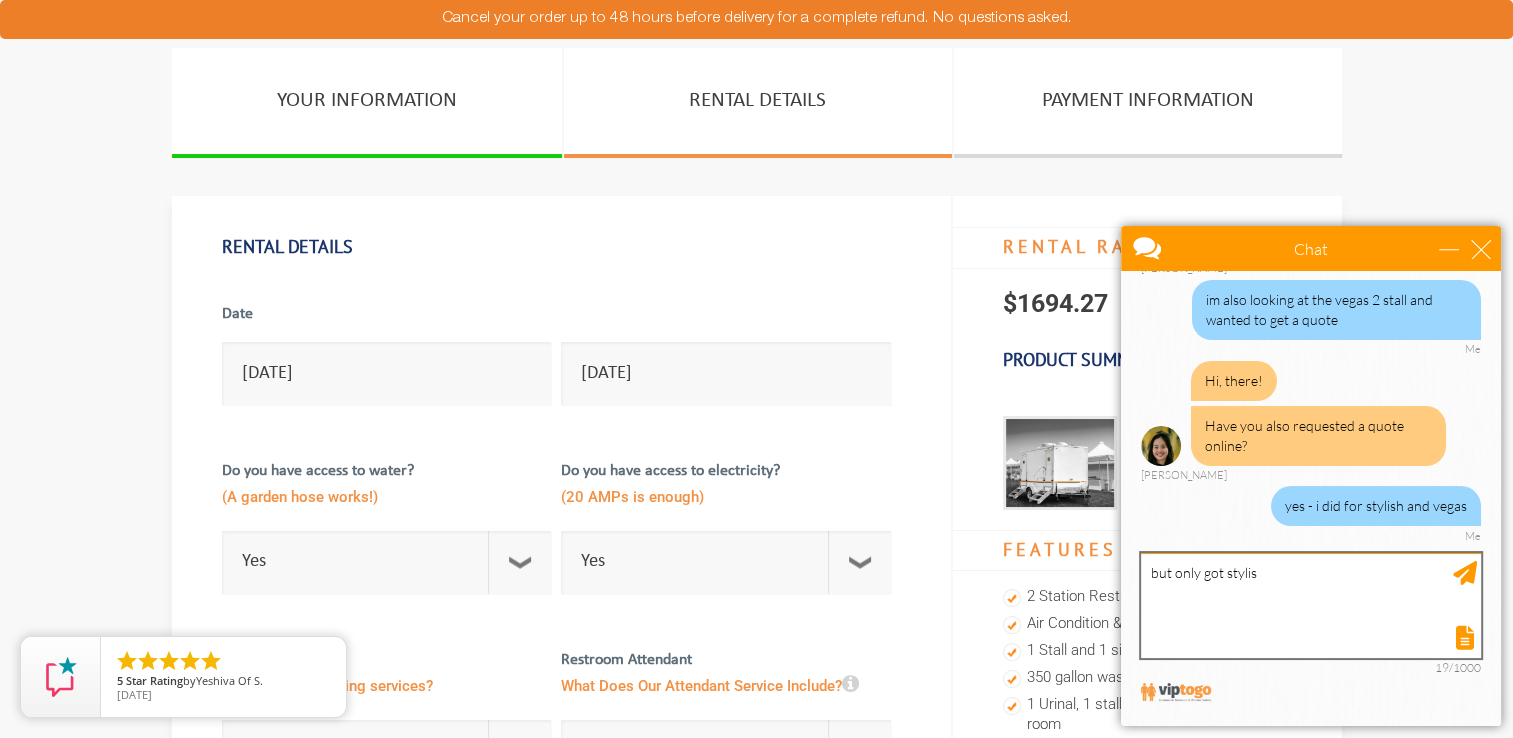 type on "but only got stylish" 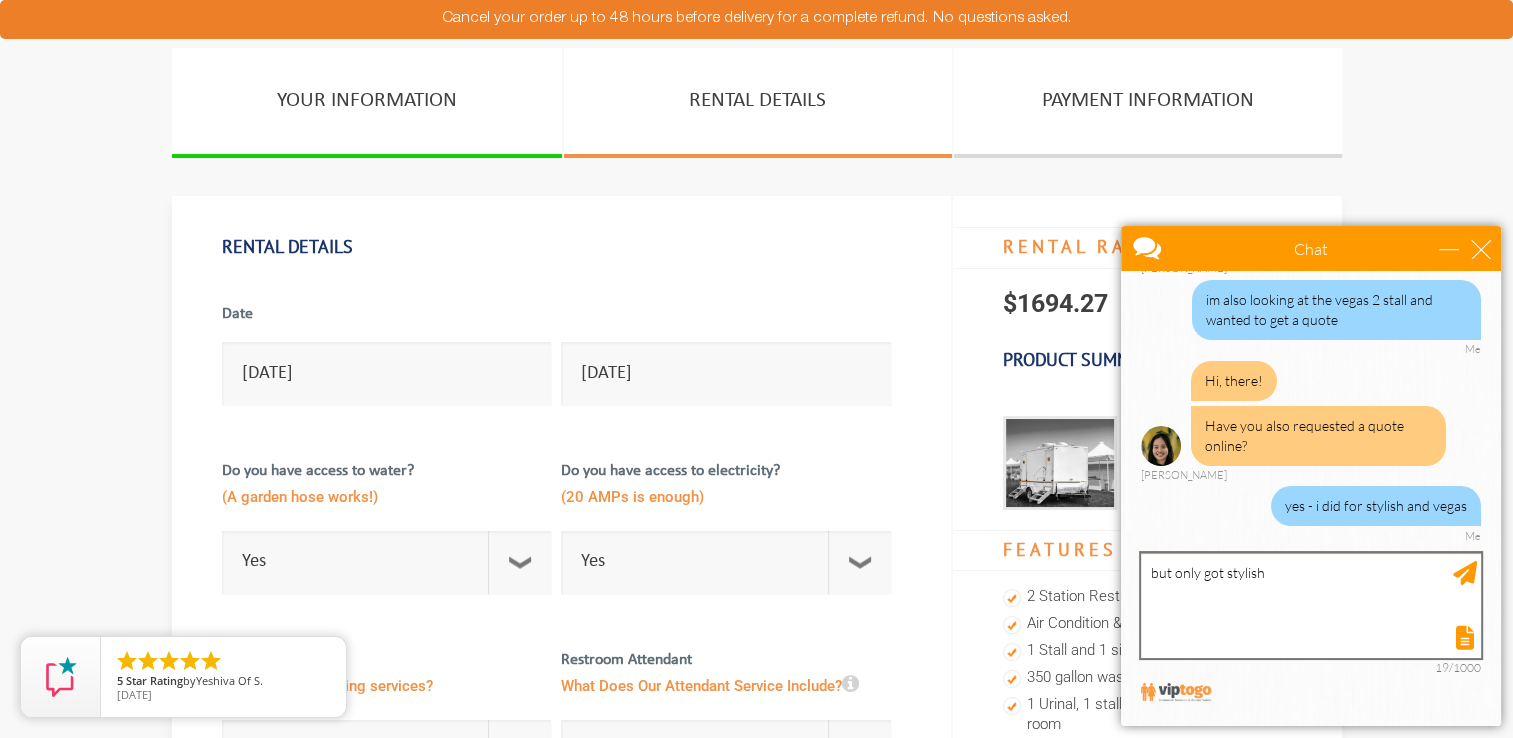 type 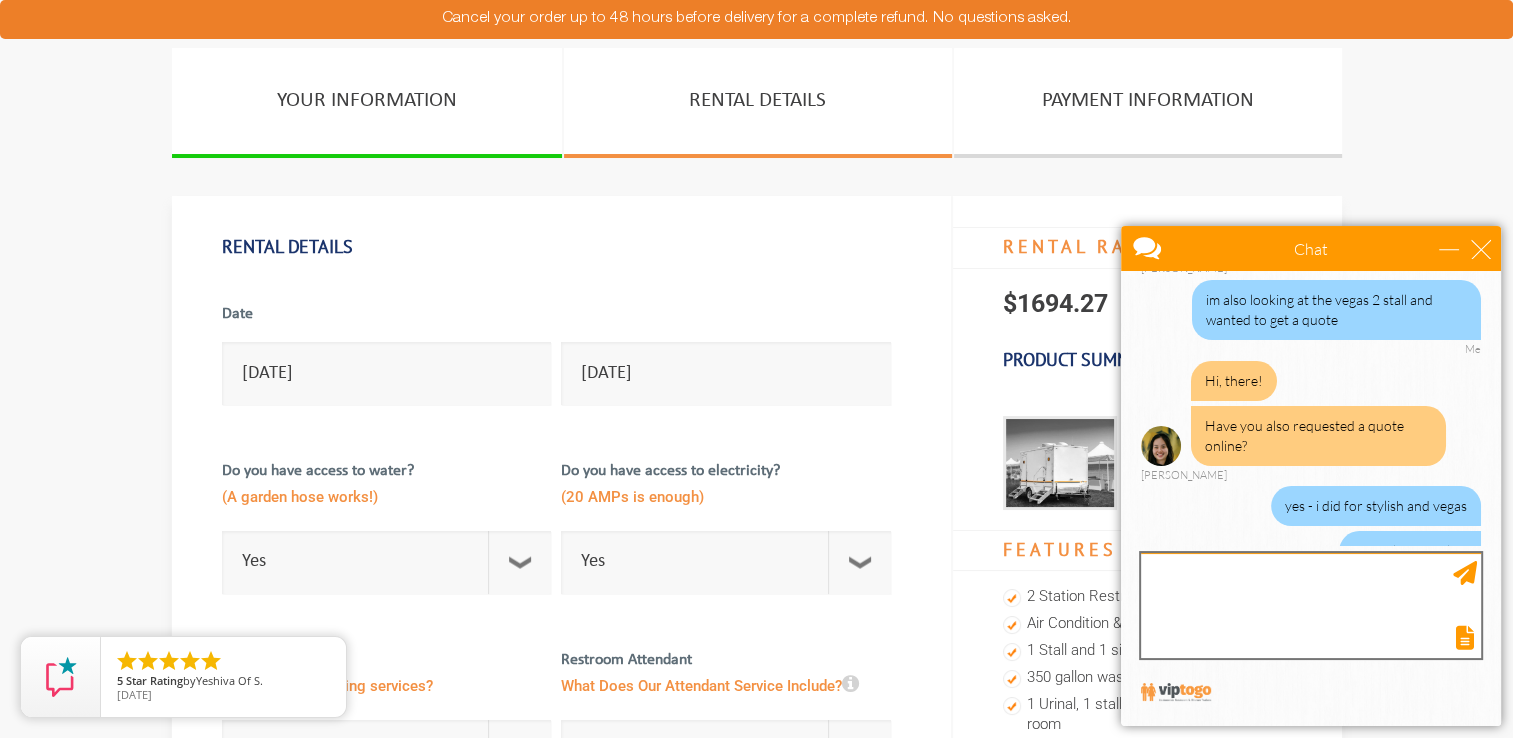 scroll, scrollTop: 138, scrollLeft: 0, axis: vertical 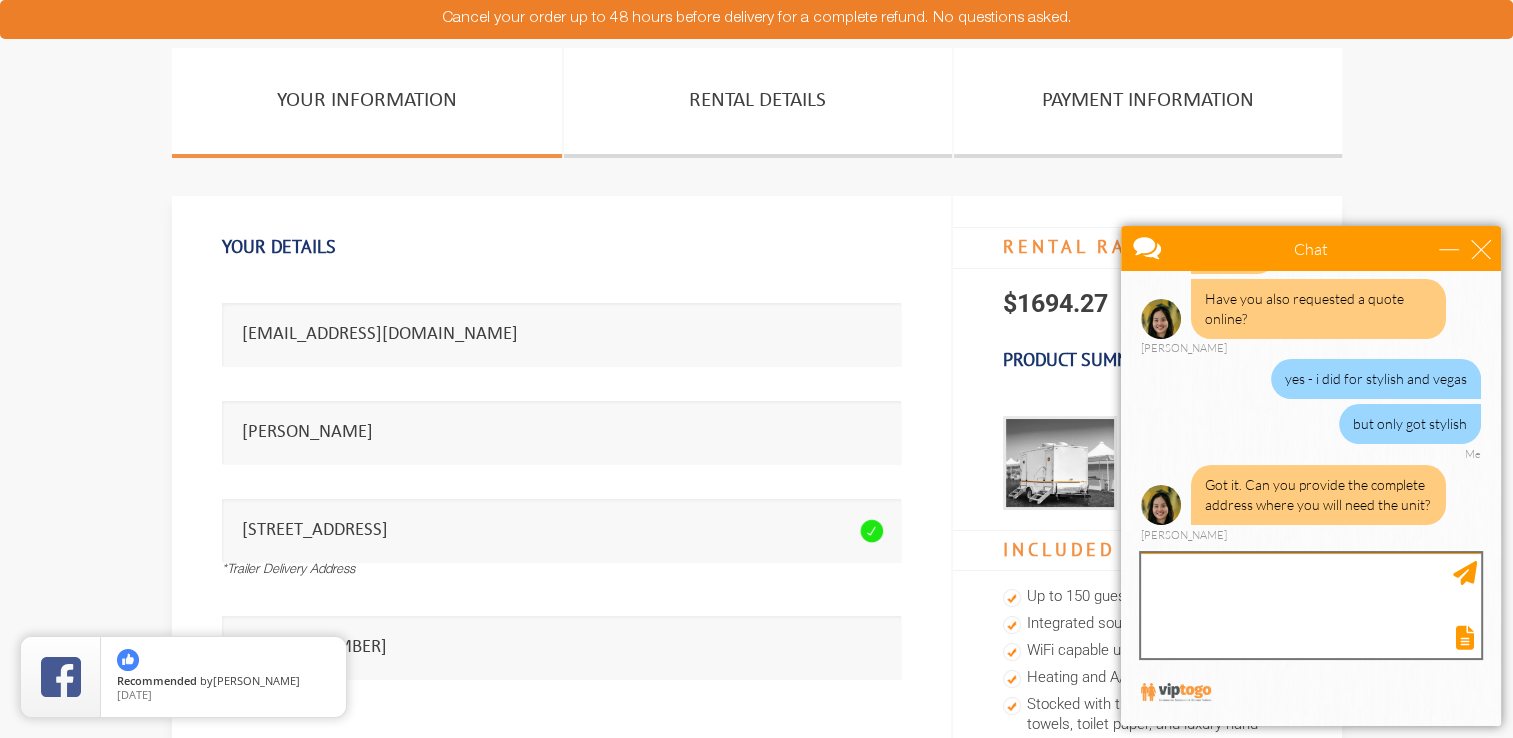 click at bounding box center (1311, 605) 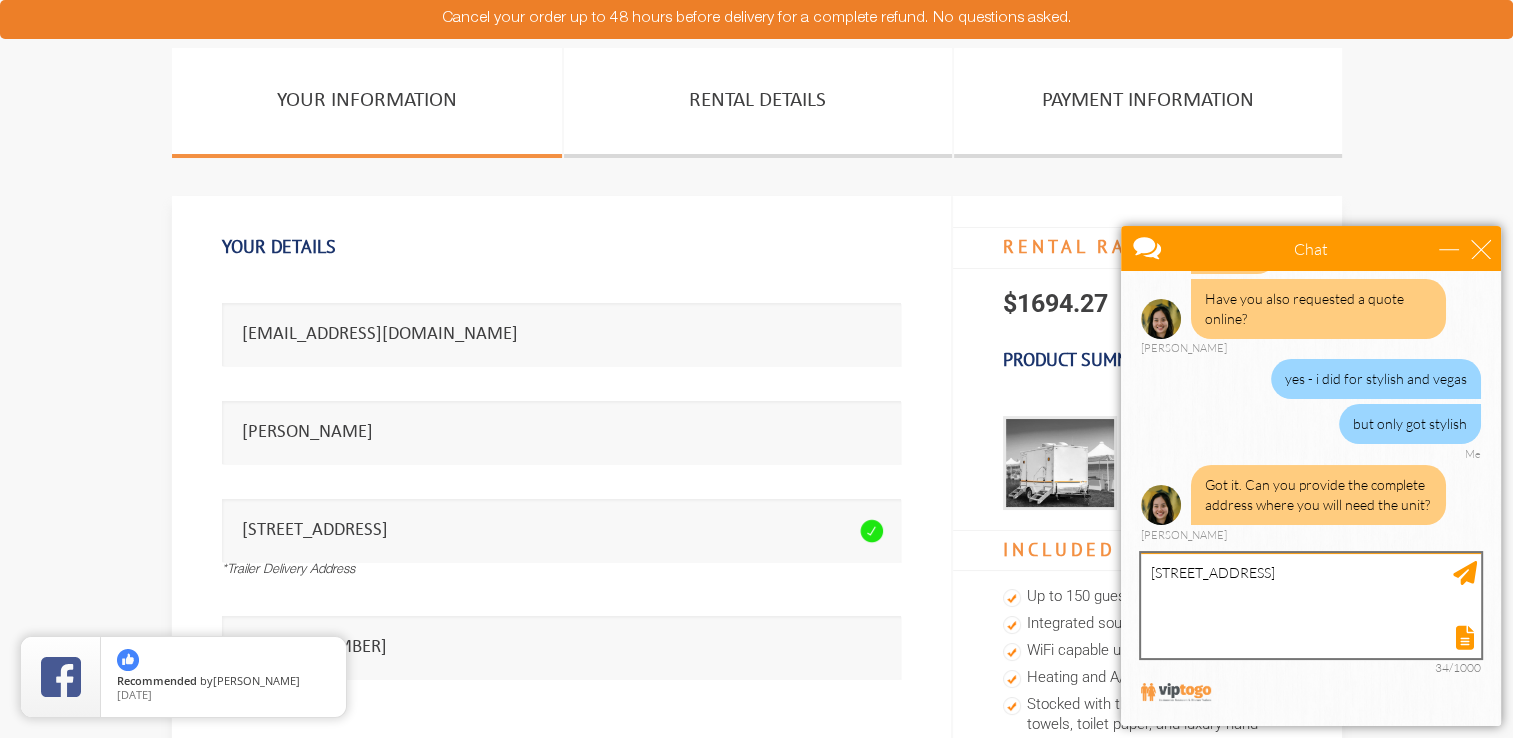 type on "53 Takolusa Drive, Holmdel, NJ 07733" 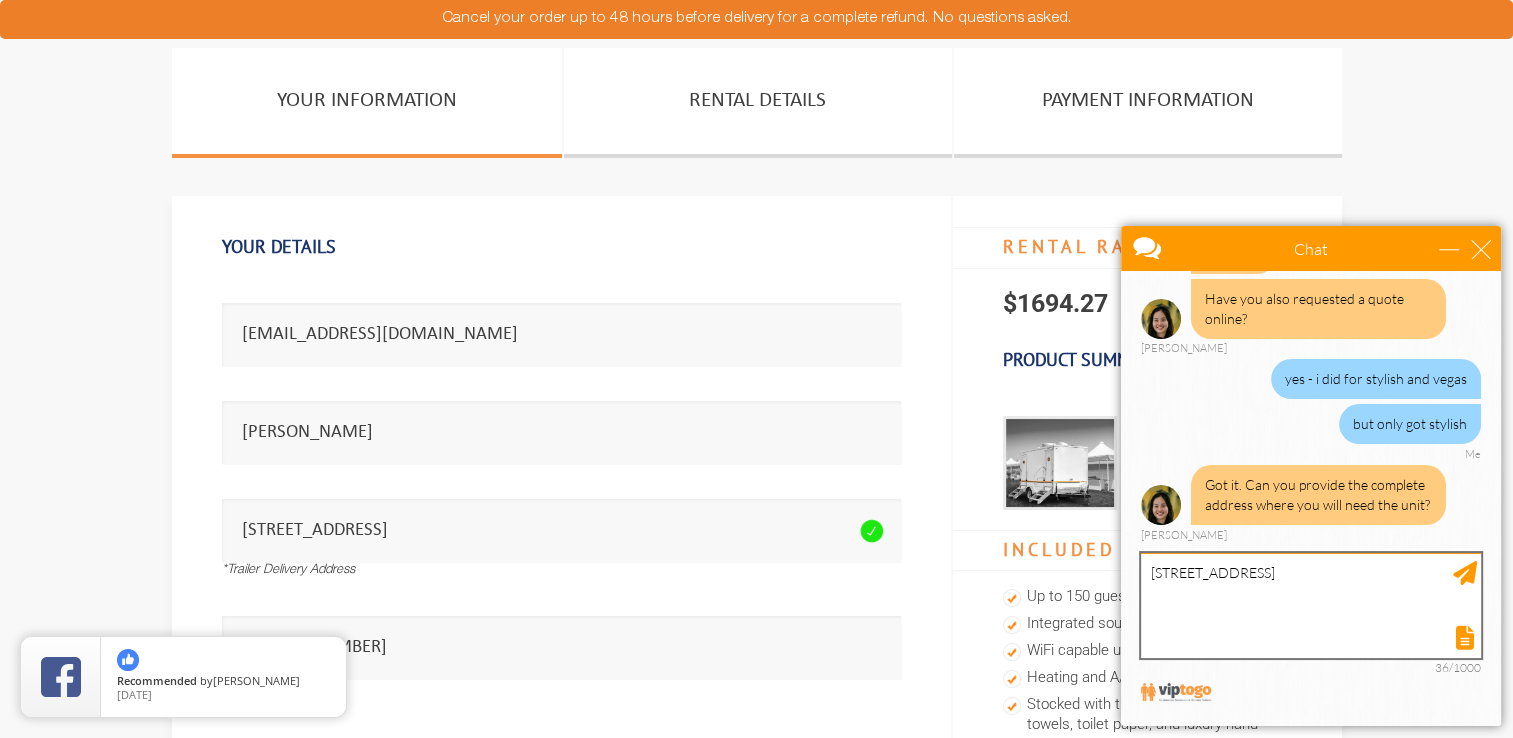 type 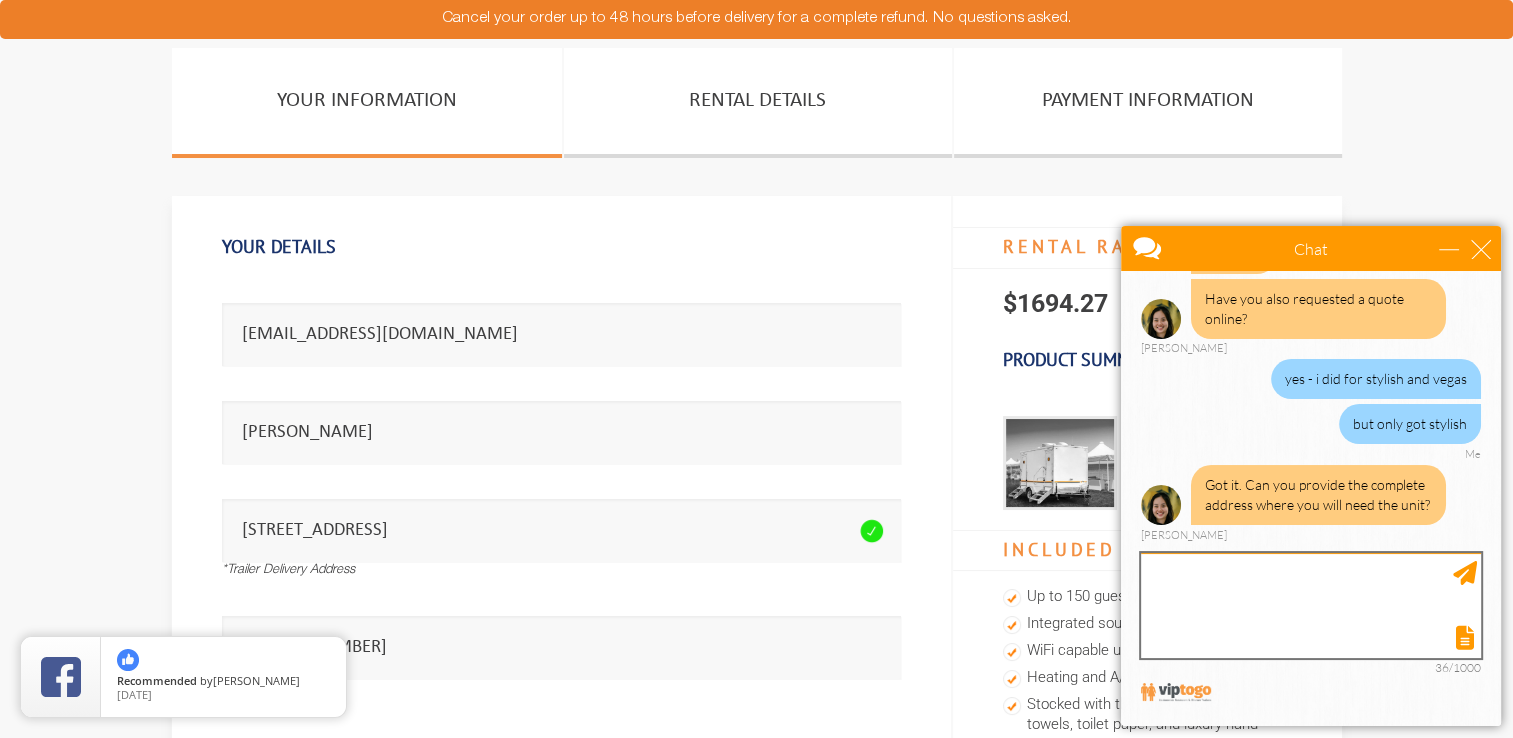scroll, scrollTop: 300, scrollLeft: 0, axis: vertical 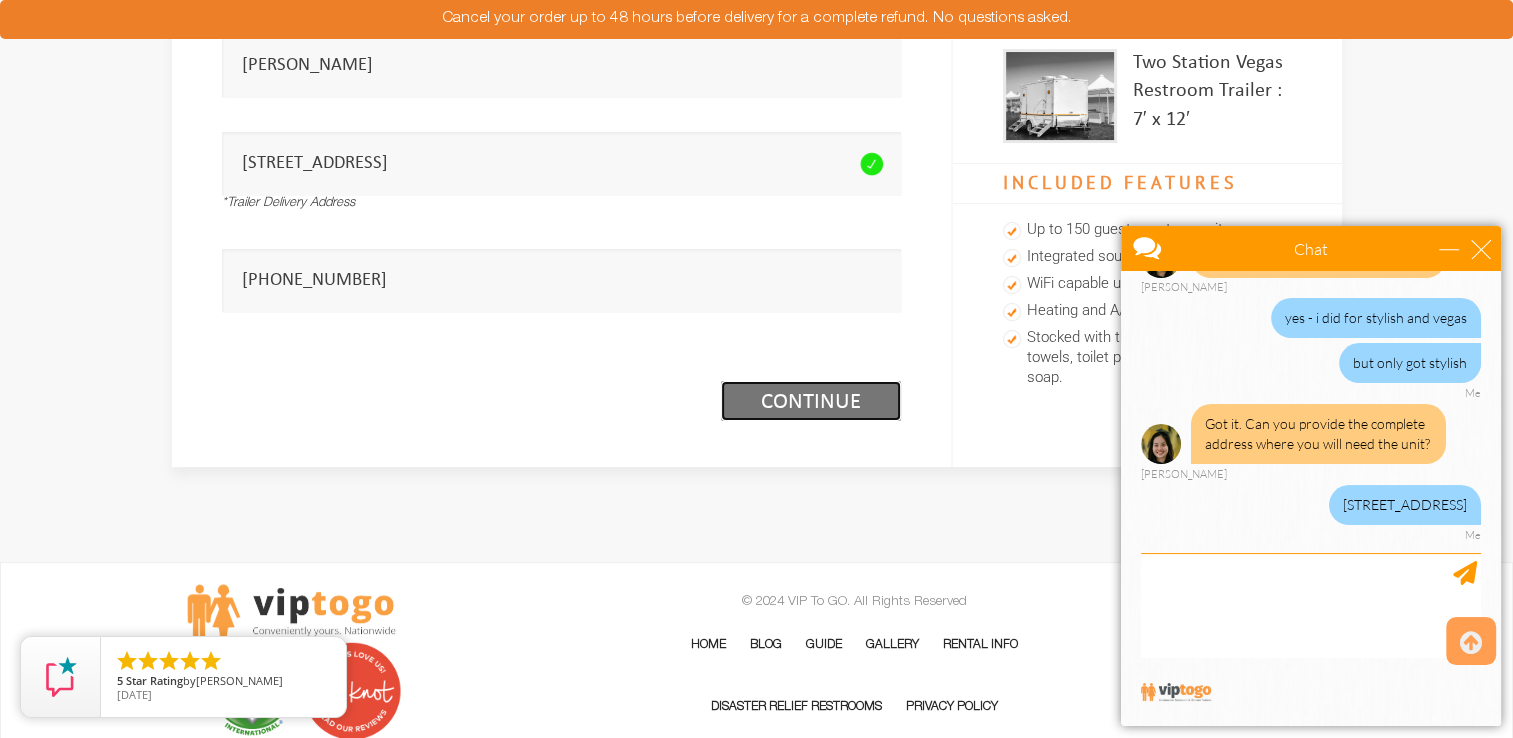 click on "Continue (1/3)" at bounding box center (811, 401) 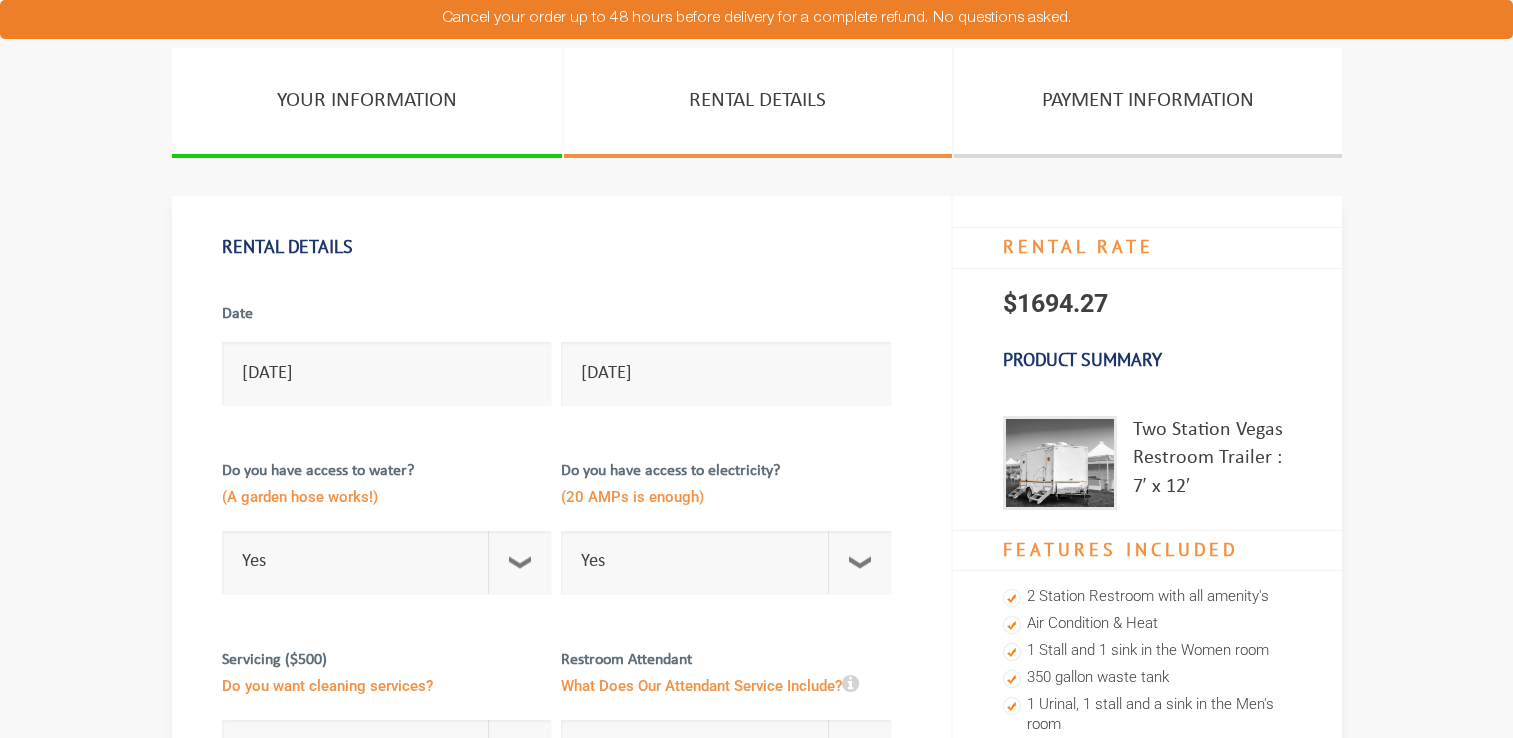 scroll, scrollTop: 0, scrollLeft: 0, axis: both 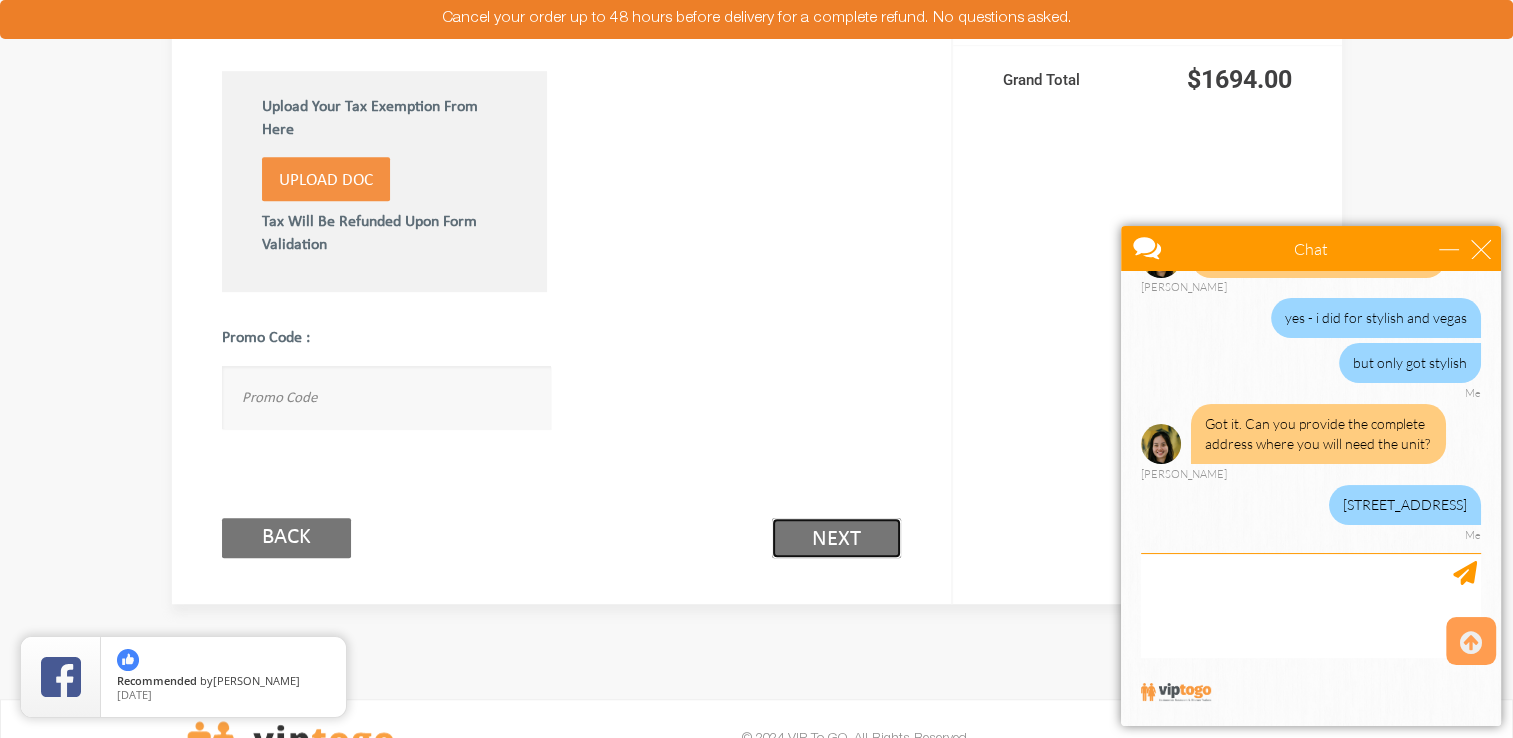 click on "Next (2/3)" at bounding box center [836, 538] 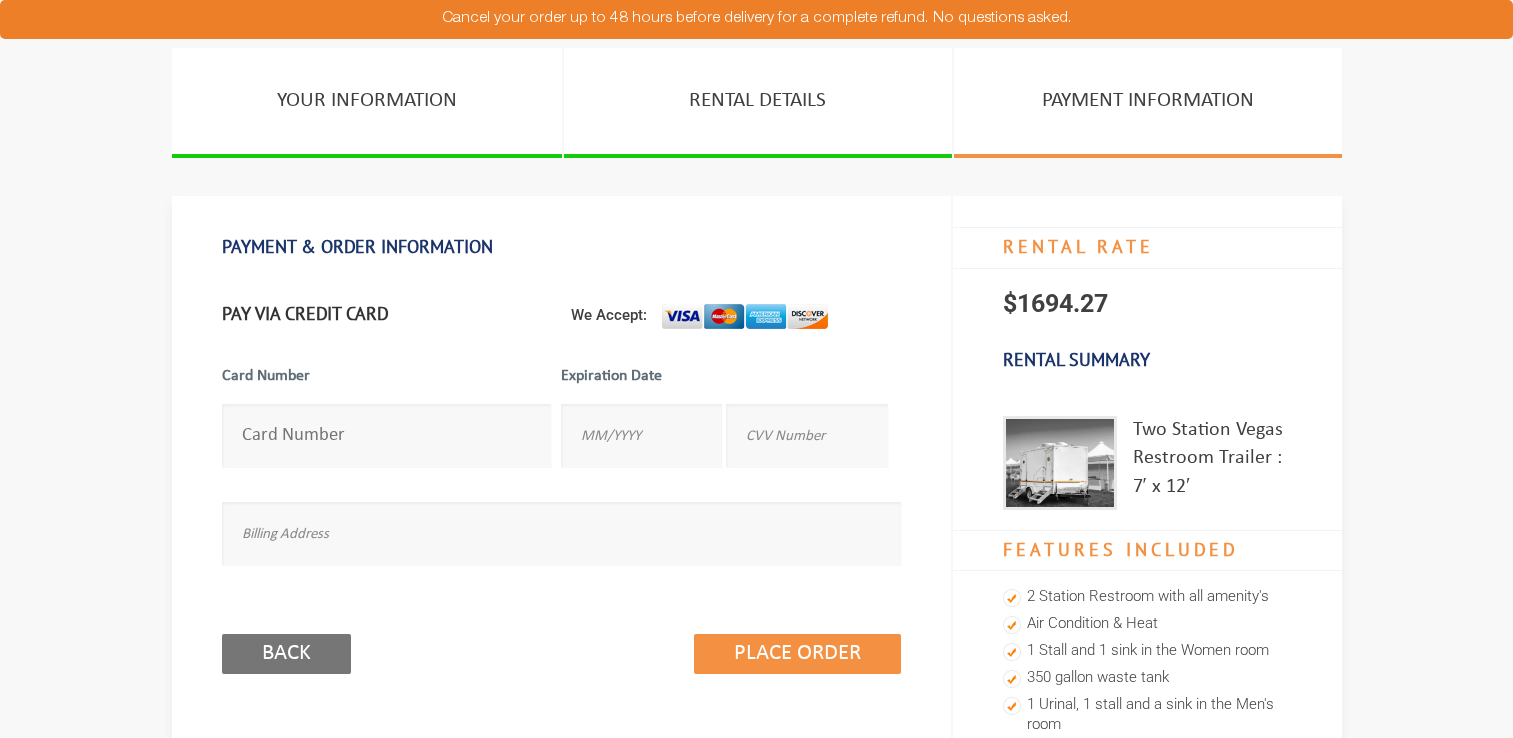 scroll, scrollTop: 0, scrollLeft: 0, axis: both 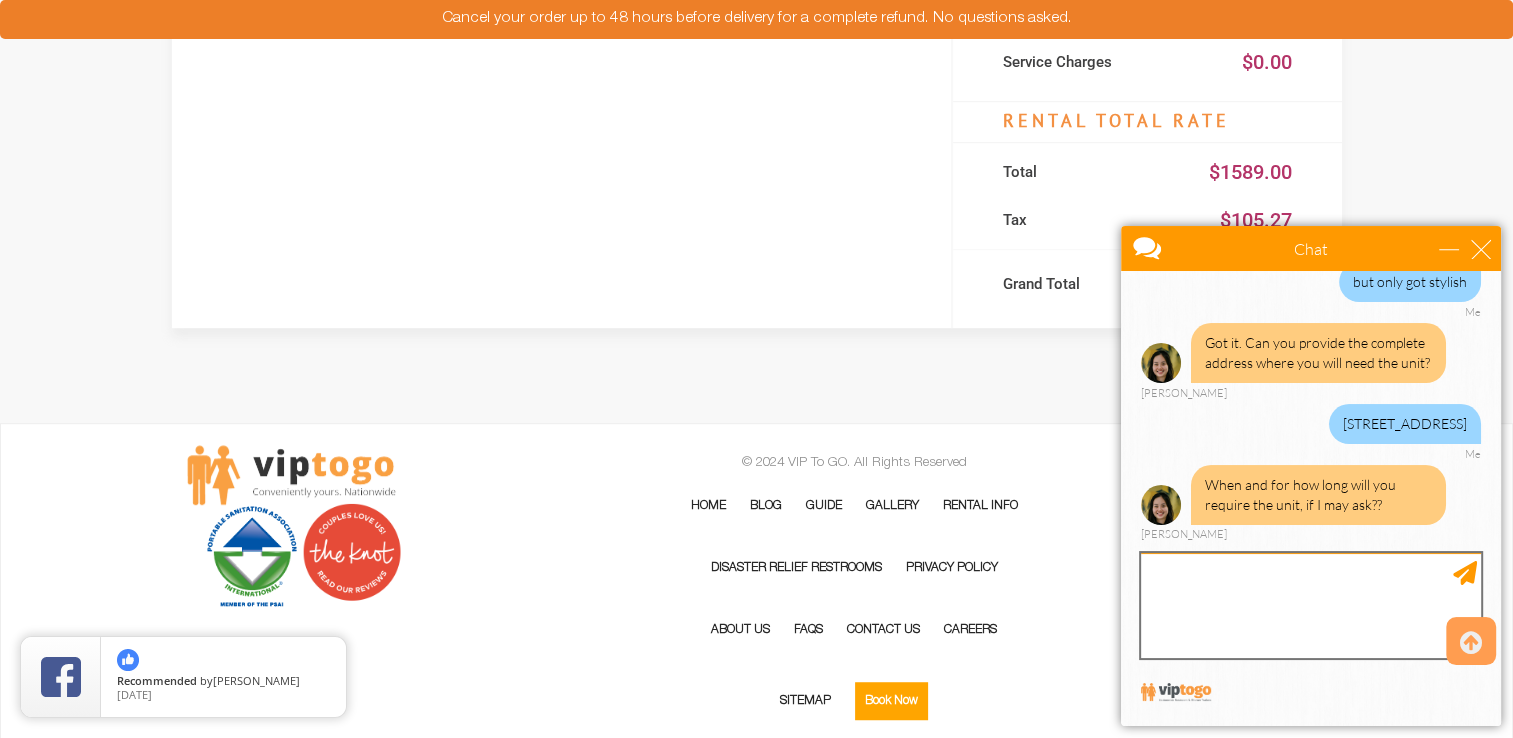 click at bounding box center [1311, 605] 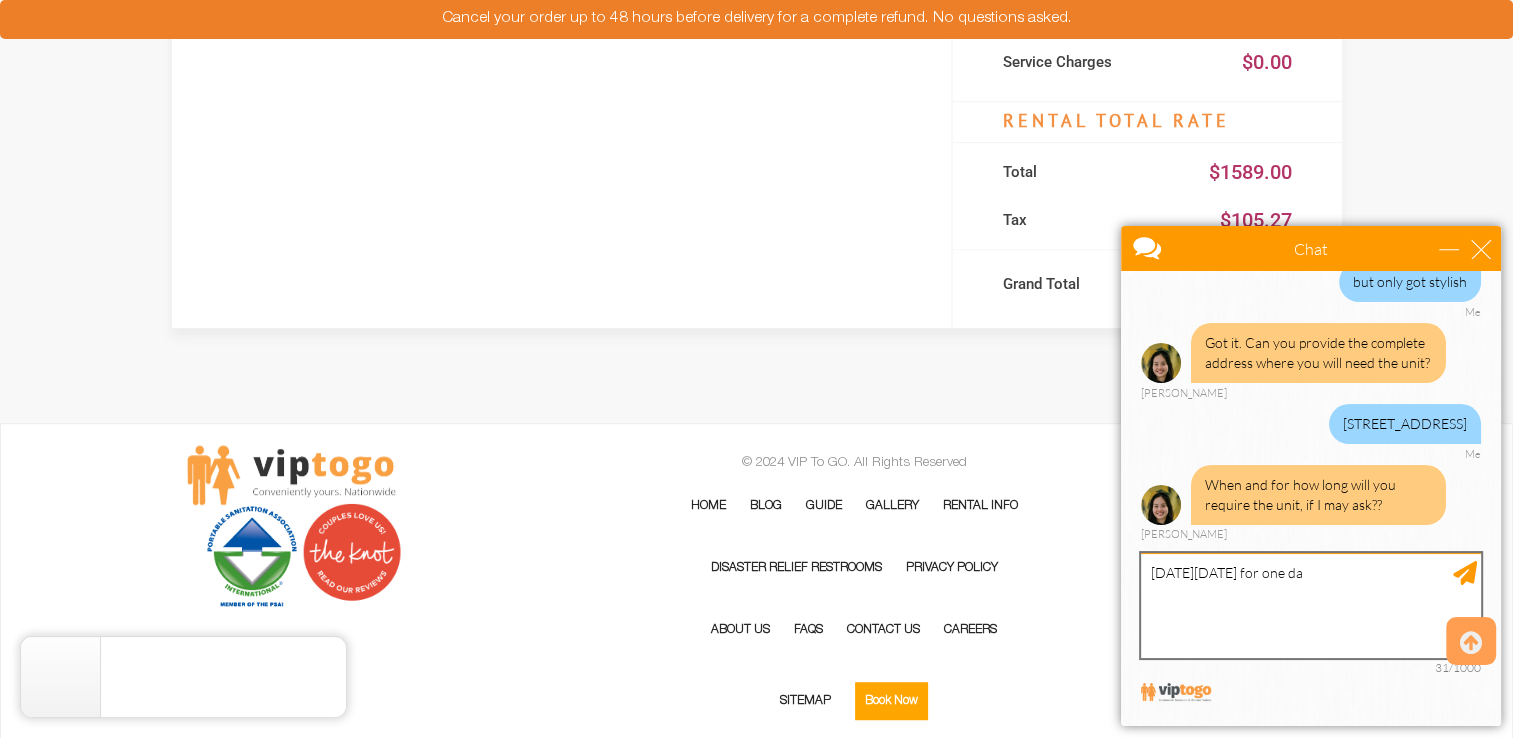 type on "this saturday july 26 for one day" 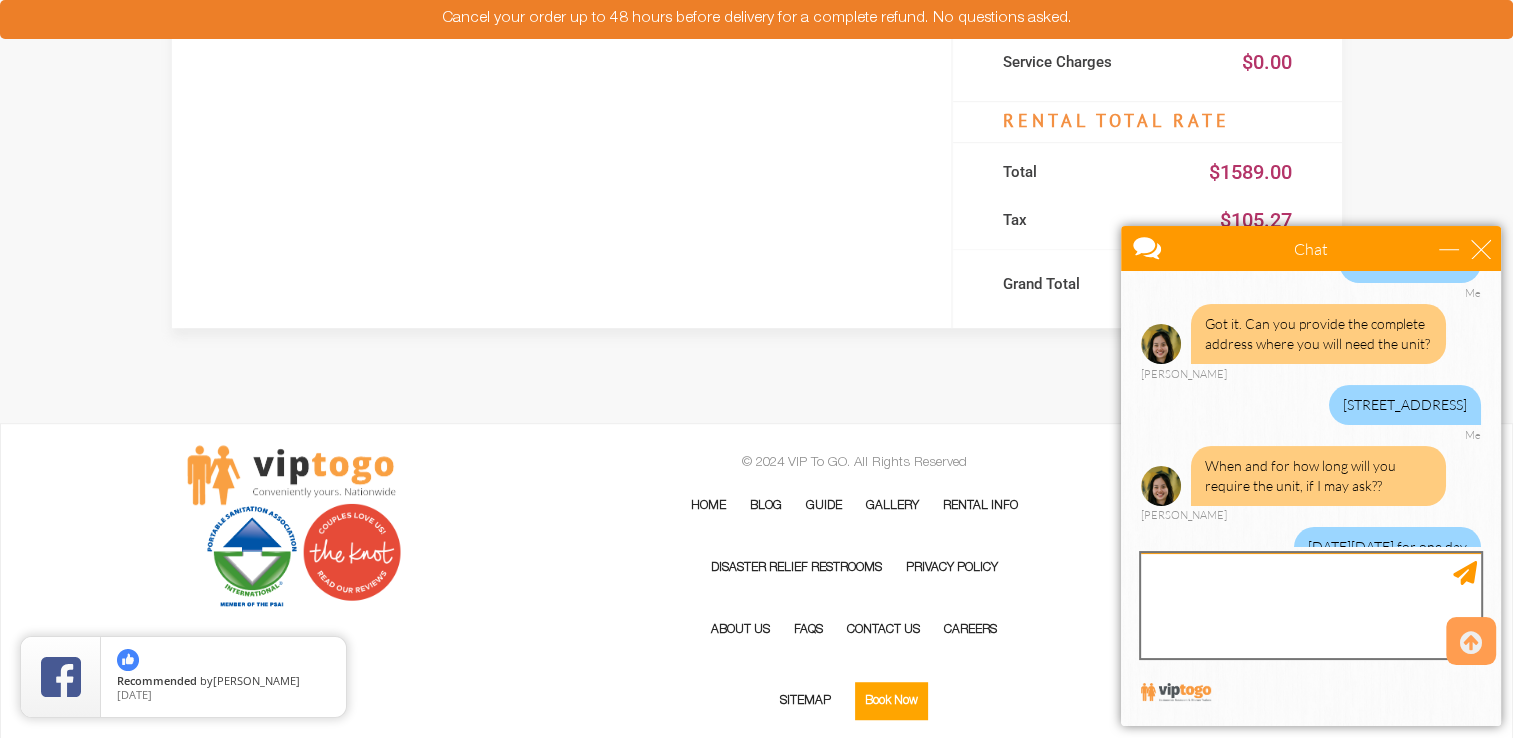 scroll, scrollTop: 441, scrollLeft: 0, axis: vertical 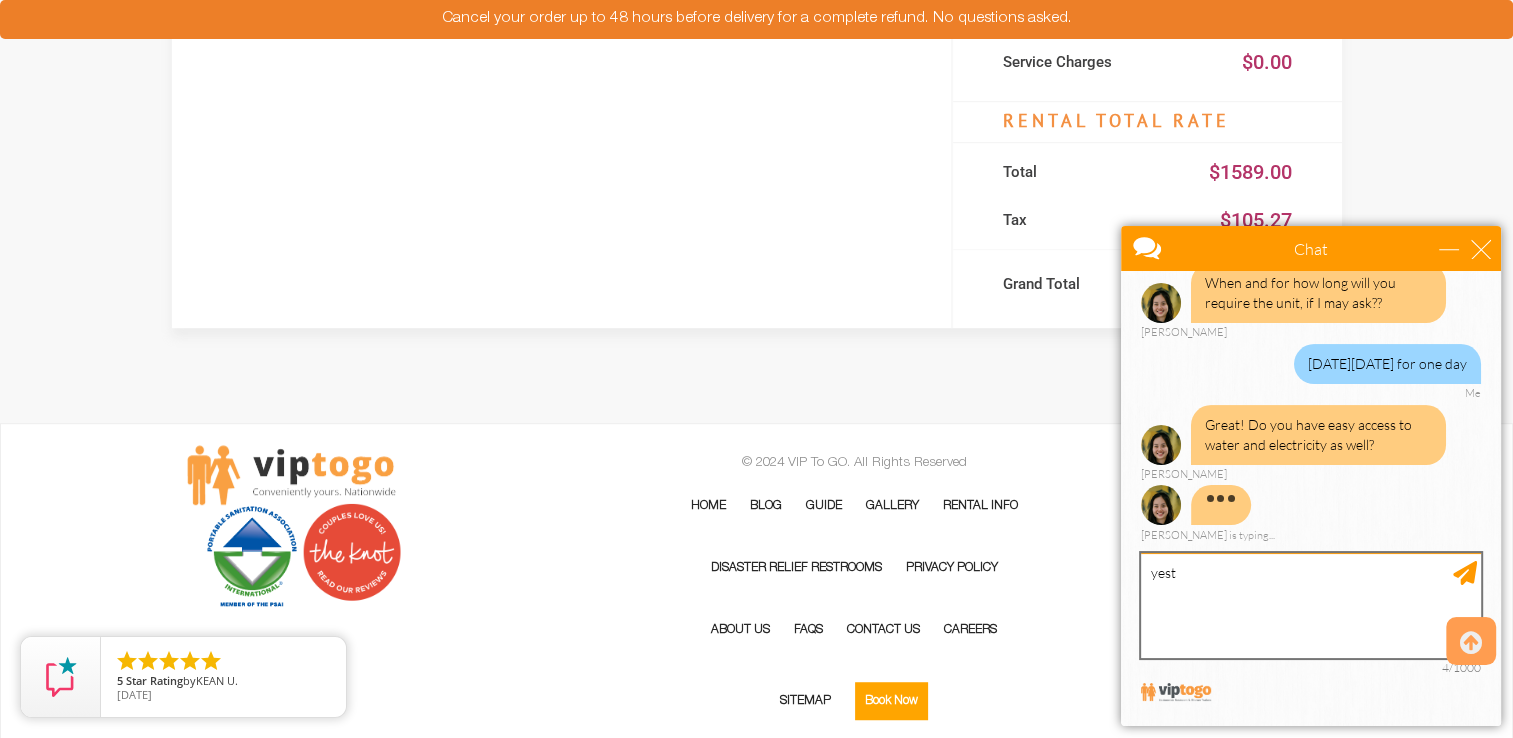 type on "yes" 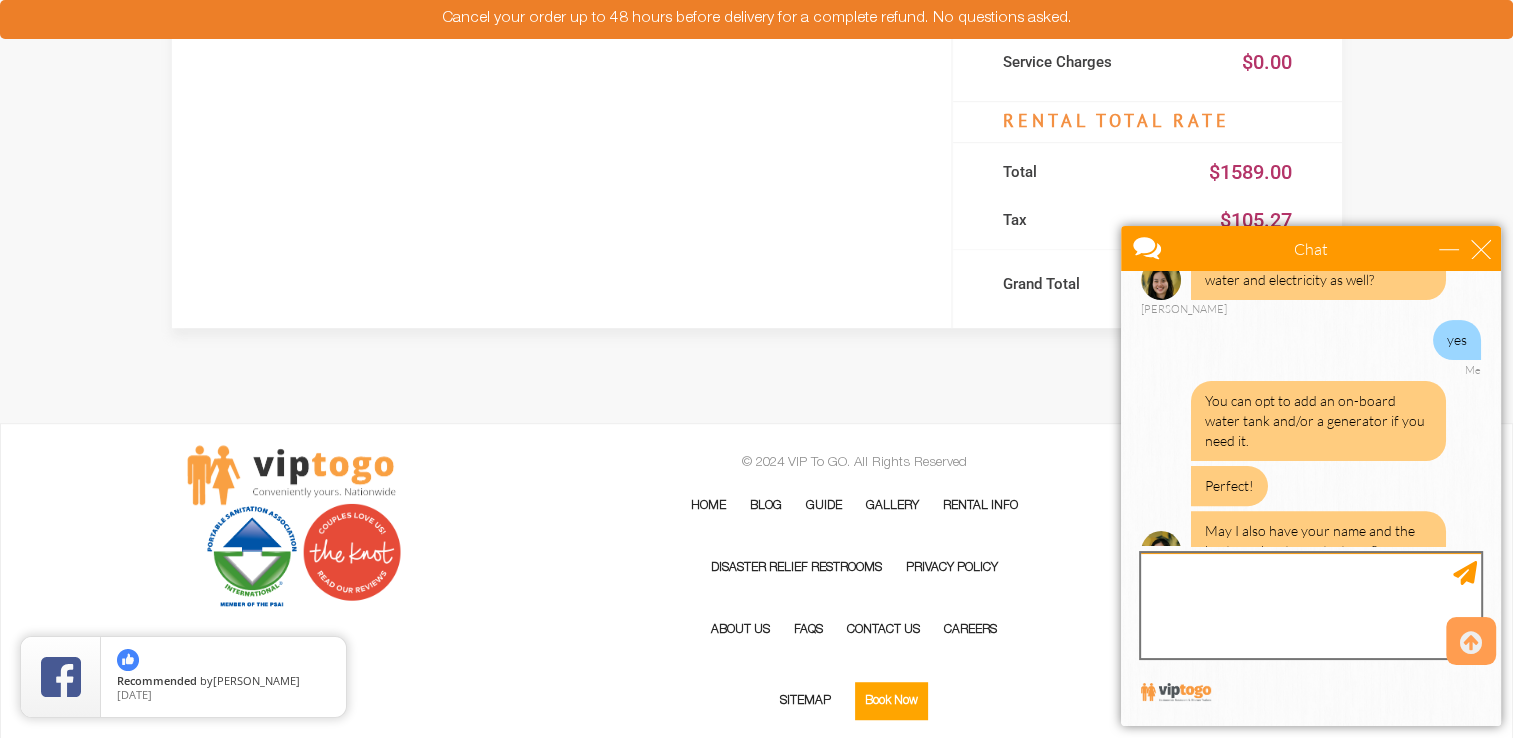 scroll, scrollTop: 793, scrollLeft: 0, axis: vertical 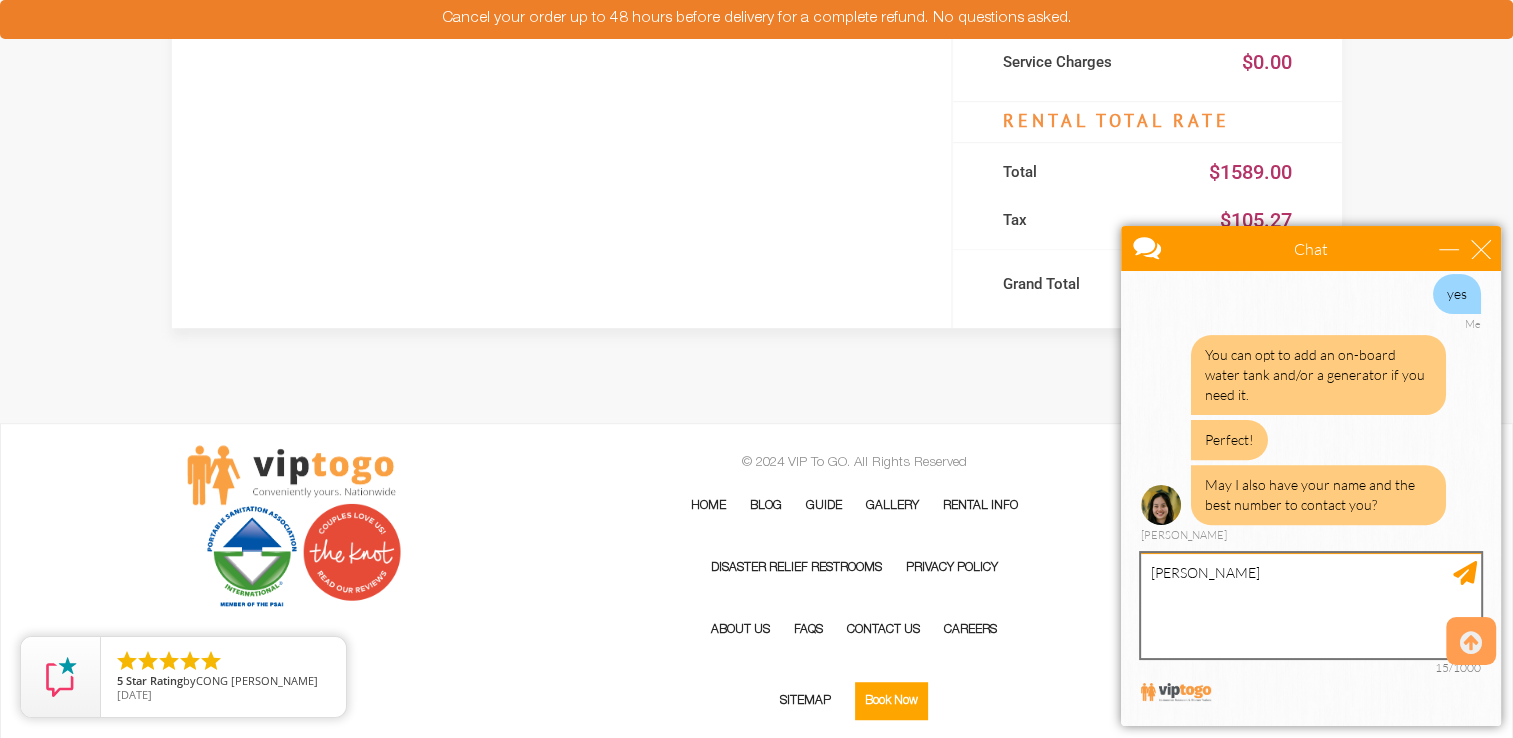 type on "jennifer savarese" 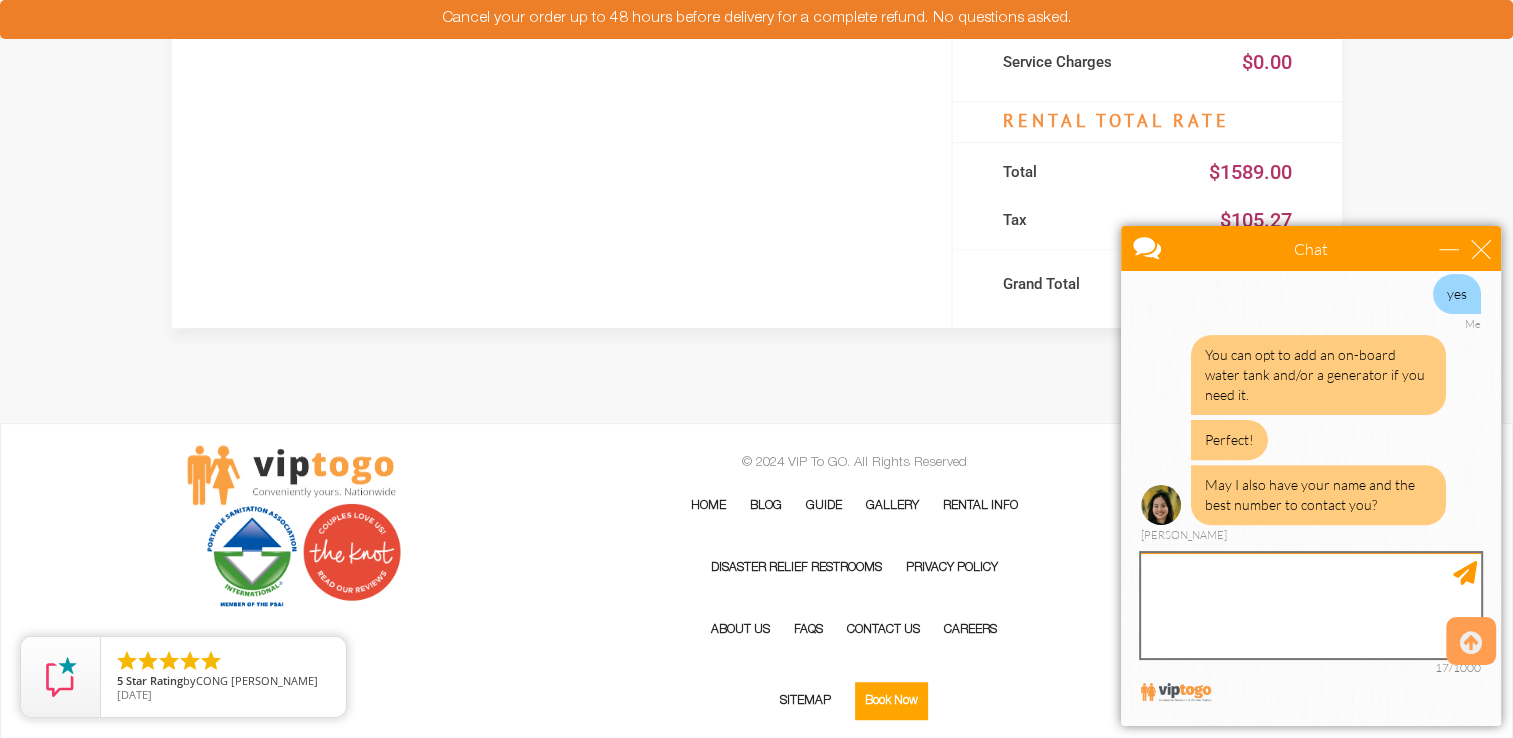 scroll, scrollTop: 854, scrollLeft: 0, axis: vertical 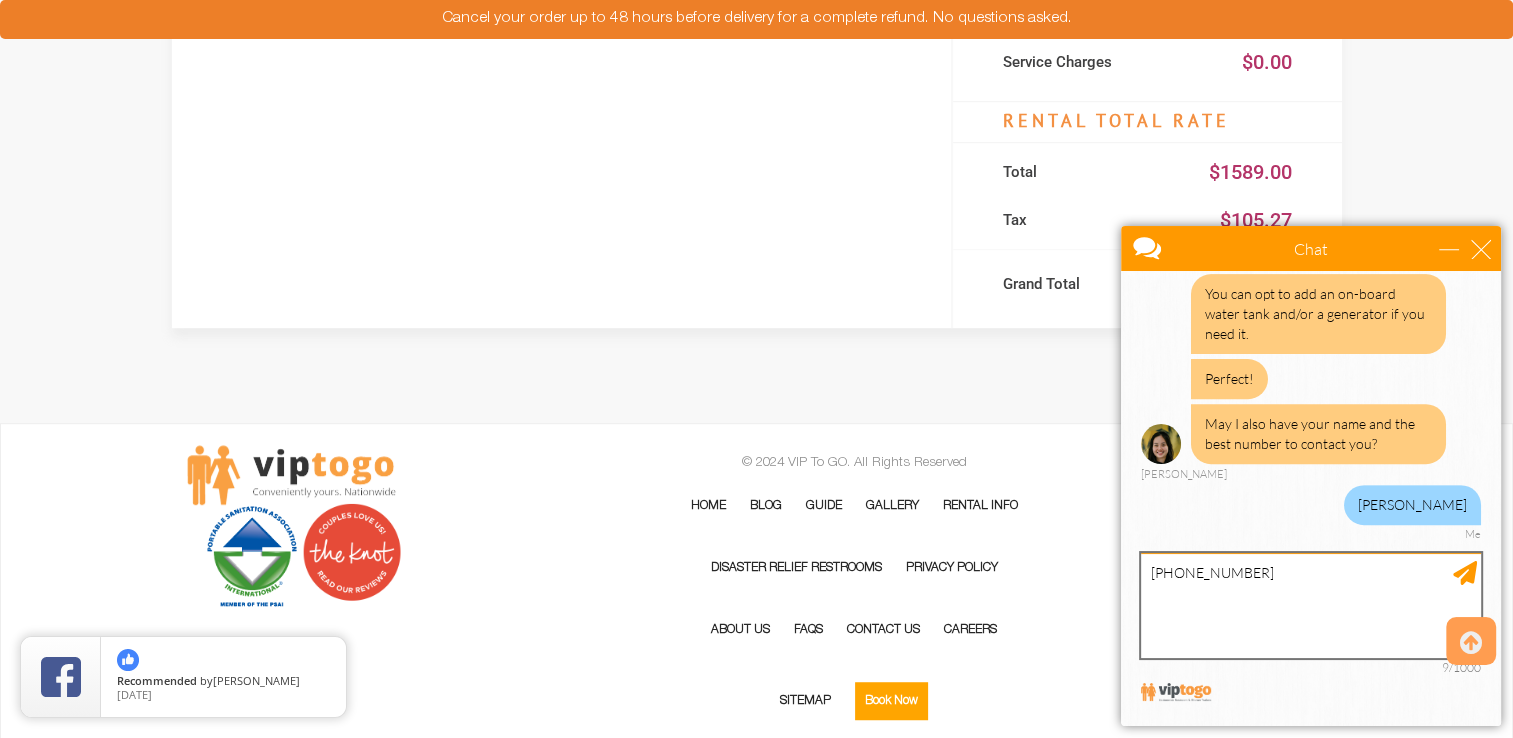 type on "732-266-9094" 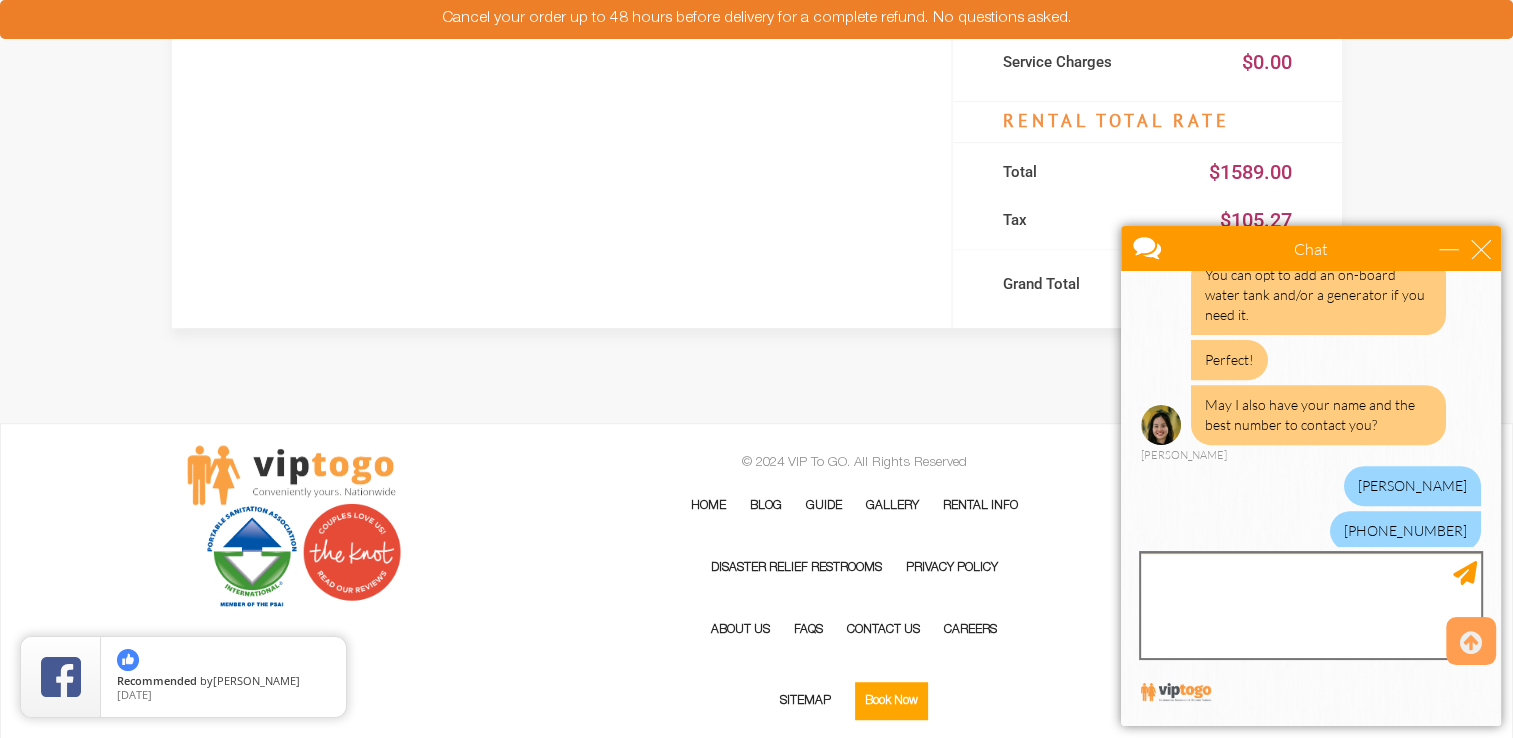 scroll, scrollTop: 899, scrollLeft: 0, axis: vertical 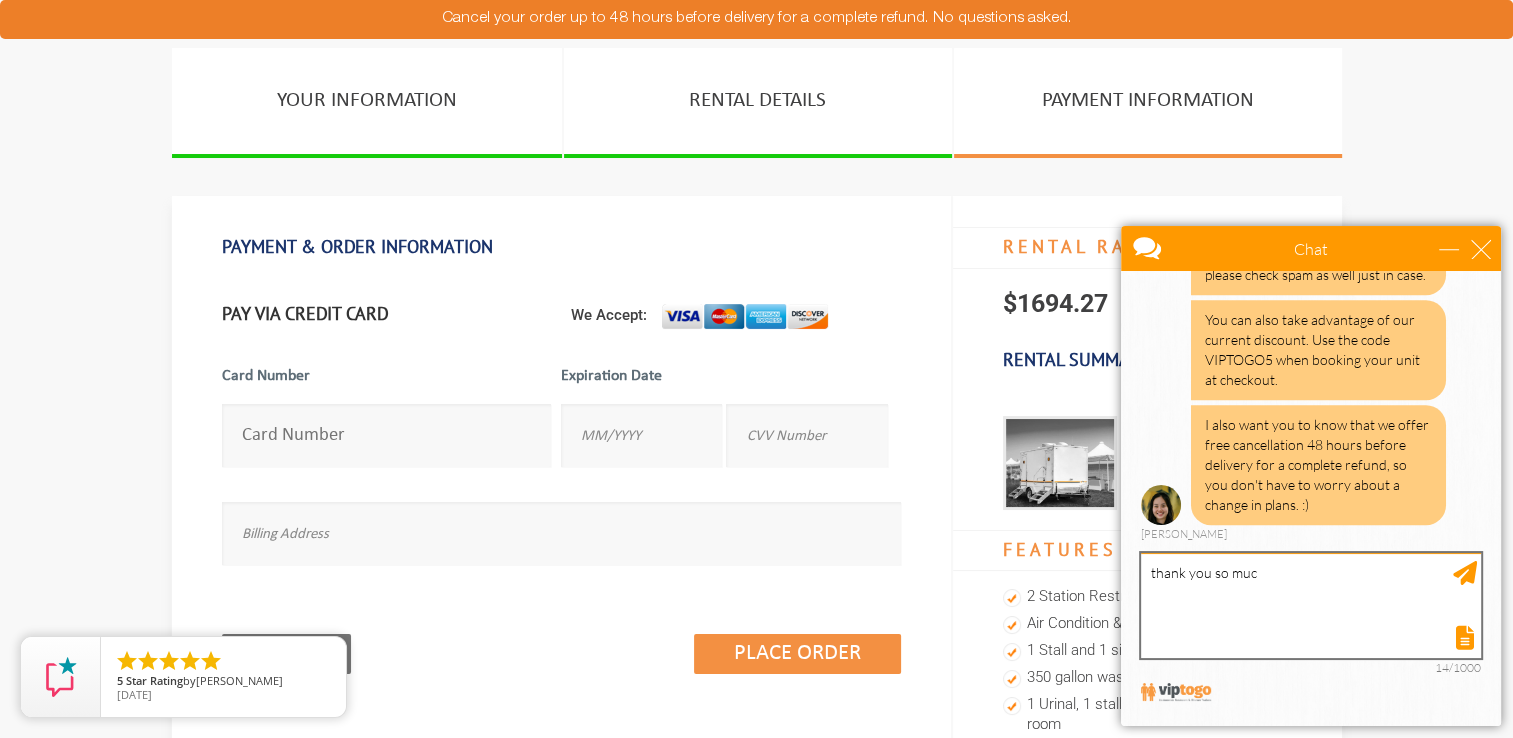 type on "thank you so much" 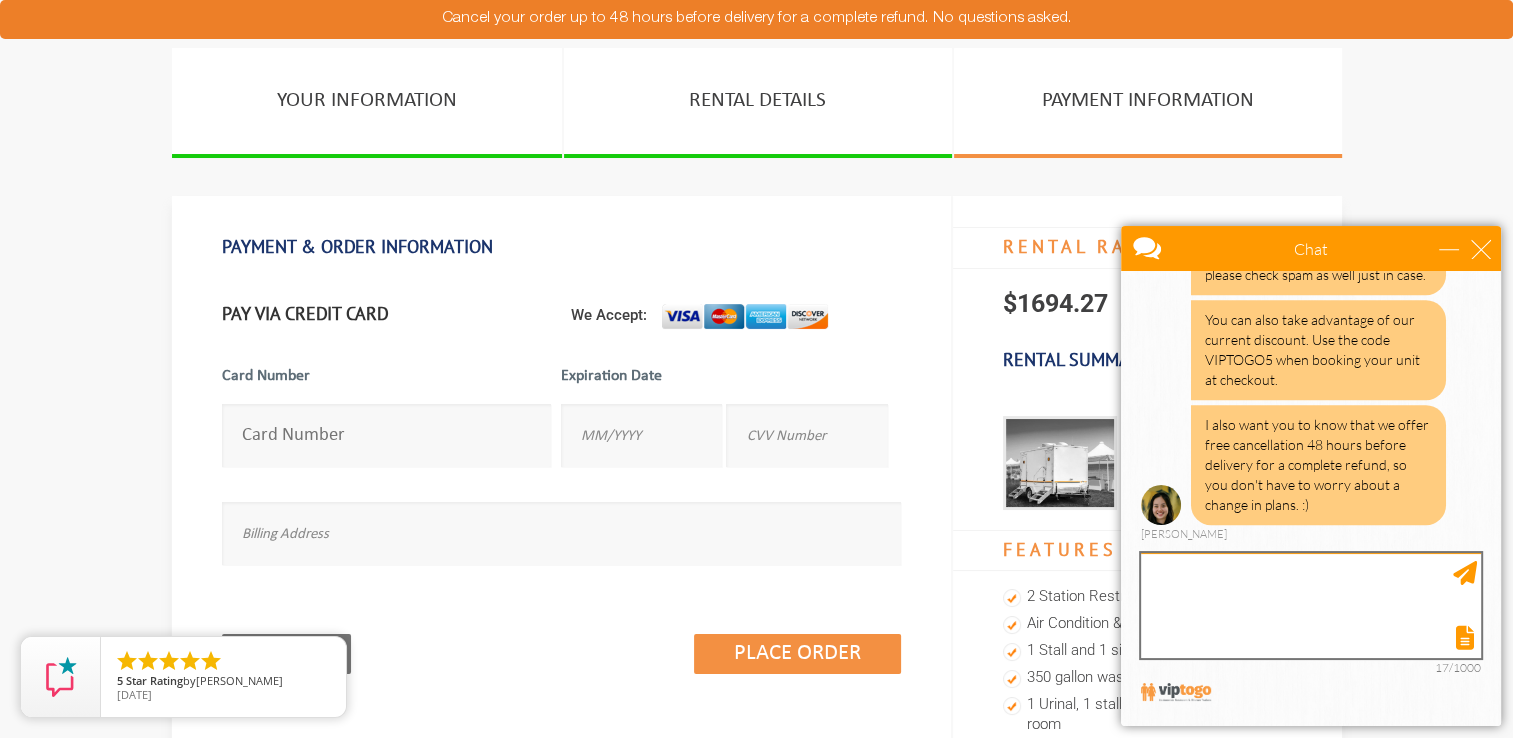 scroll, scrollTop: 1551, scrollLeft: 0, axis: vertical 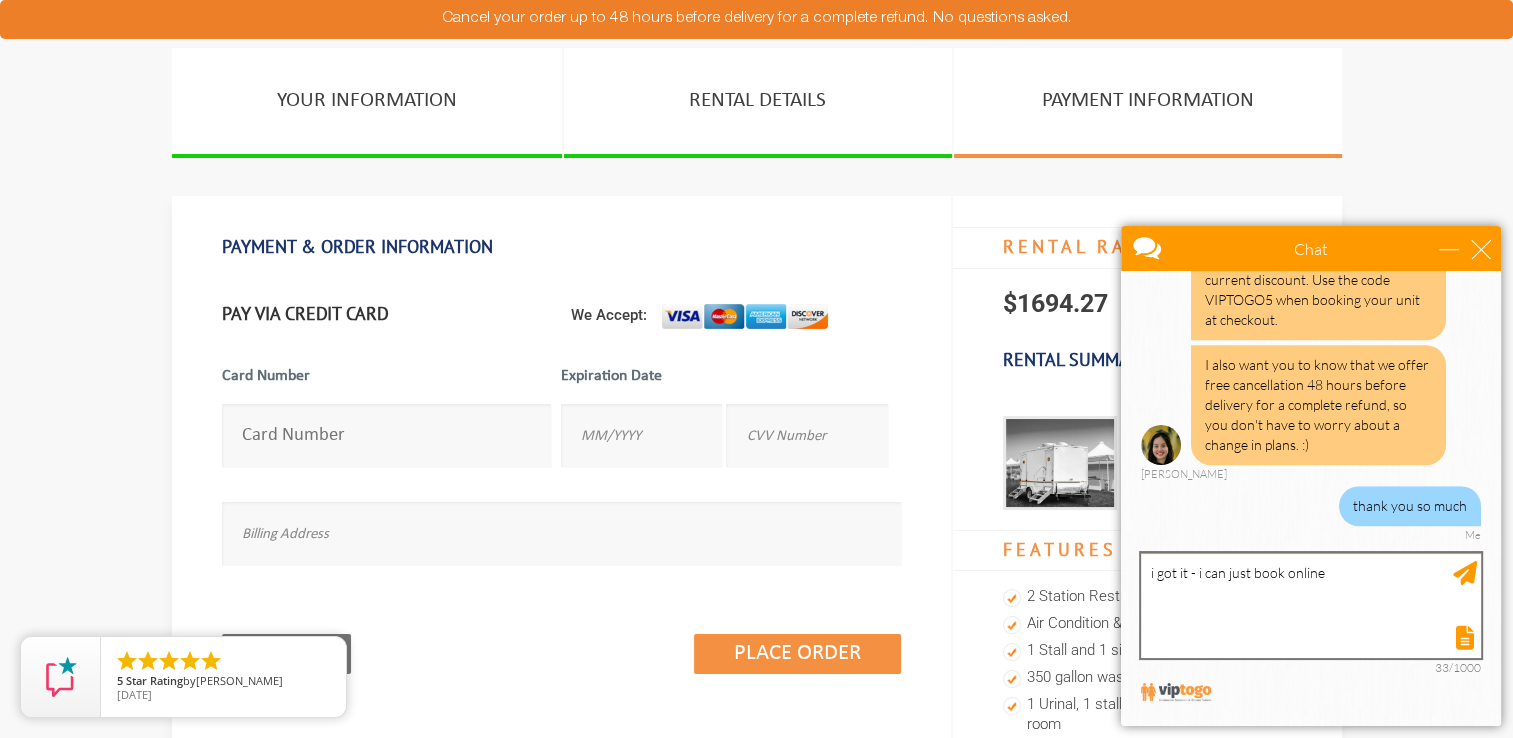 type on "i got it - i can just book online?" 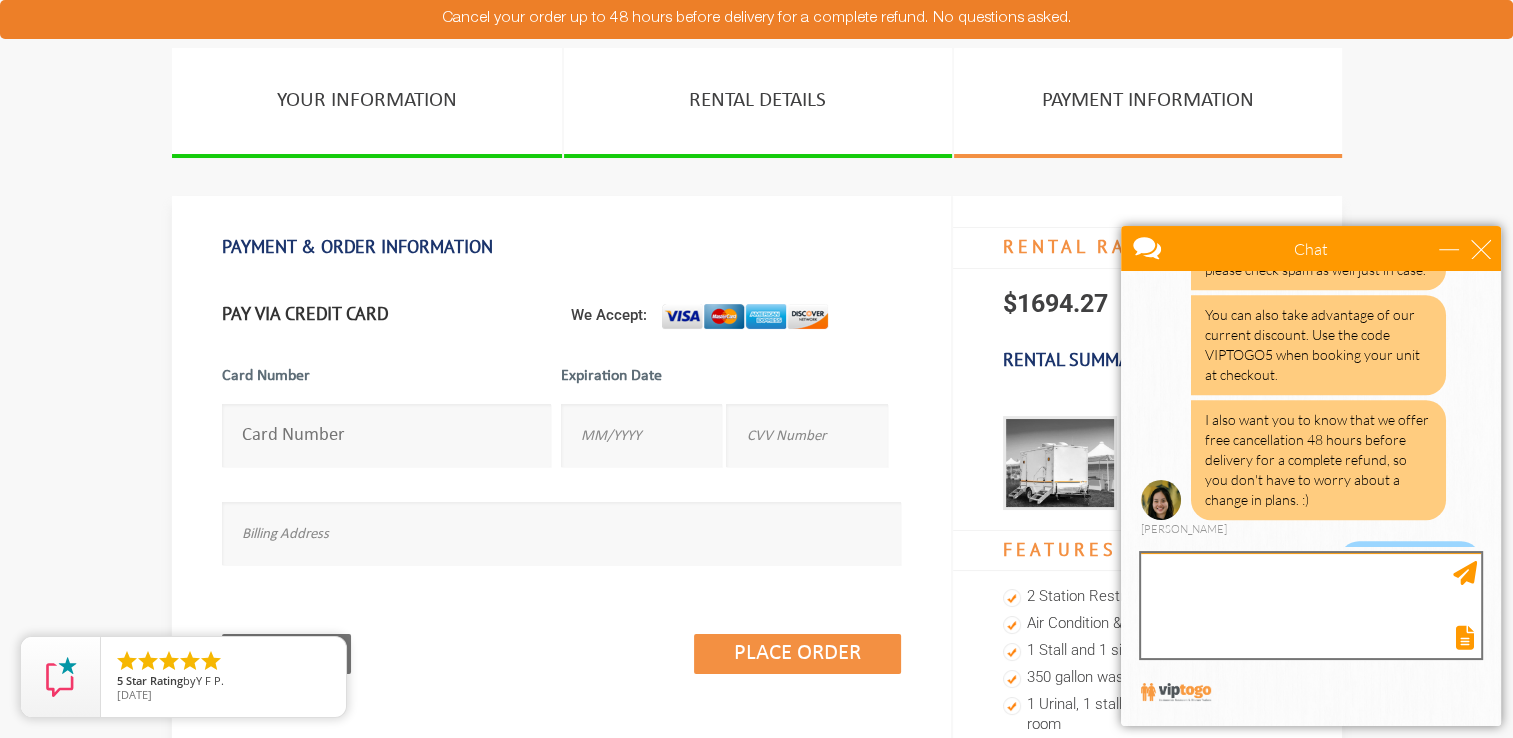 scroll, scrollTop: 1656, scrollLeft: 0, axis: vertical 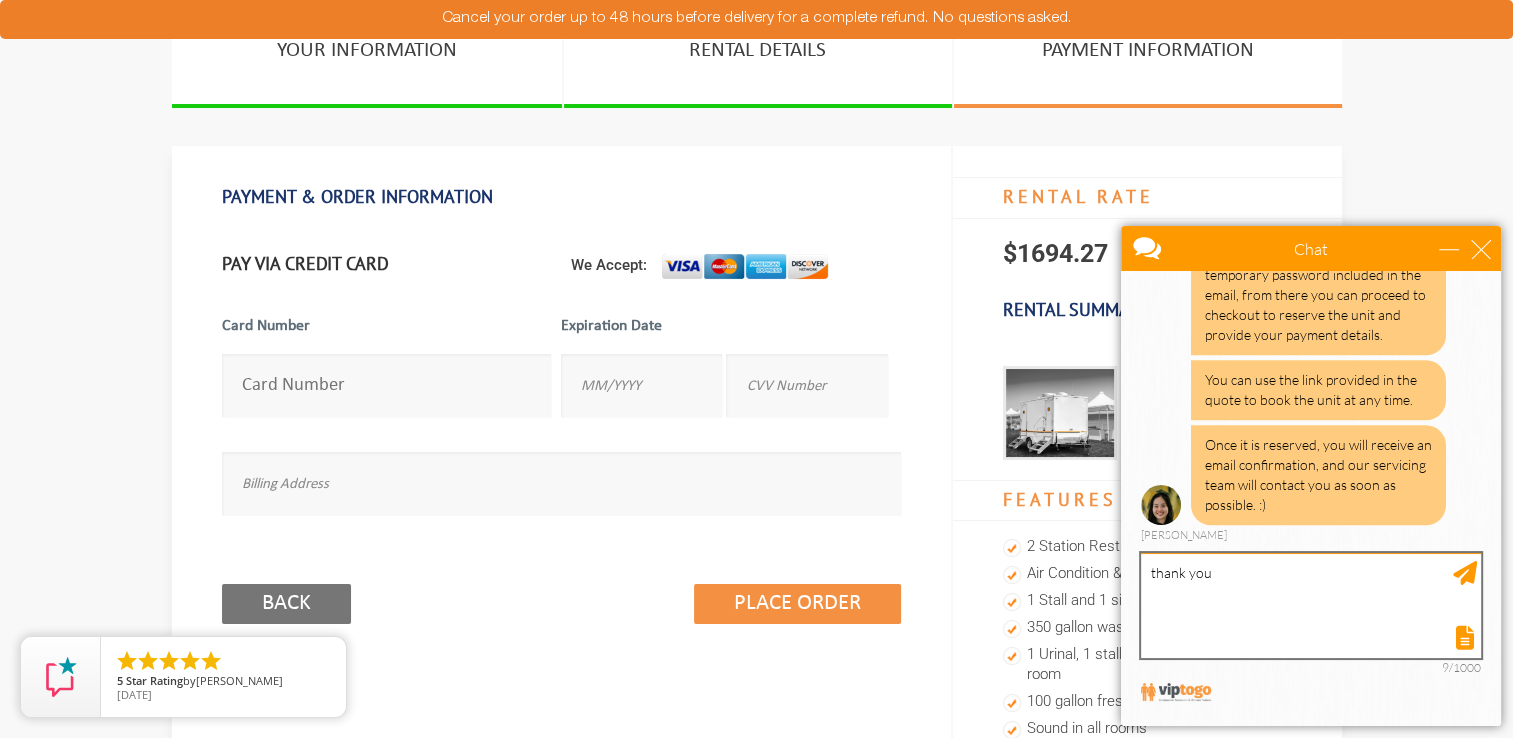 type on "thank you!" 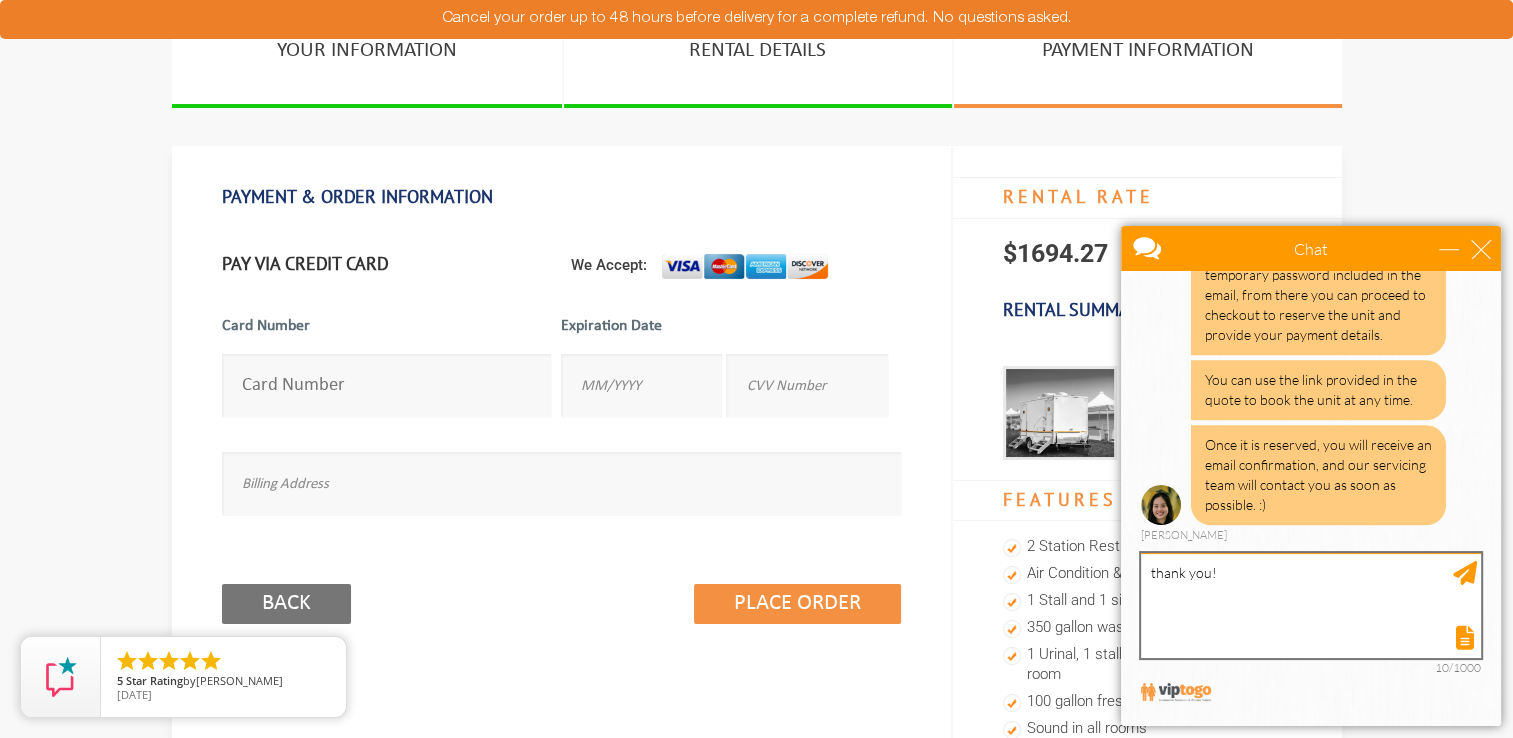 type 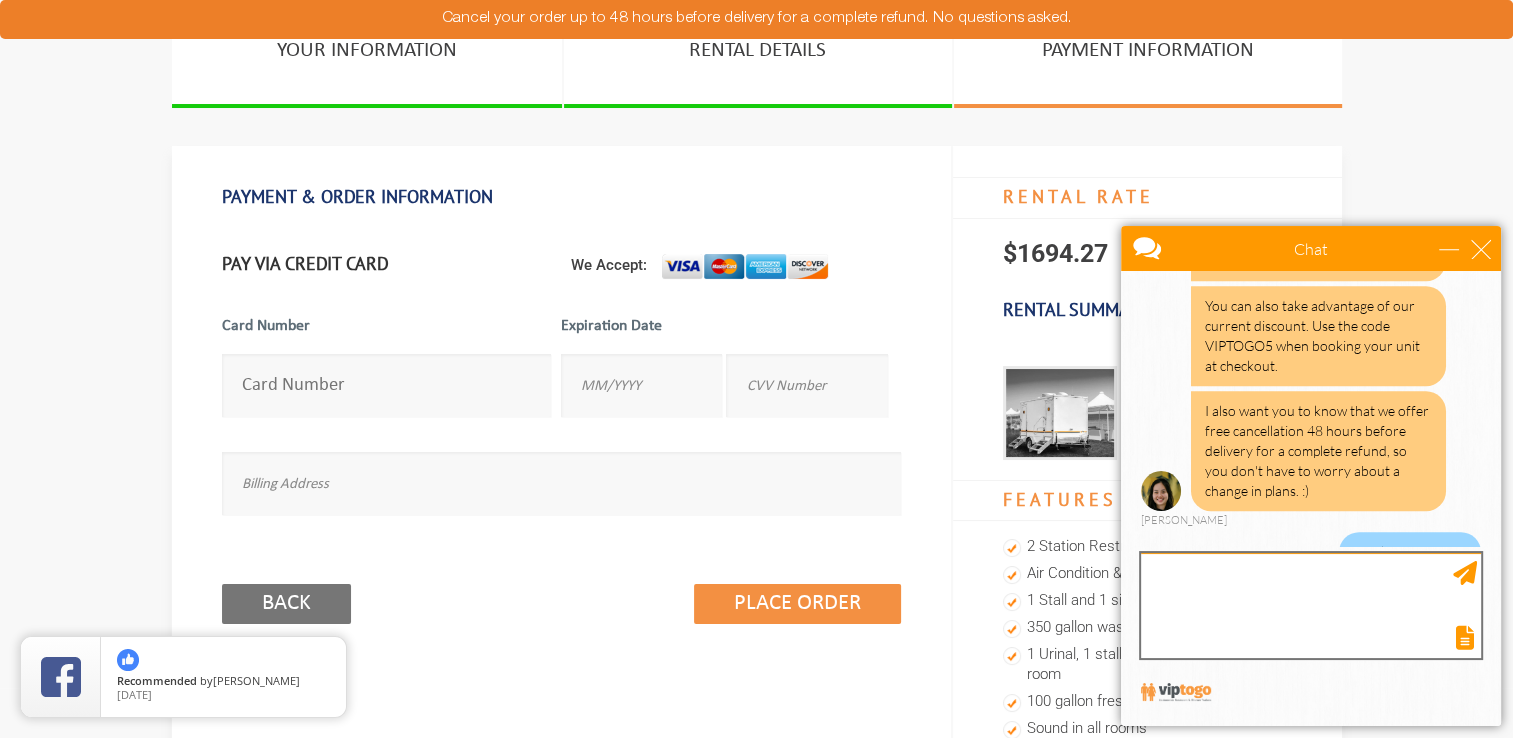 scroll, scrollTop: 2073, scrollLeft: 0, axis: vertical 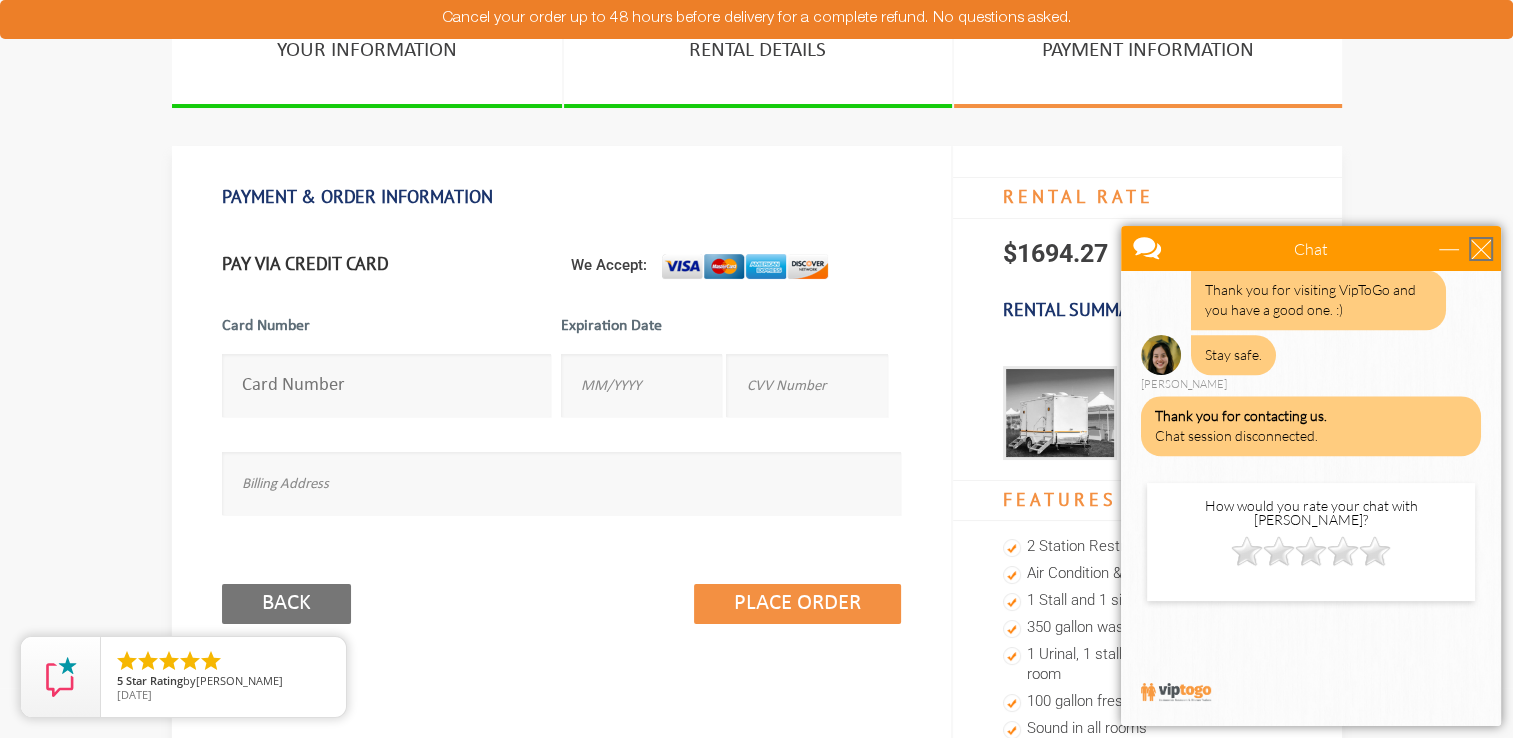 click at bounding box center [1481, 249] 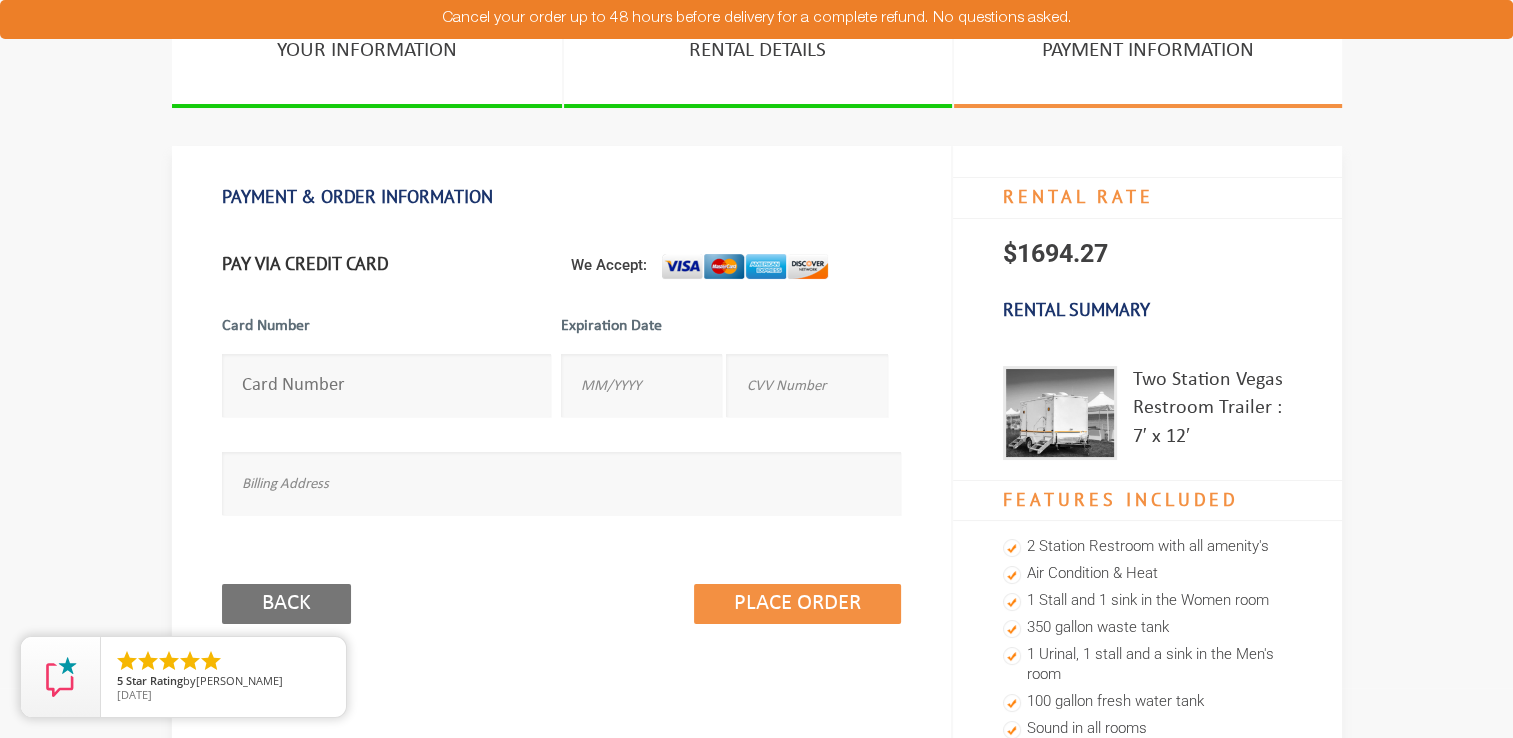 scroll, scrollTop: 0, scrollLeft: 0, axis: both 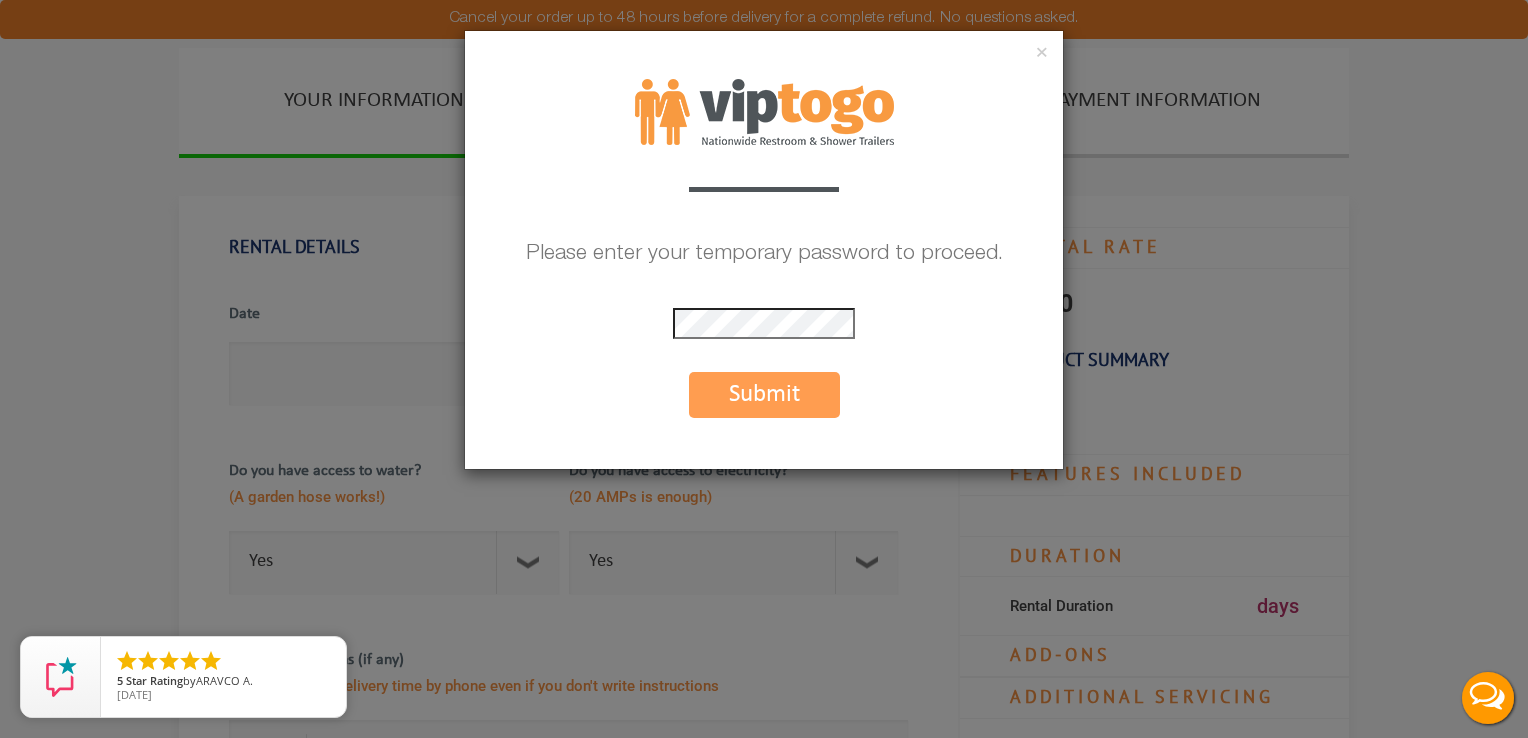 click on "Submit" at bounding box center (764, 395) 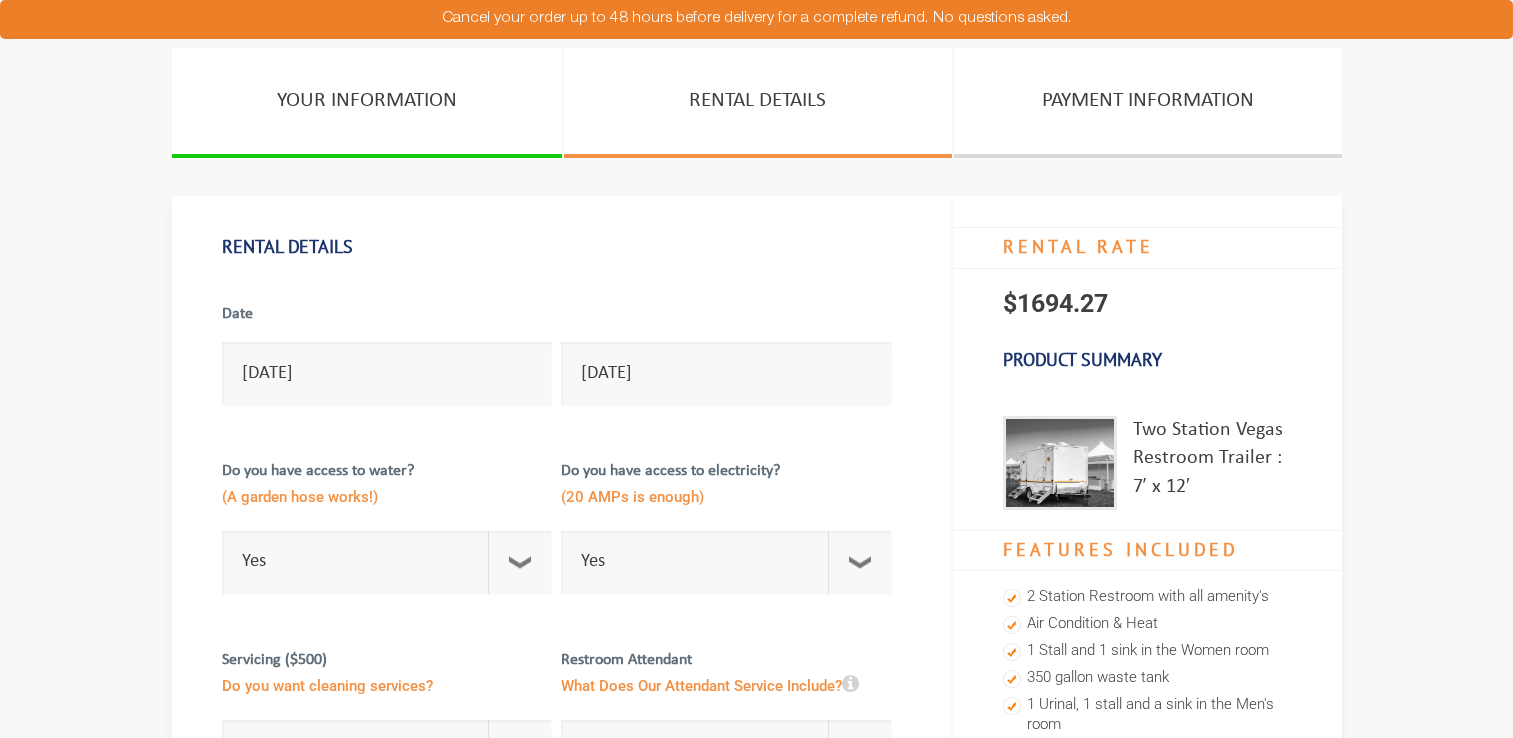 scroll, scrollTop: 0, scrollLeft: 0, axis: both 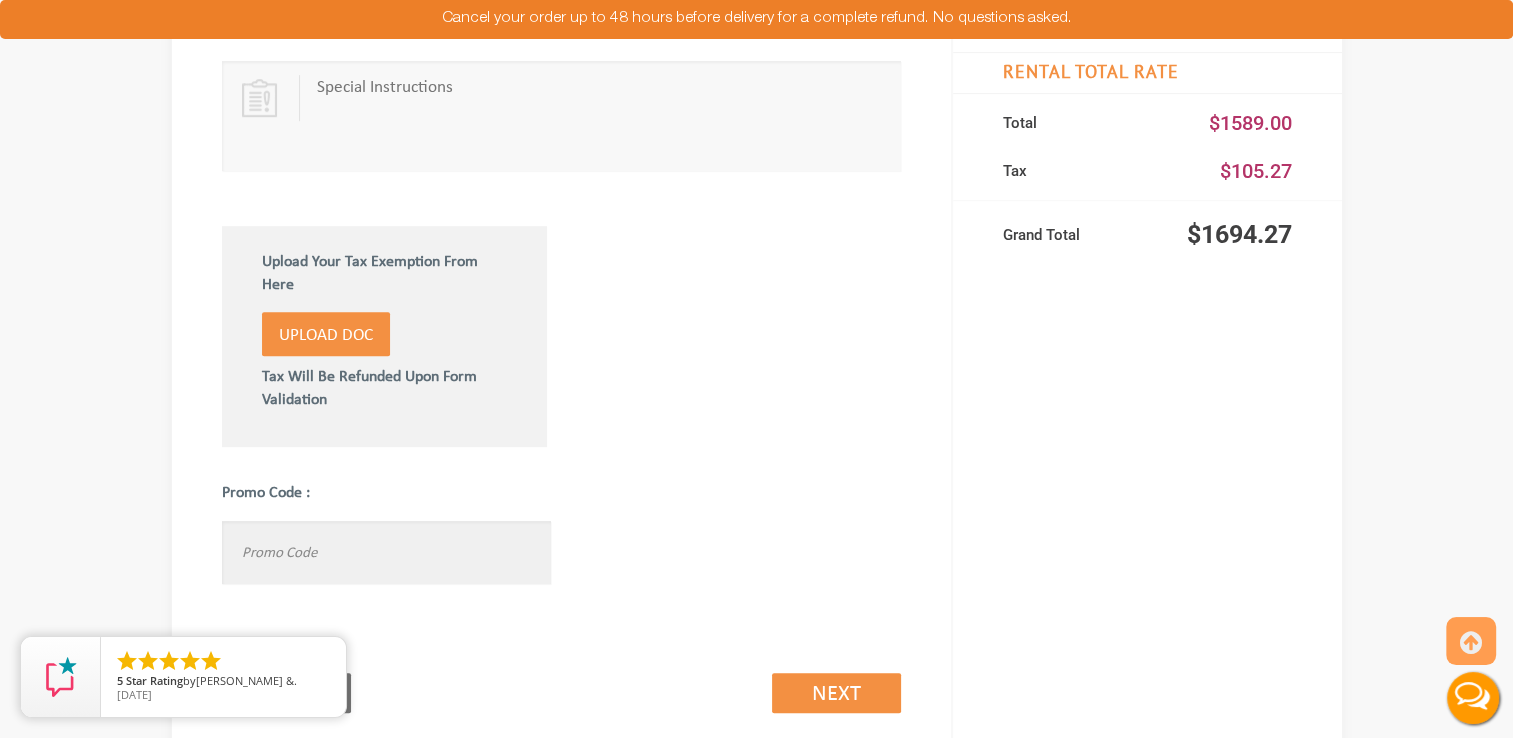 click at bounding box center (387, 552) 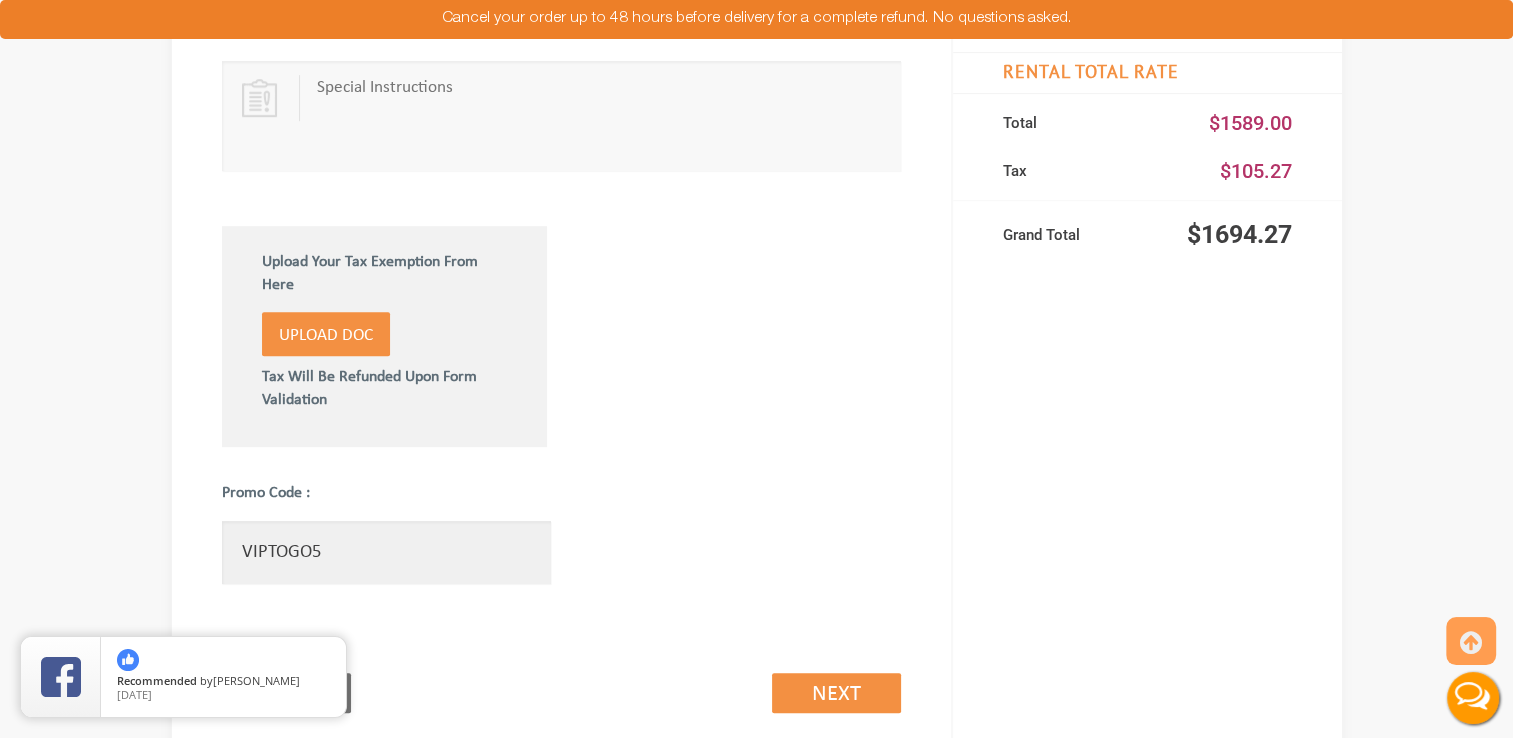 type on "VIPTOGO5" 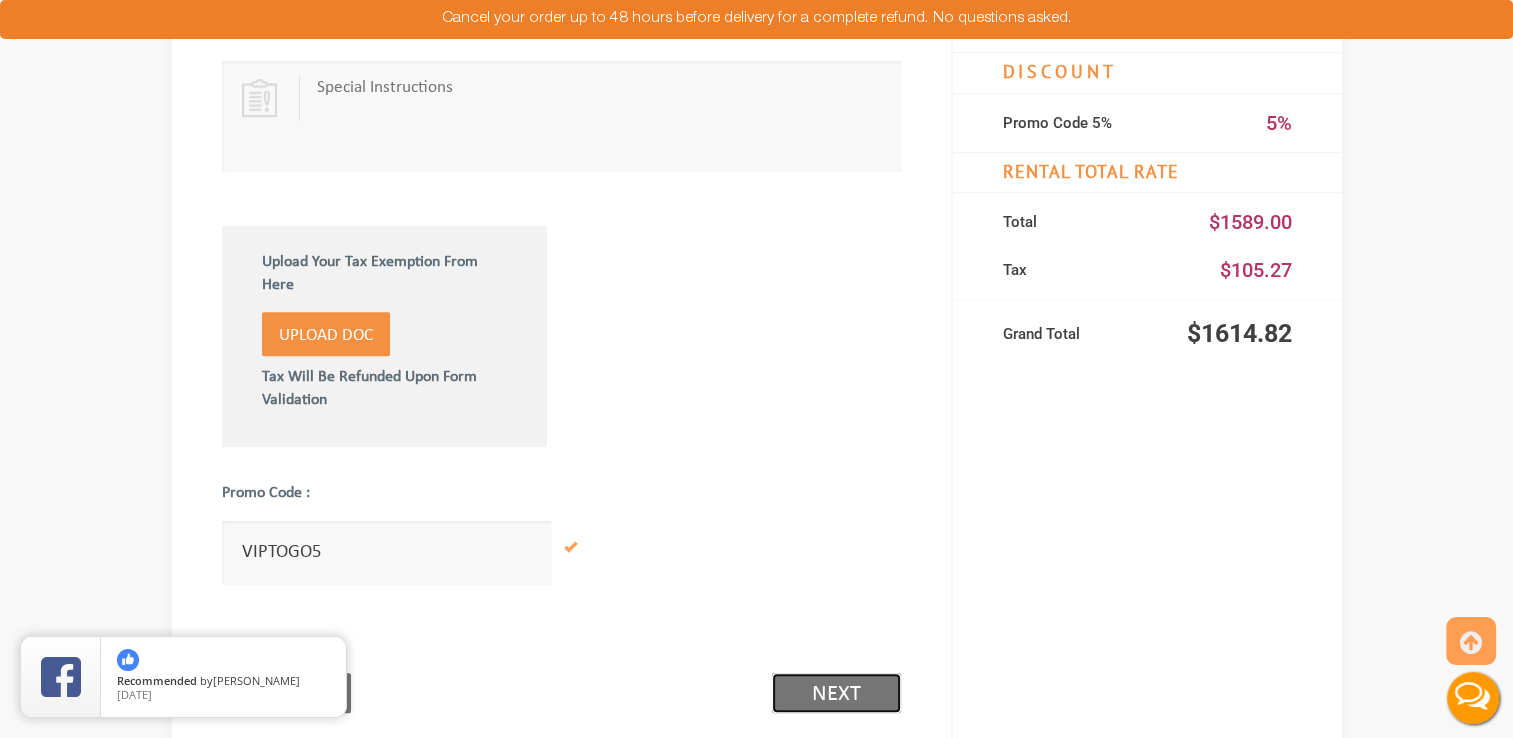 click on "Next (2/3)" at bounding box center (836, 693) 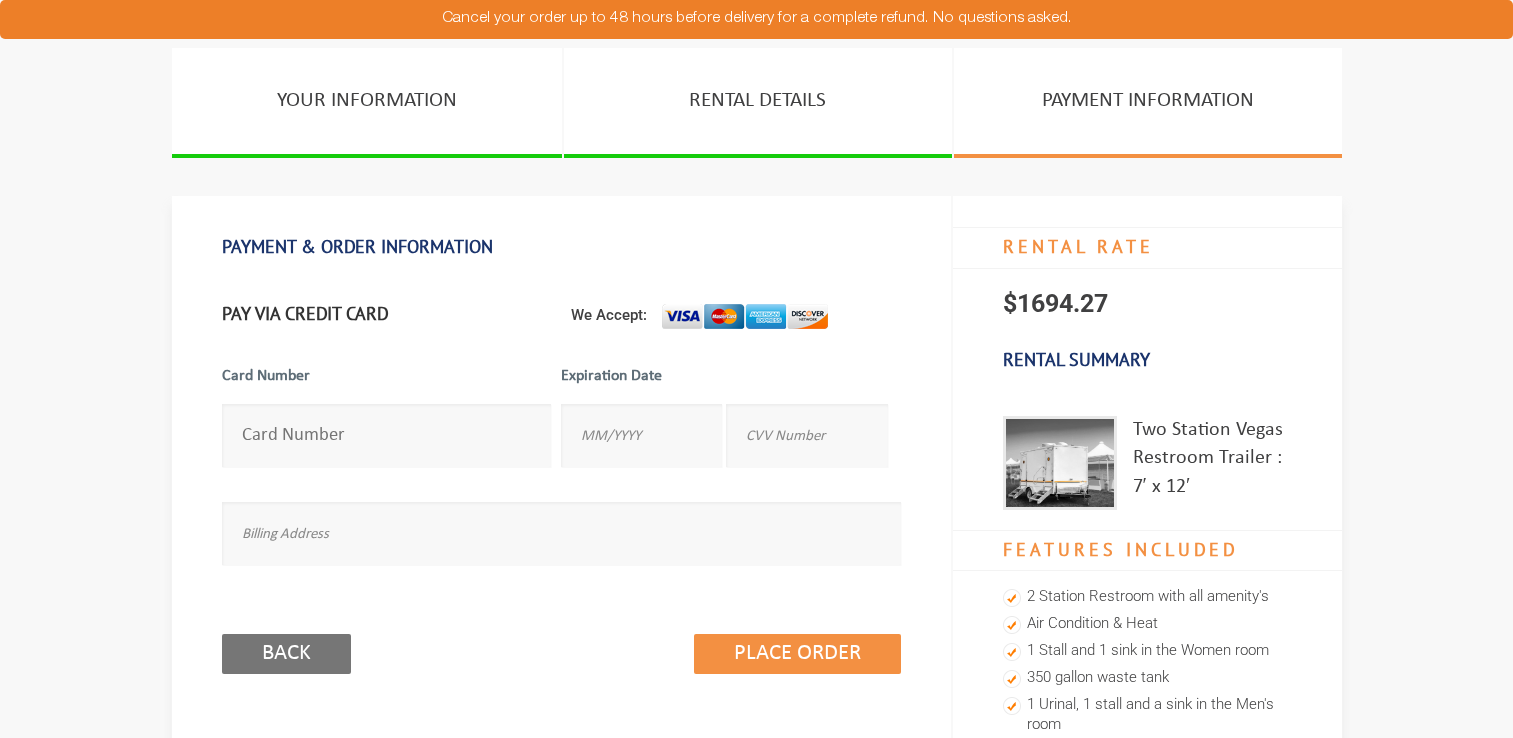 scroll, scrollTop: 0, scrollLeft: 0, axis: both 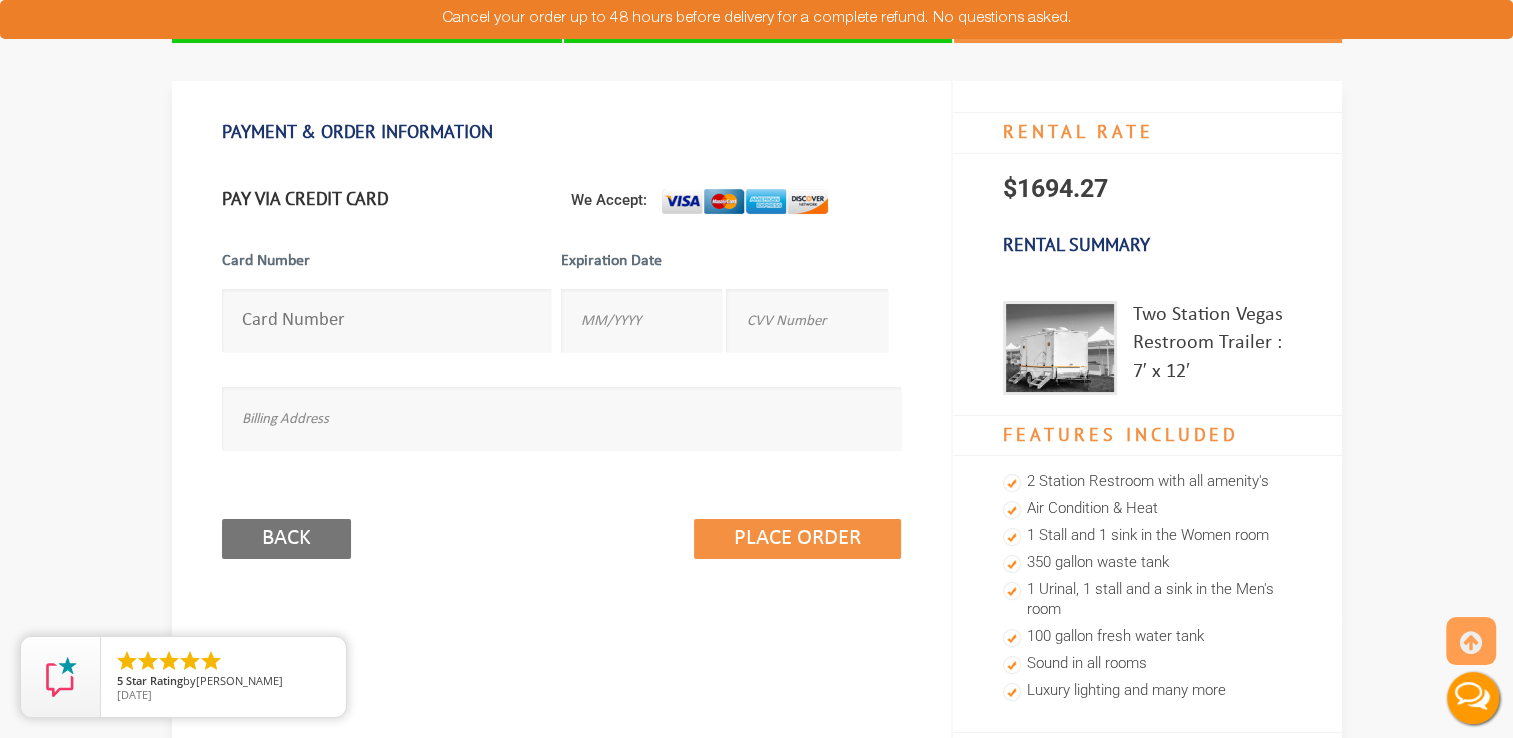 click at bounding box center [387, 320] 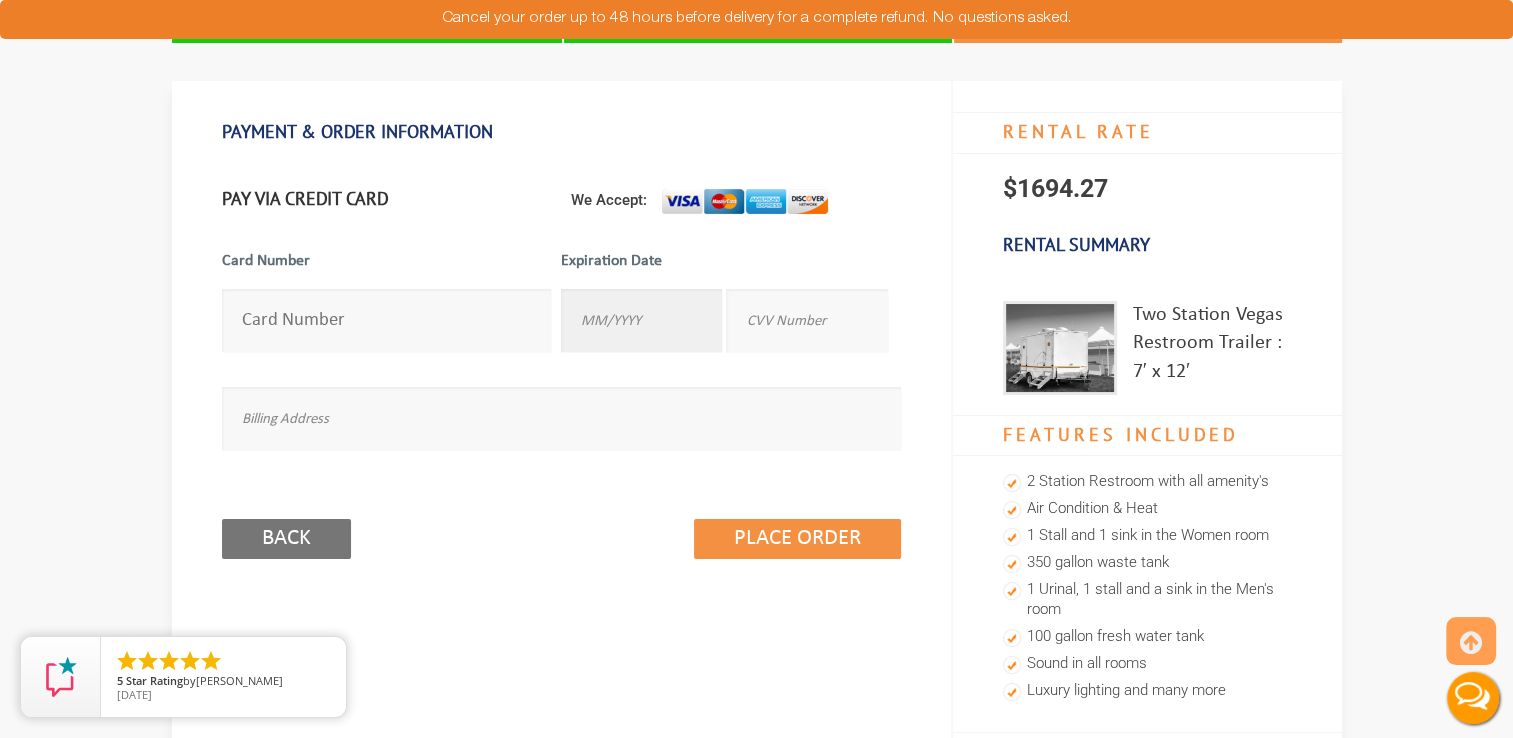 type on "02/2029" 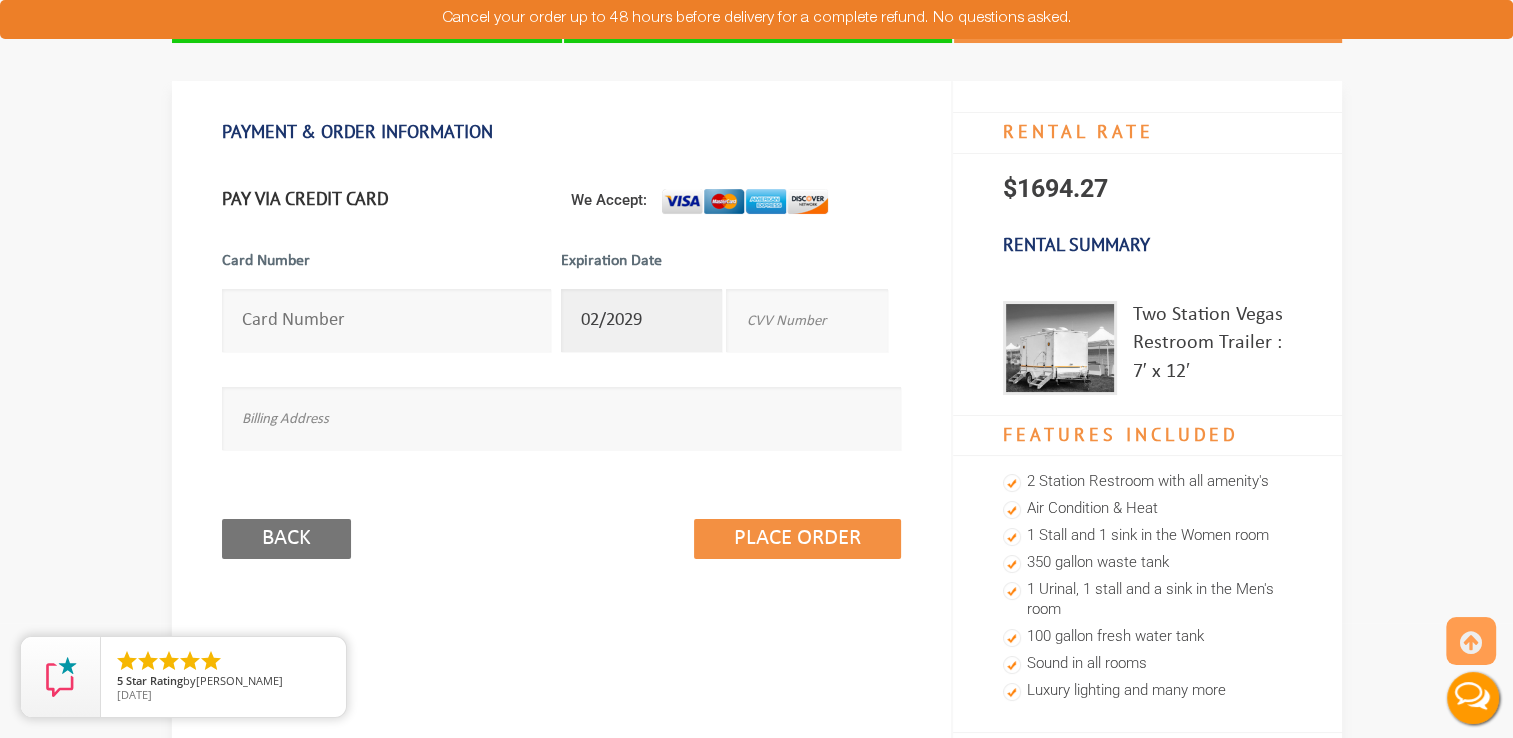 type on "3530" 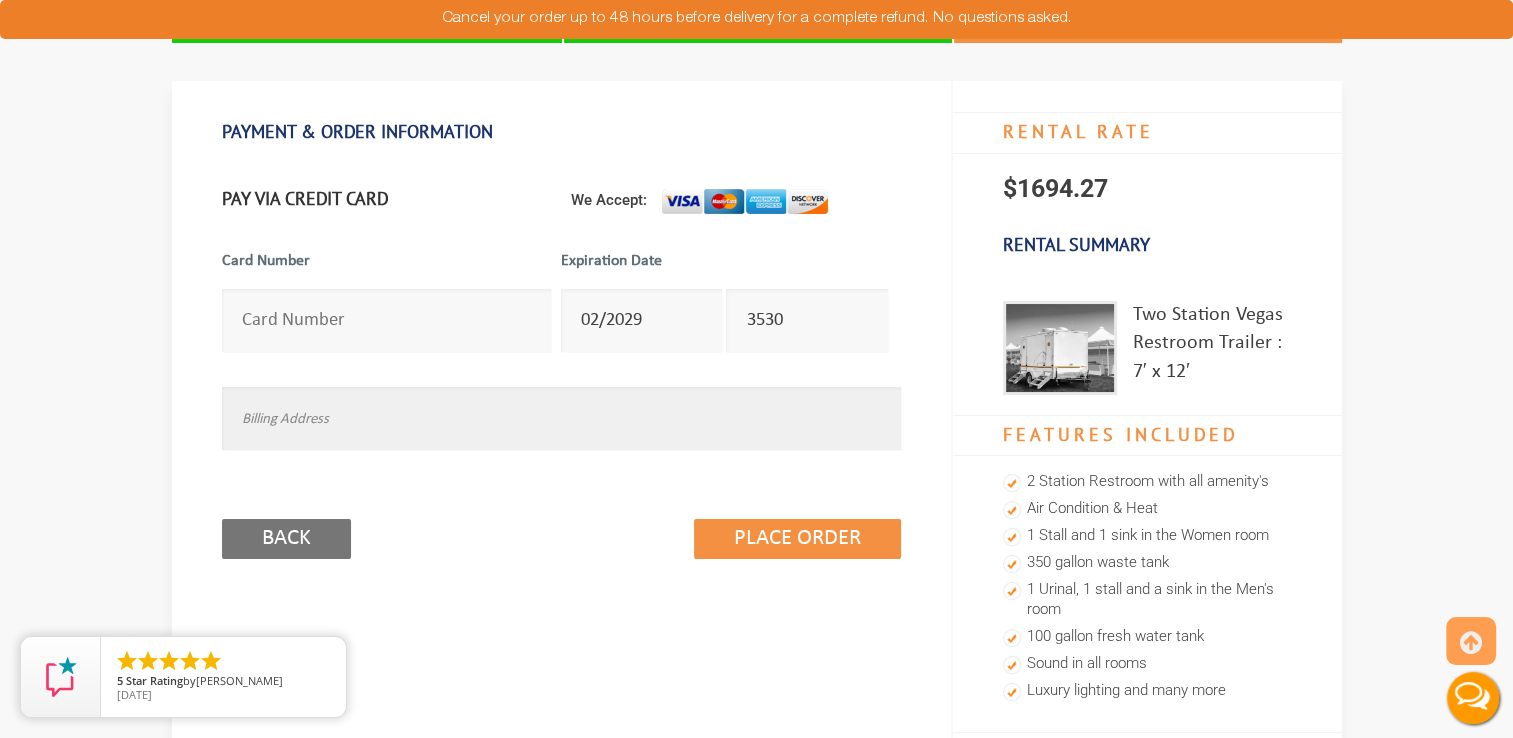 click at bounding box center (561, 418) 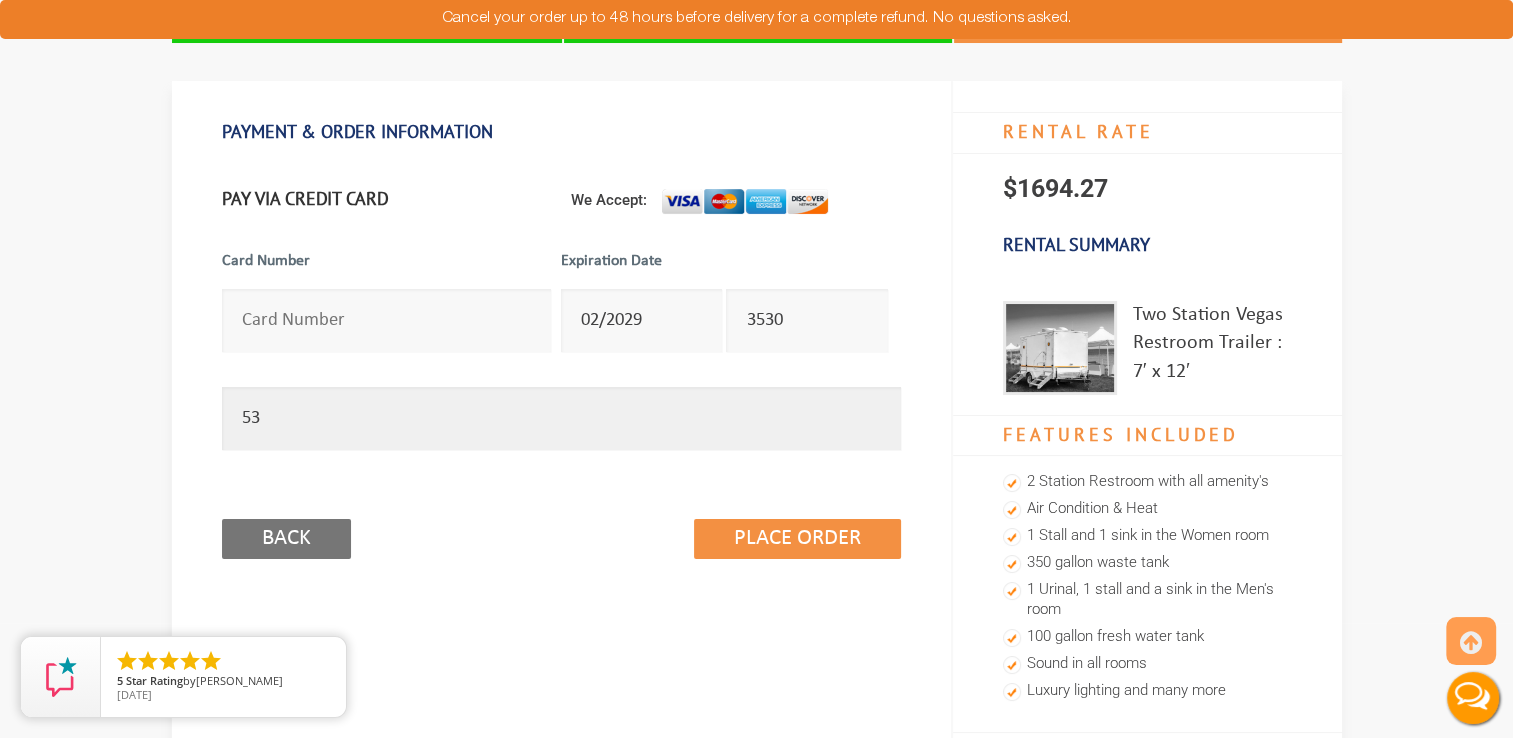 type on "5" 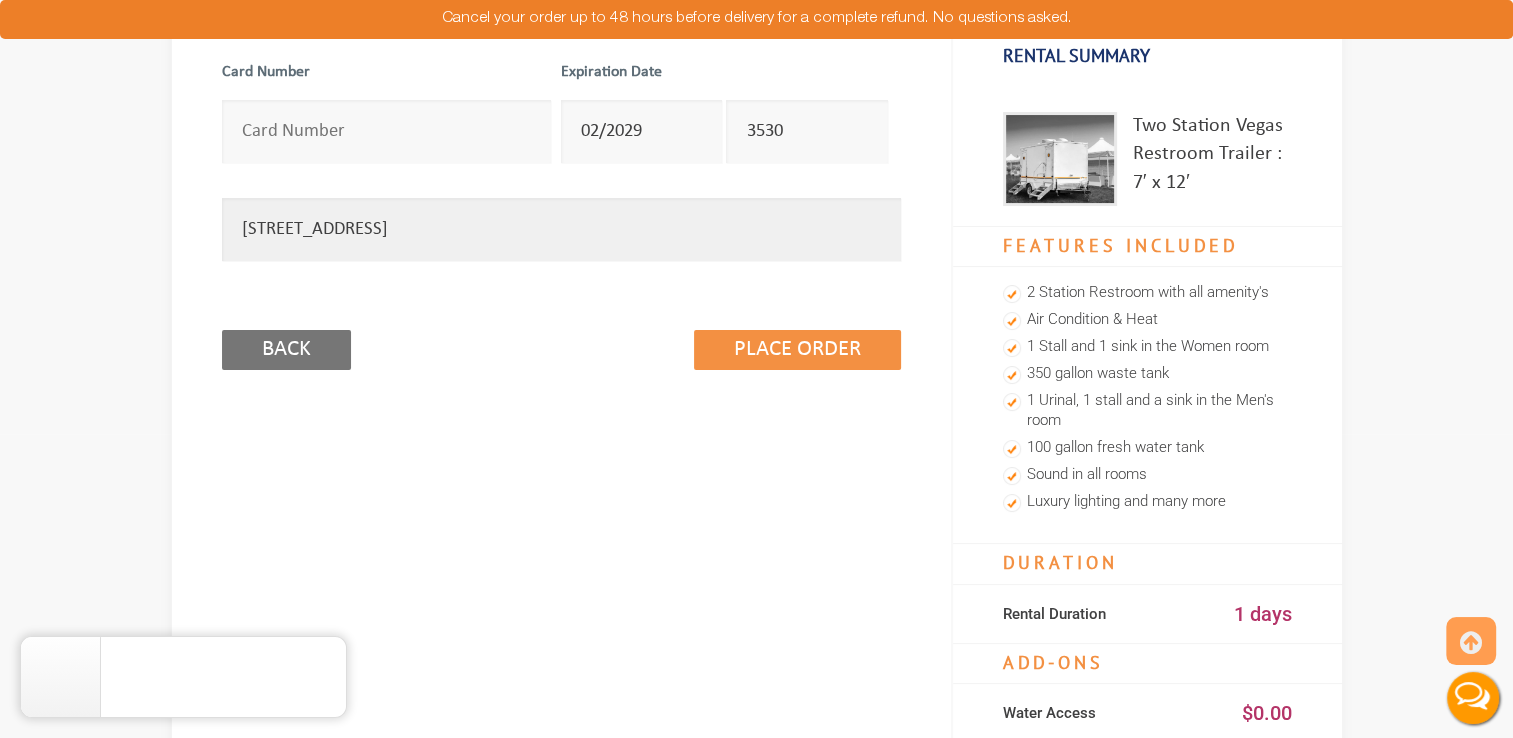 scroll, scrollTop: 316, scrollLeft: 0, axis: vertical 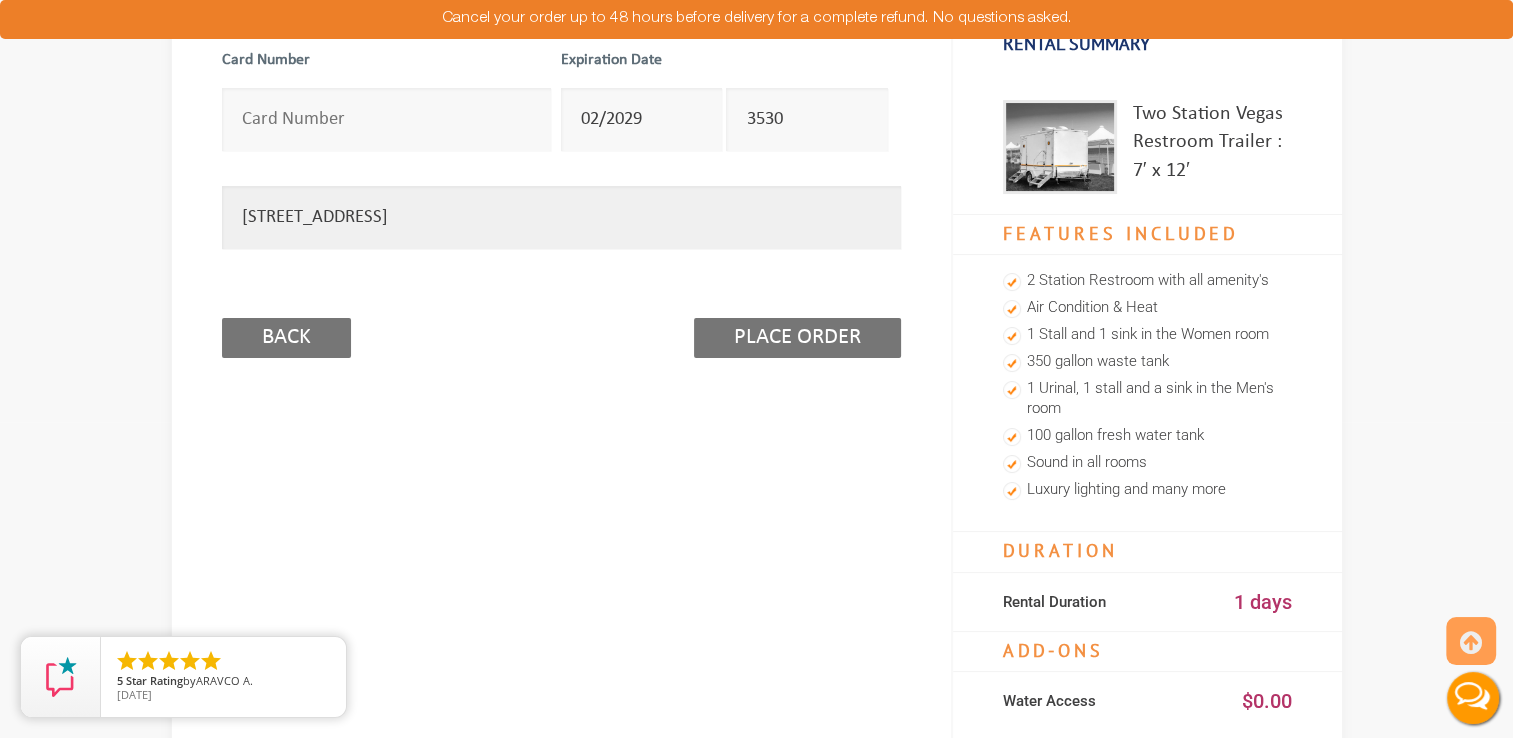 type on "53 Takolusa Drive, Holmdel, NJ 07733" 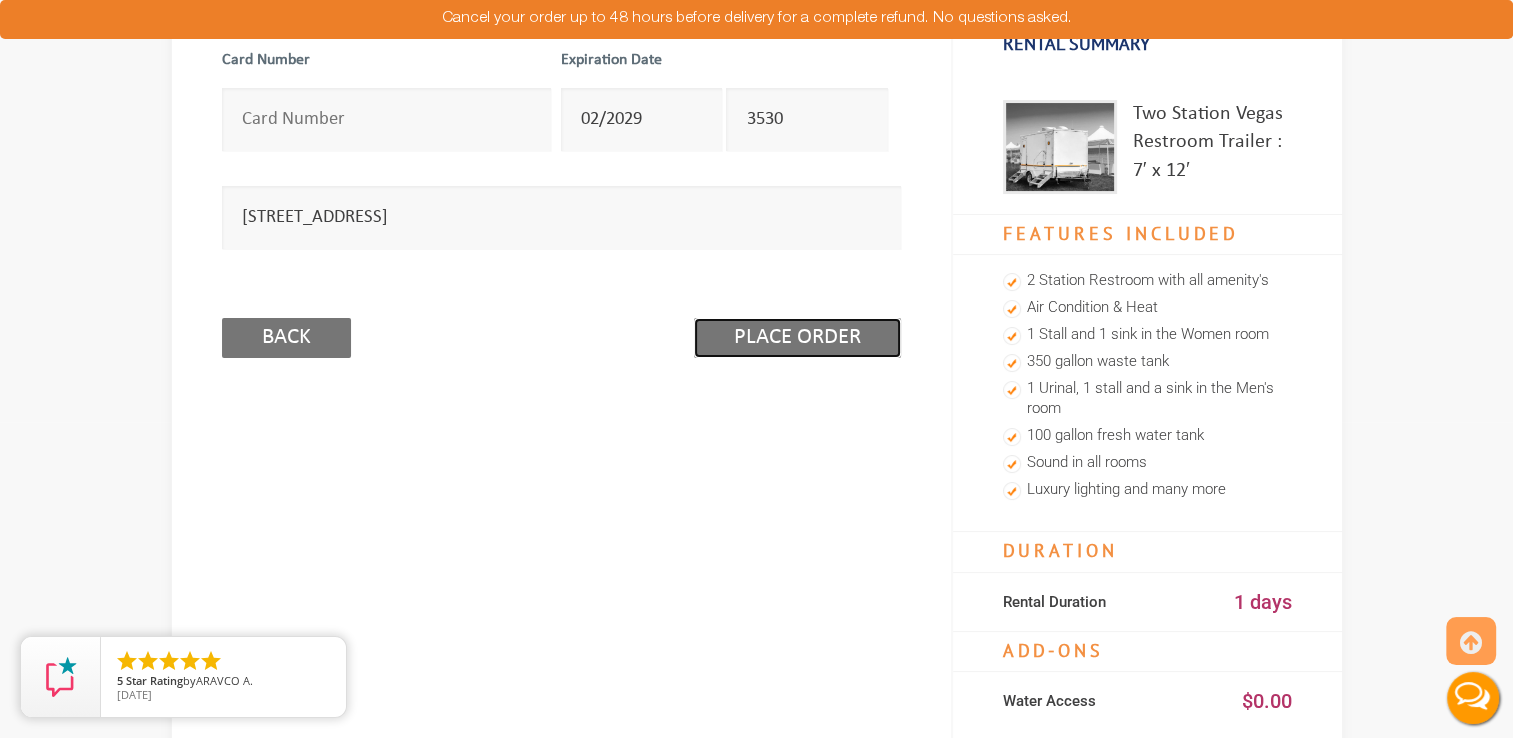 click on "Place Order" at bounding box center (797, 338) 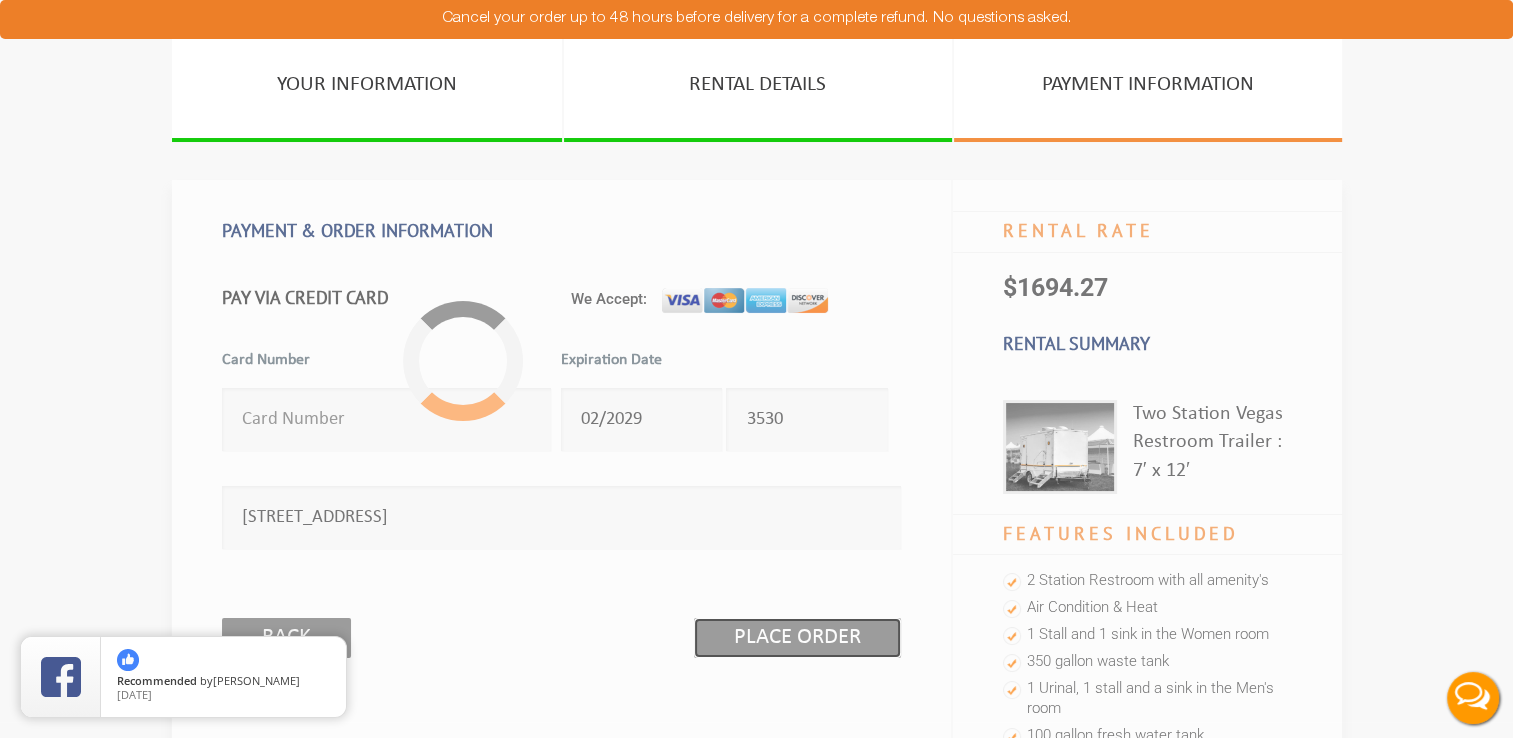 scroll, scrollTop: 0, scrollLeft: 0, axis: both 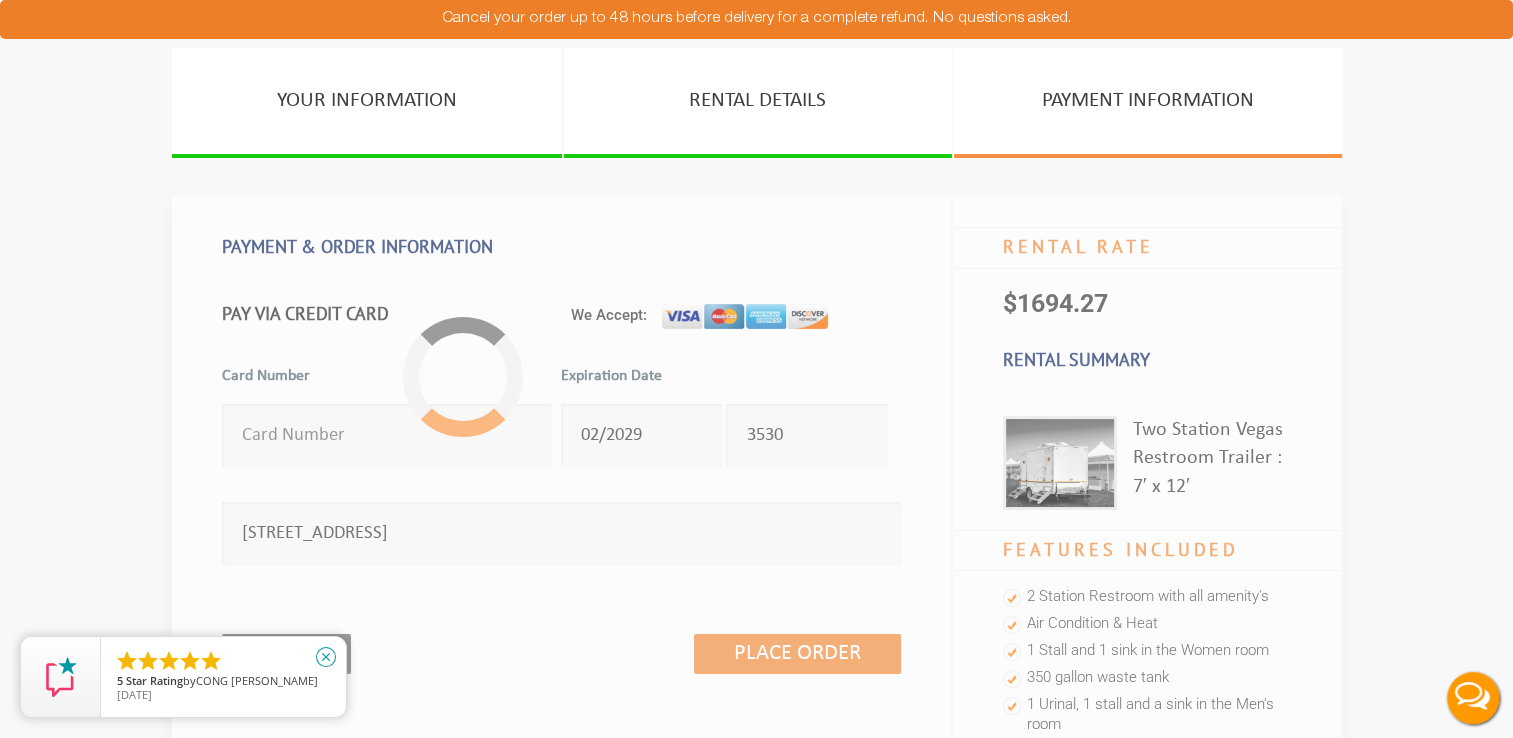 click on "close" at bounding box center [326, 657] 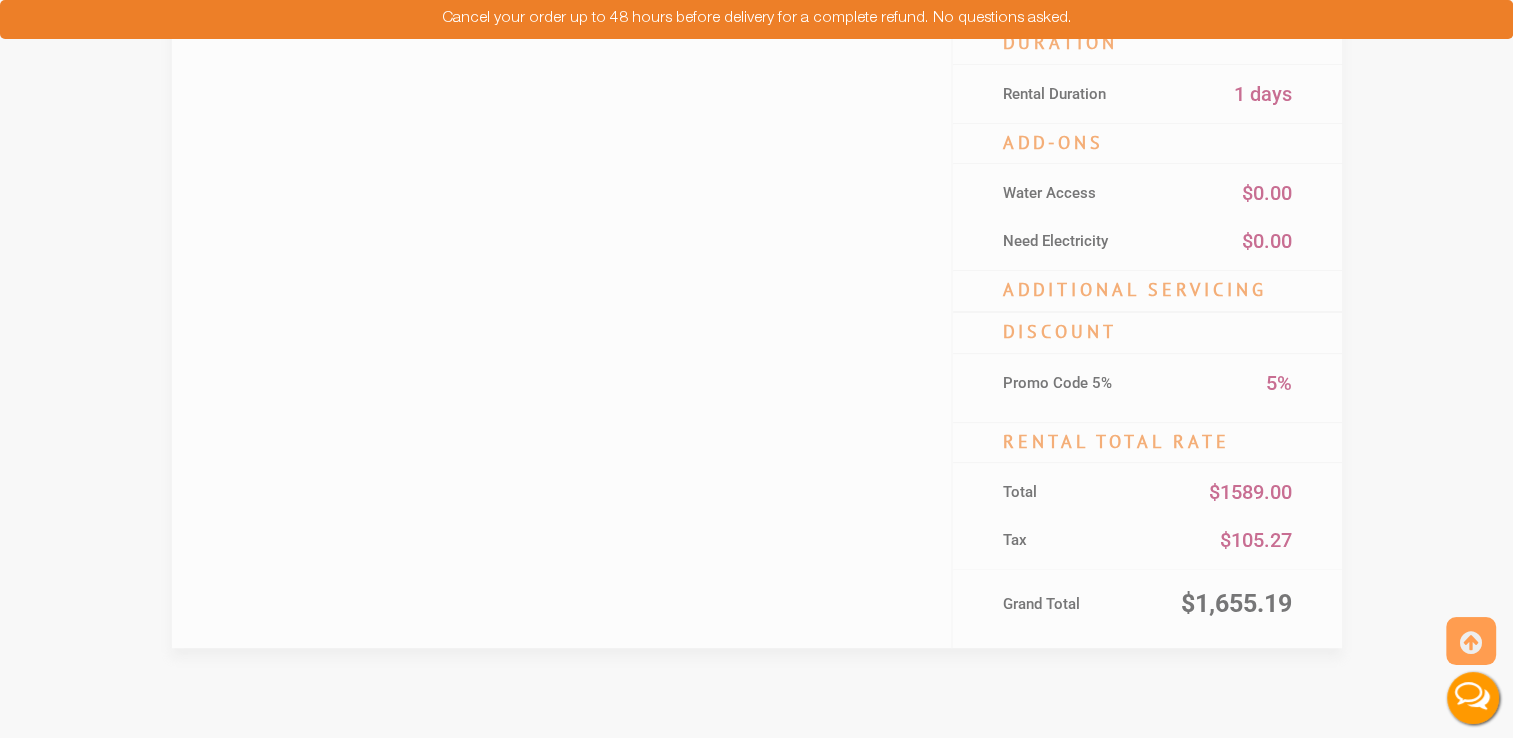 scroll, scrollTop: 839, scrollLeft: 0, axis: vertical 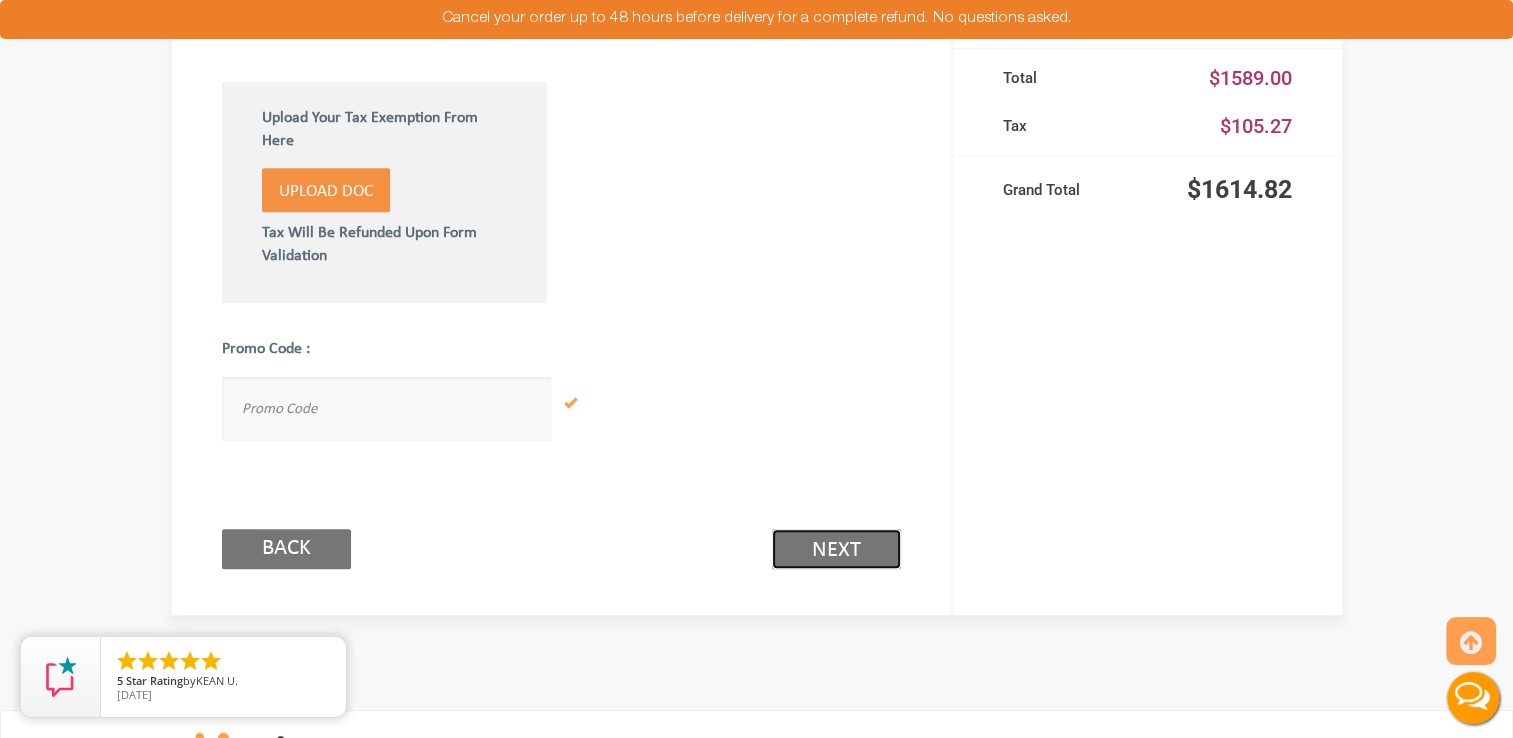 click on "Next (2/3)" at bounding box center (836, 549) 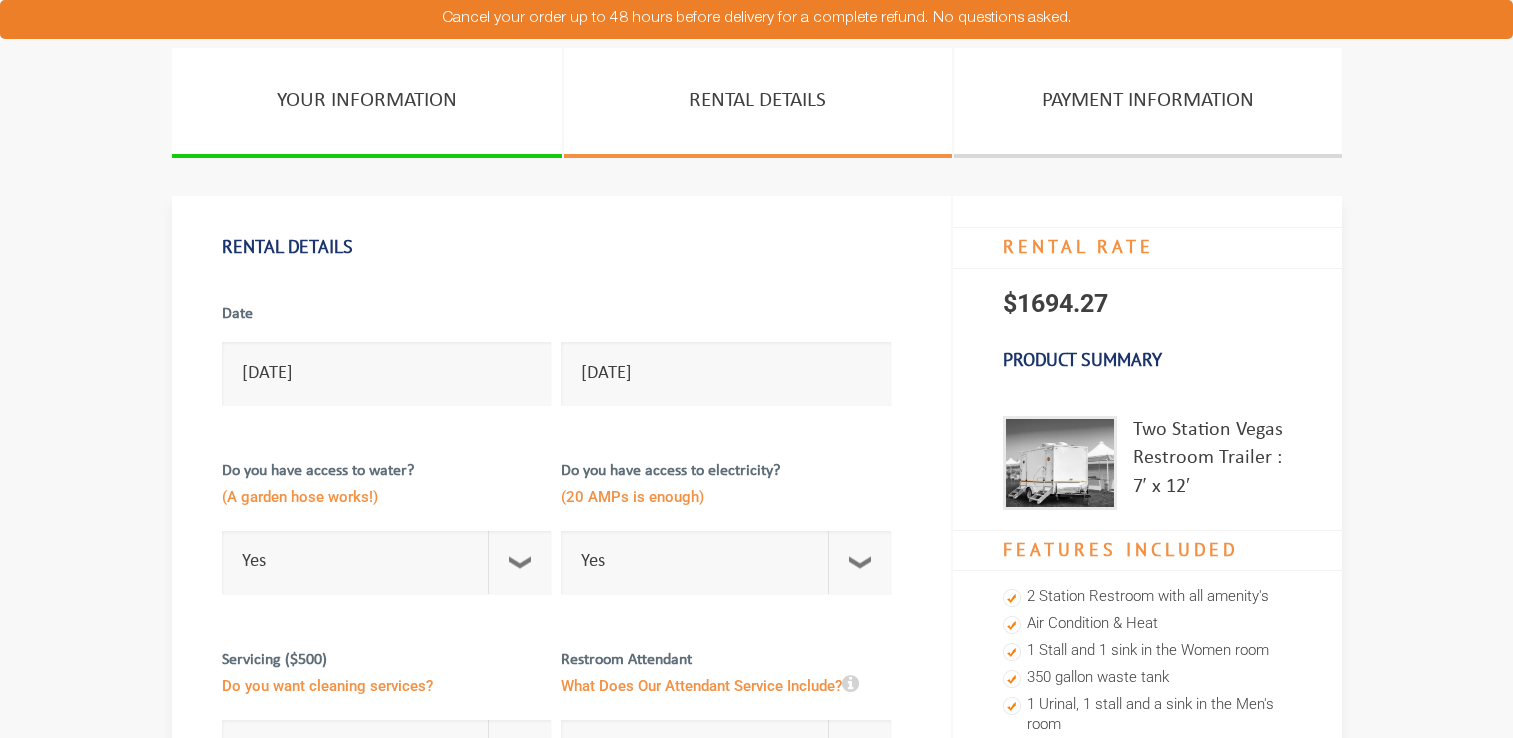 scroll, scrollTop: 0, scrollLeft: 0, axis: both 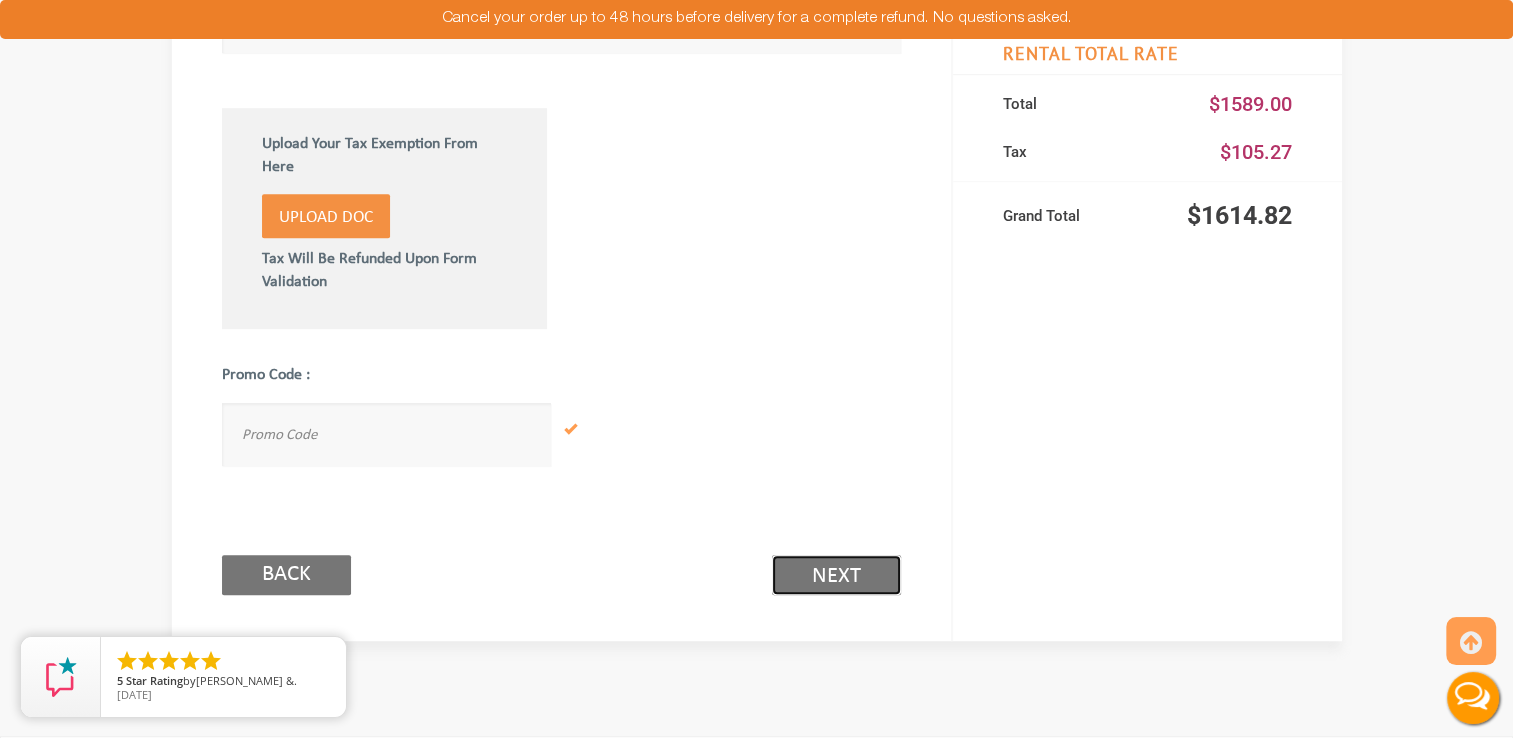 click on "Next (2/3)" at bounding box center [836, 575] 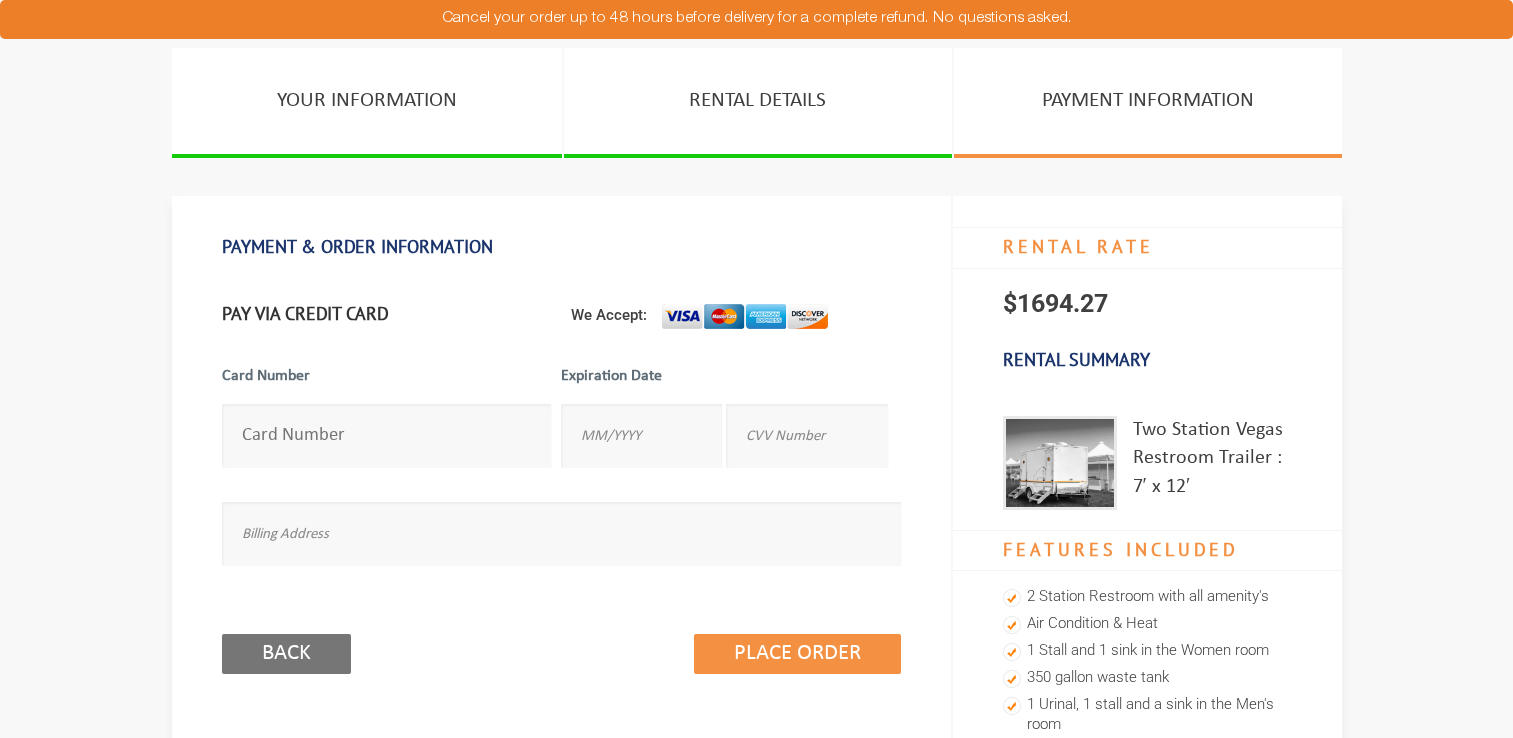 scroll, scrollTop: 0, scrollLeft: 0, axis: both 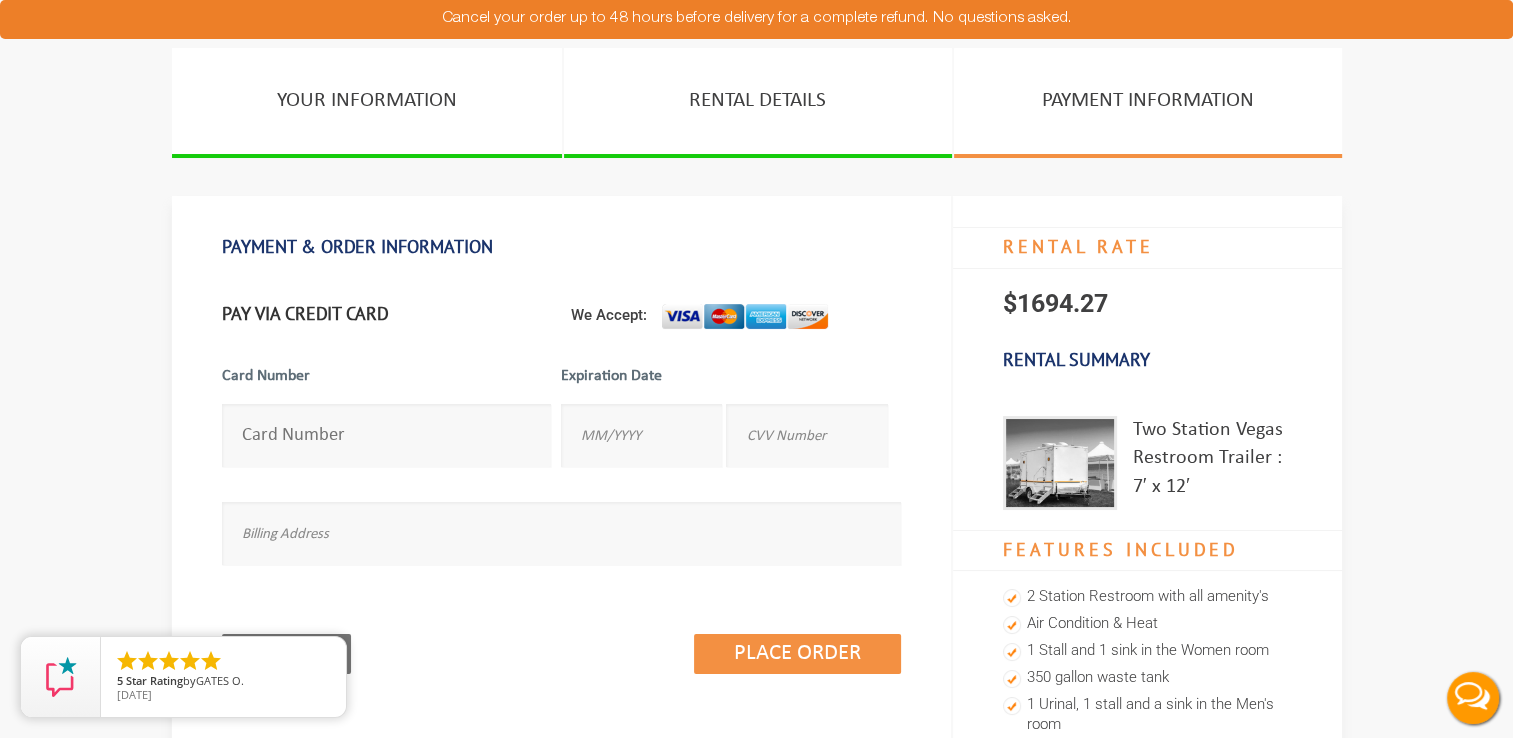 click on "Live Chat" at bounding box center (1473, 698) 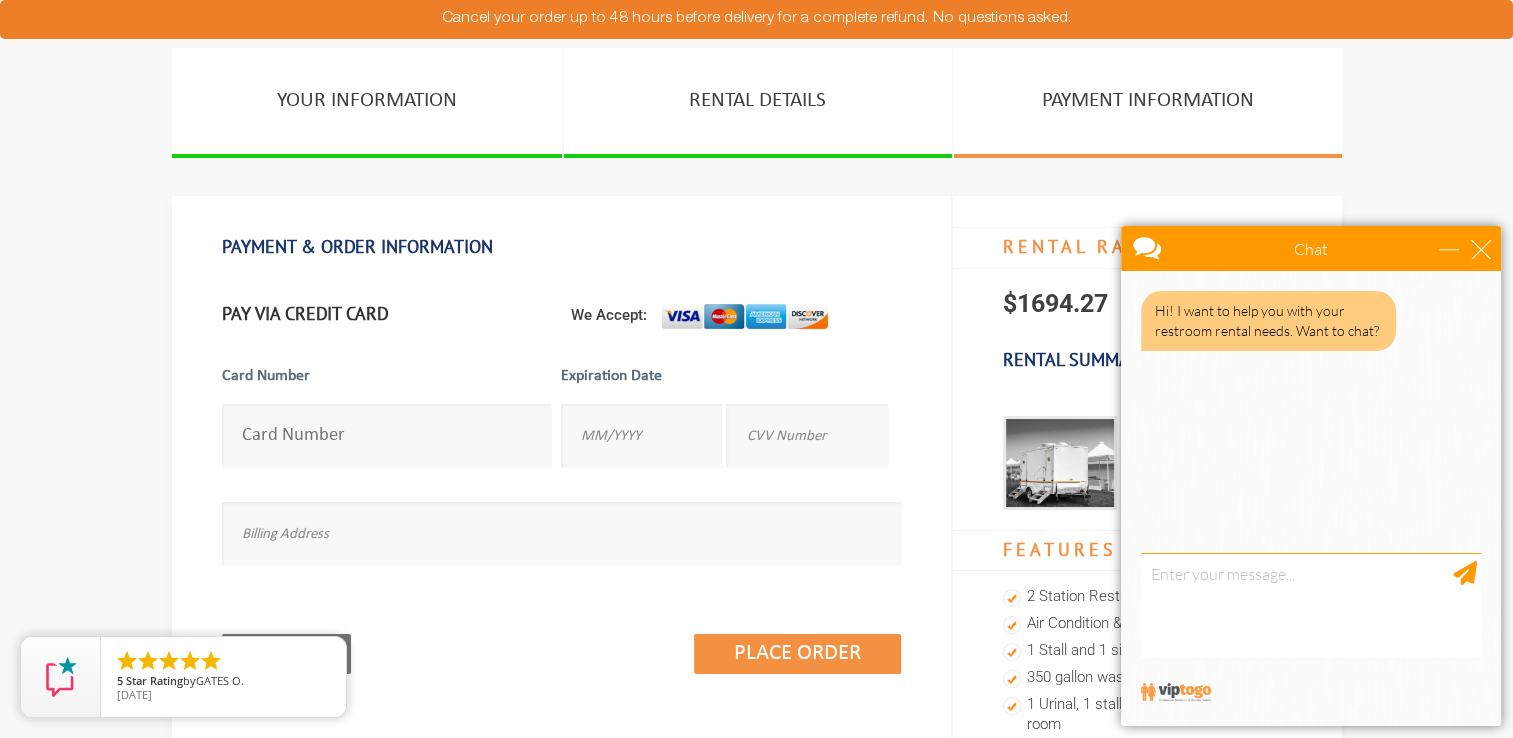 type 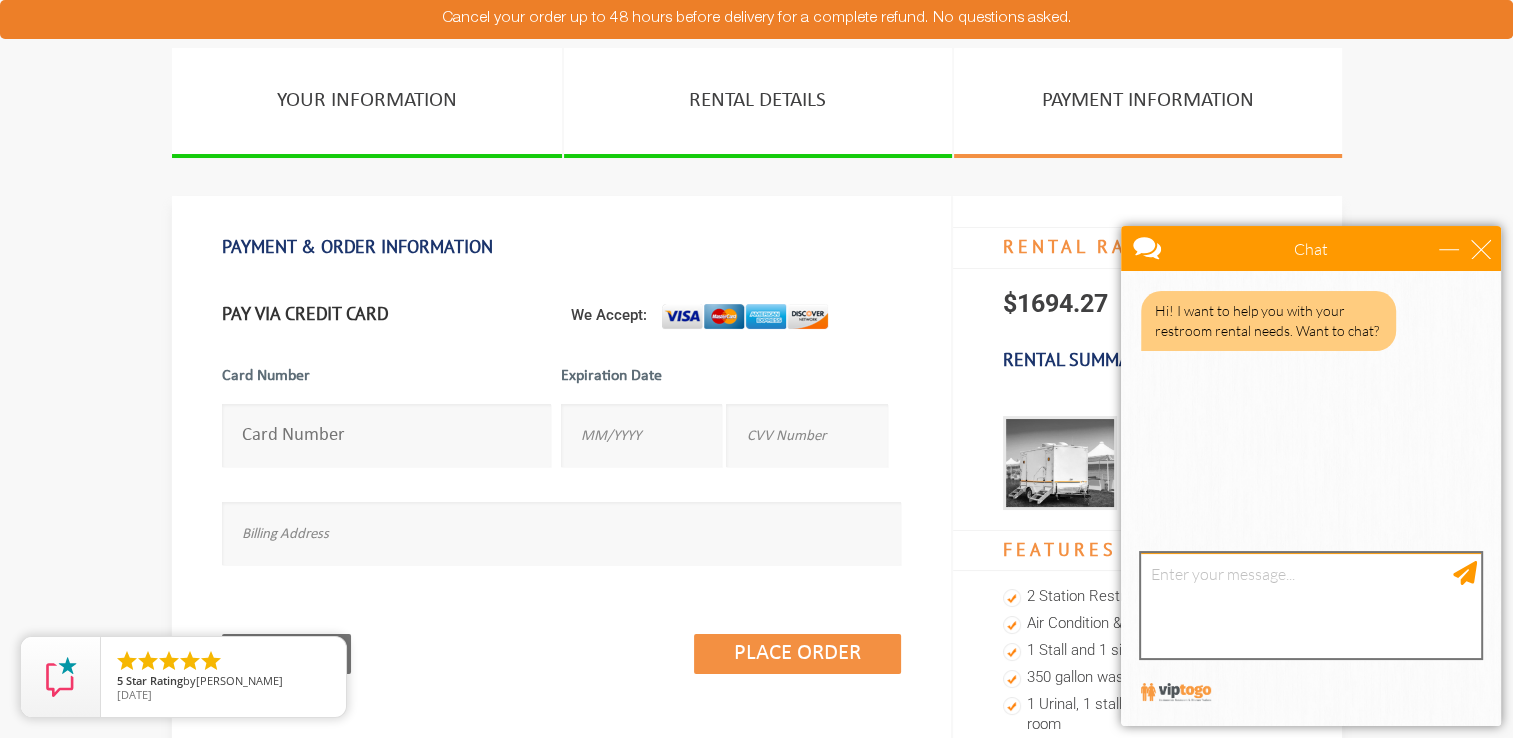 click at bounding box center (1311, 605) 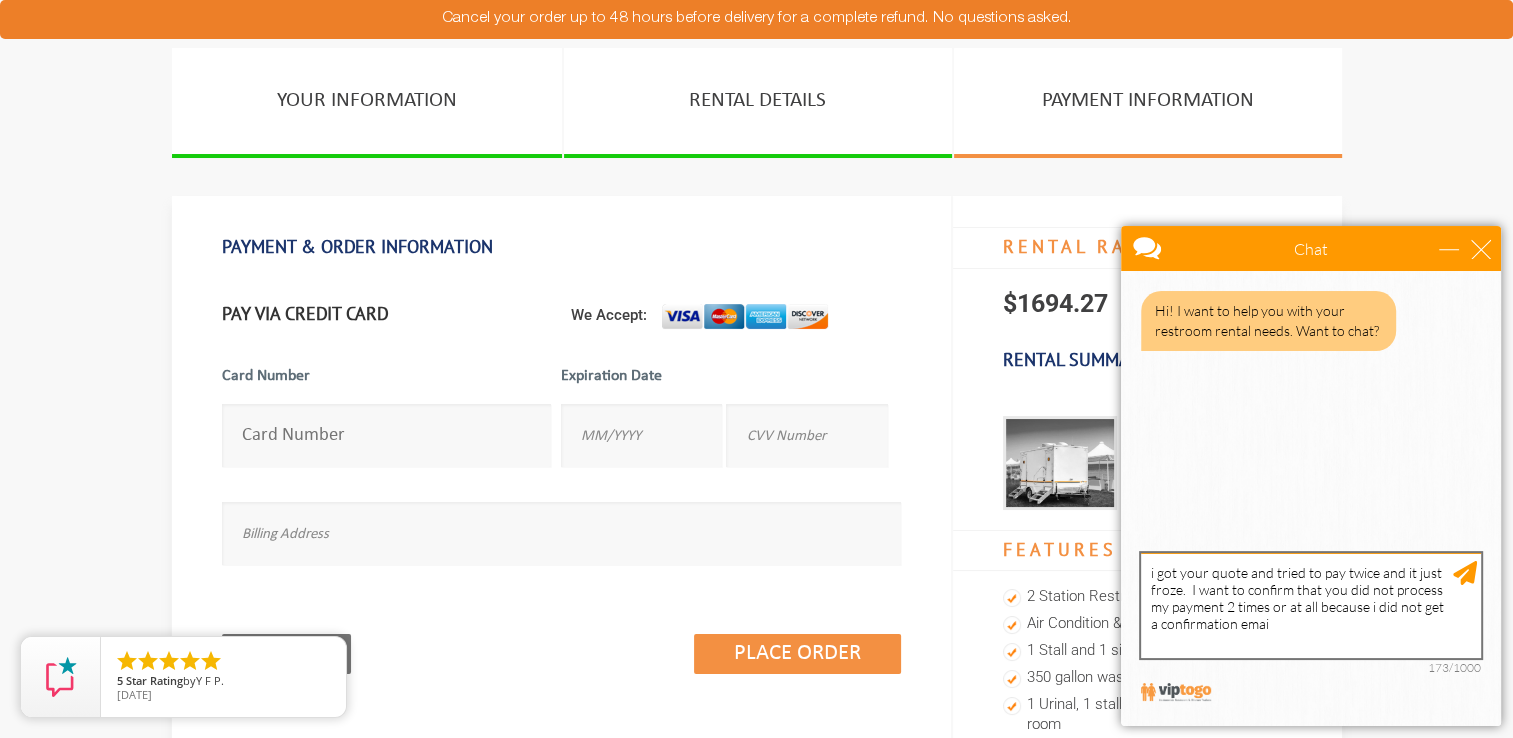 type on "i got your quote and tried to pay twice and it just froze.  I want to confirm that you did not process my payment 2 times or at all because i did not get a confirmation email" 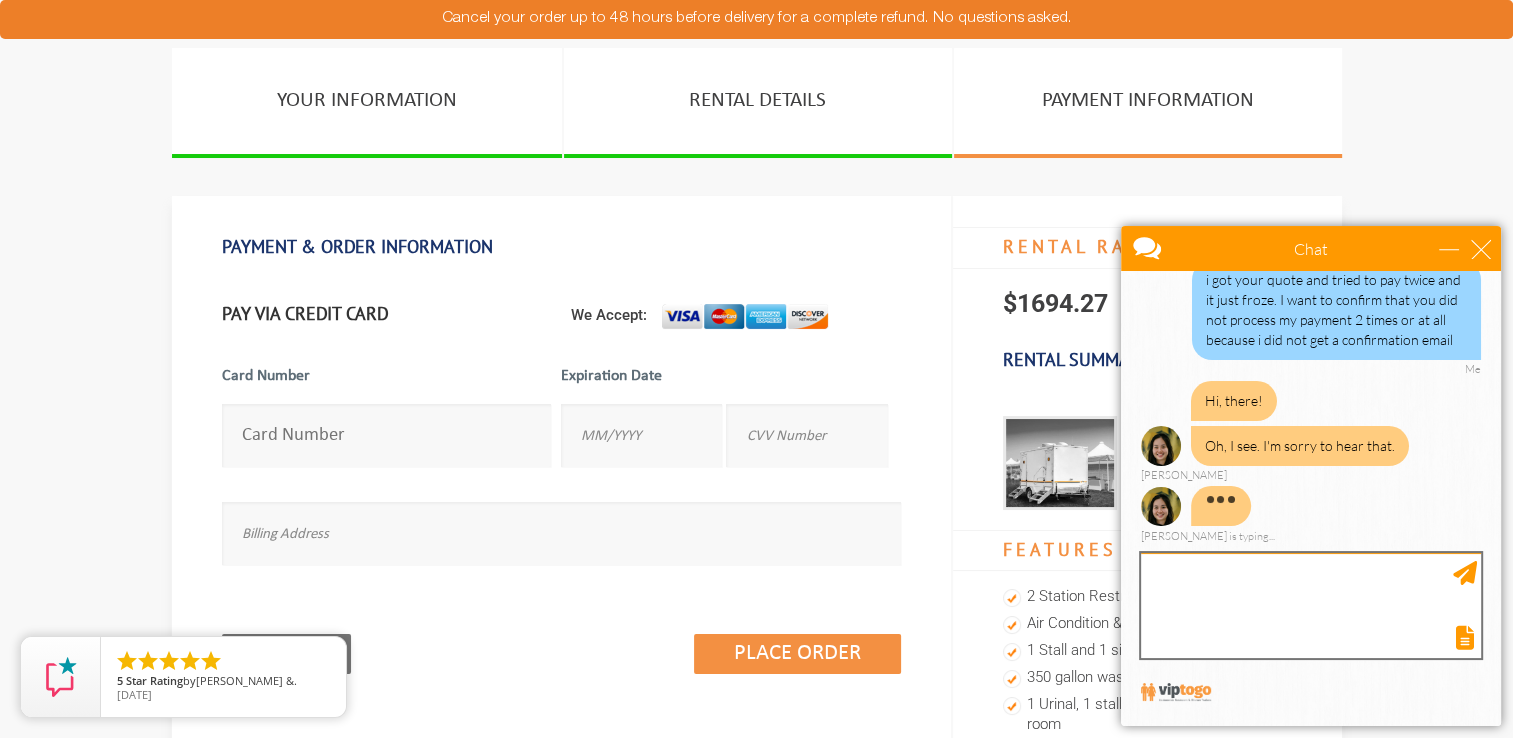 scroll, scrollTop: 97, scrollLeft: 0, axis: vertical 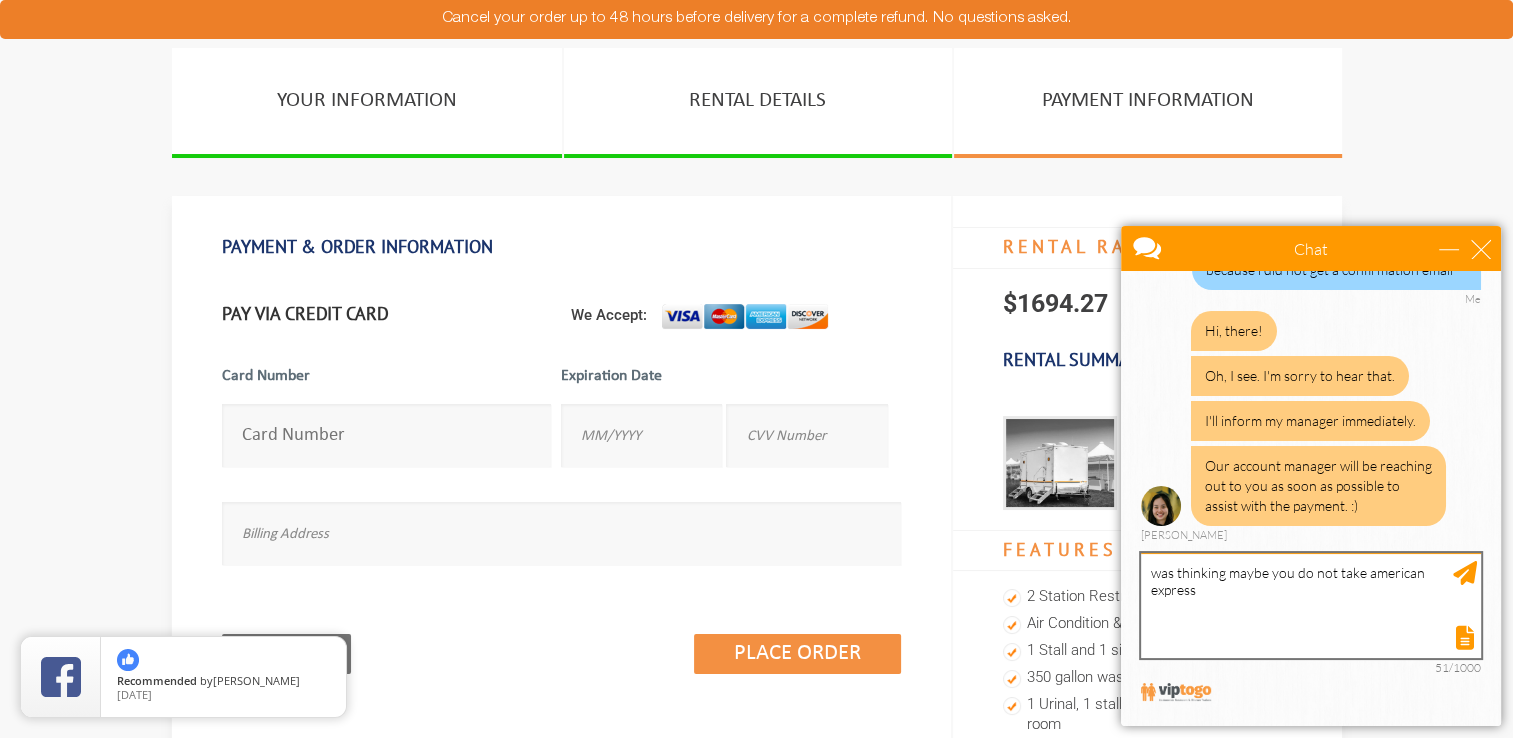 type on "was thinking maybe you do not take american express?" 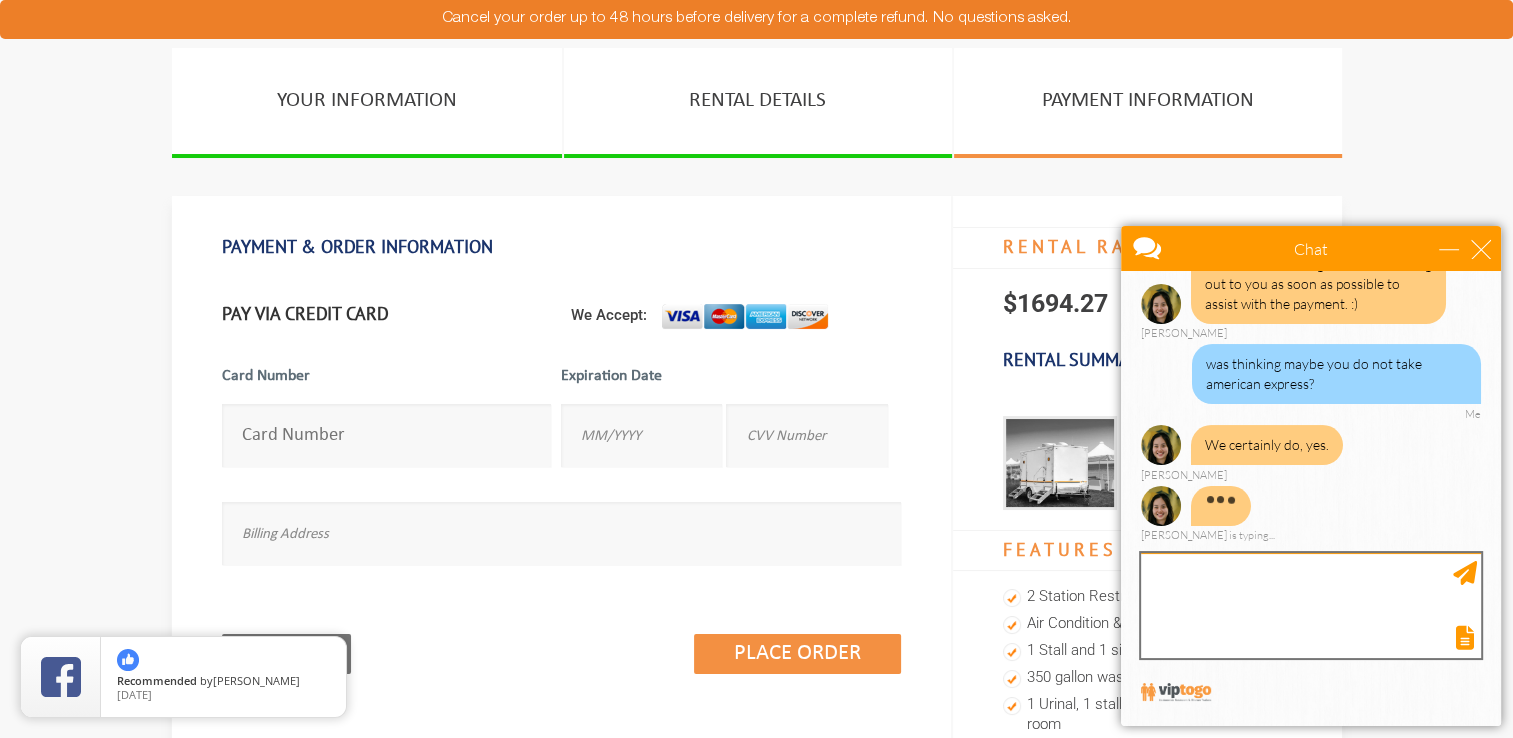 scroll, scrollTop: 324, scrollLeft: 0, axis: vertical 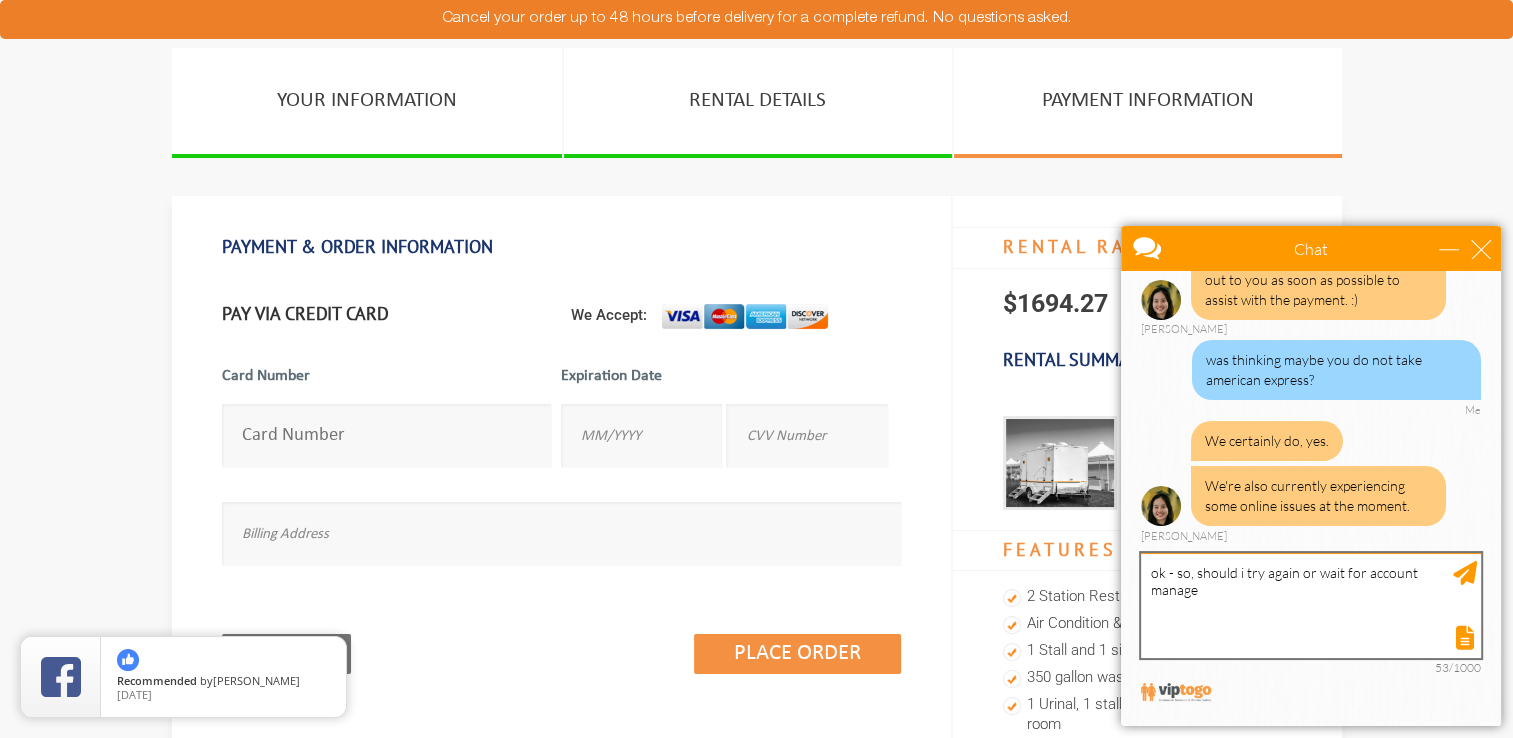 type on "ok - so, should i try again or wait for account manager" 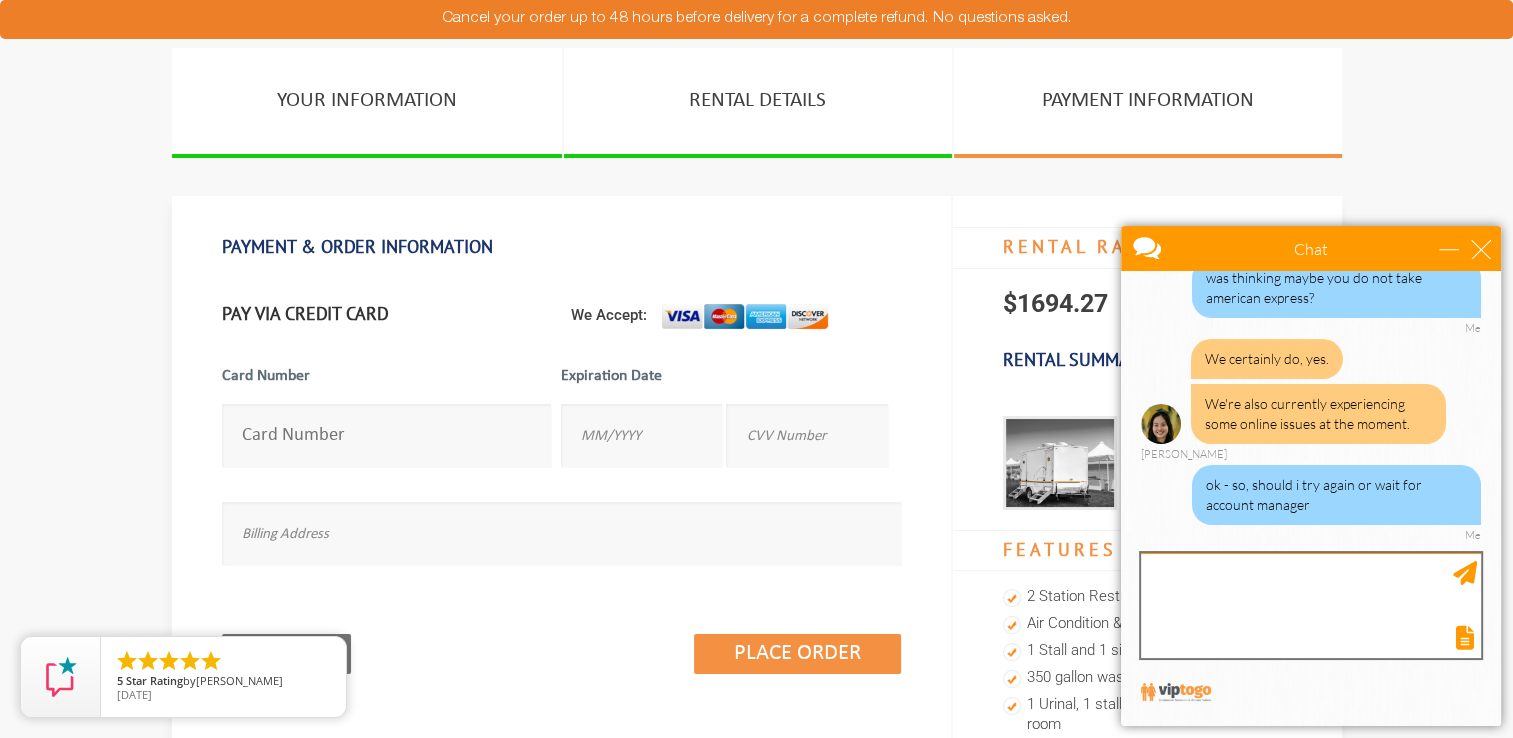 scroll, scrollTop: 469, scrollLeft: 0, axis: vertical 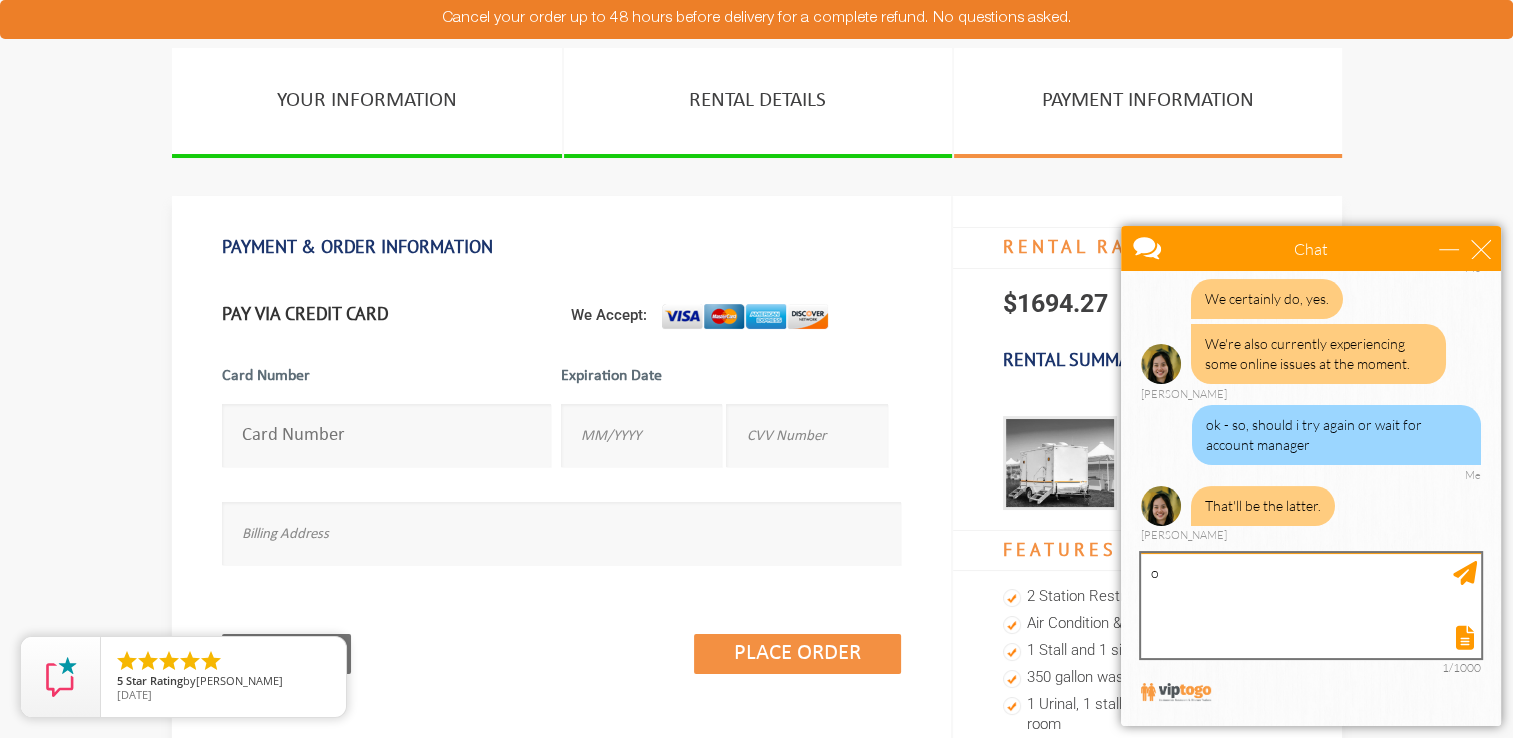 type on "ok" 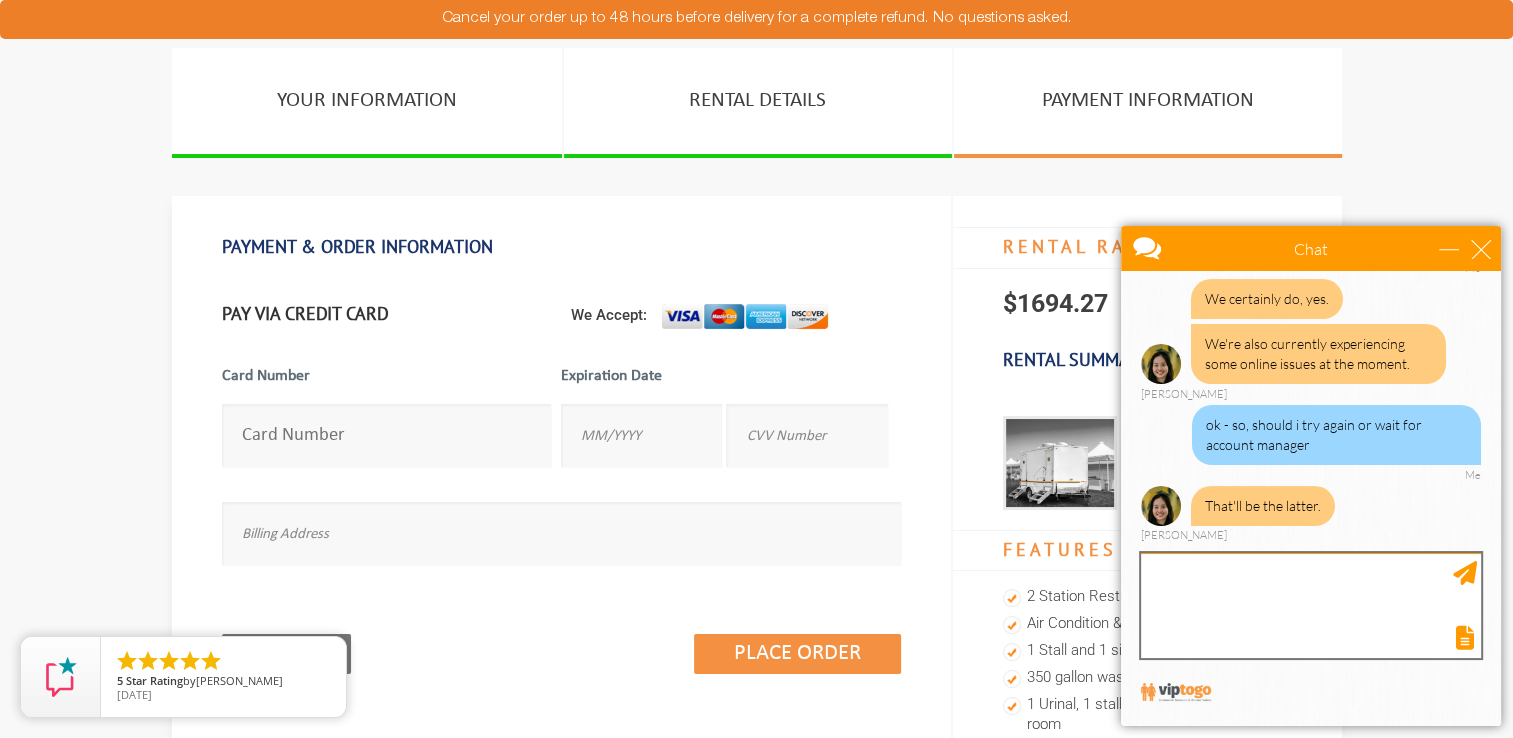 scroll, scrollTop: 591, scrollLeft: 0, axis: vertical 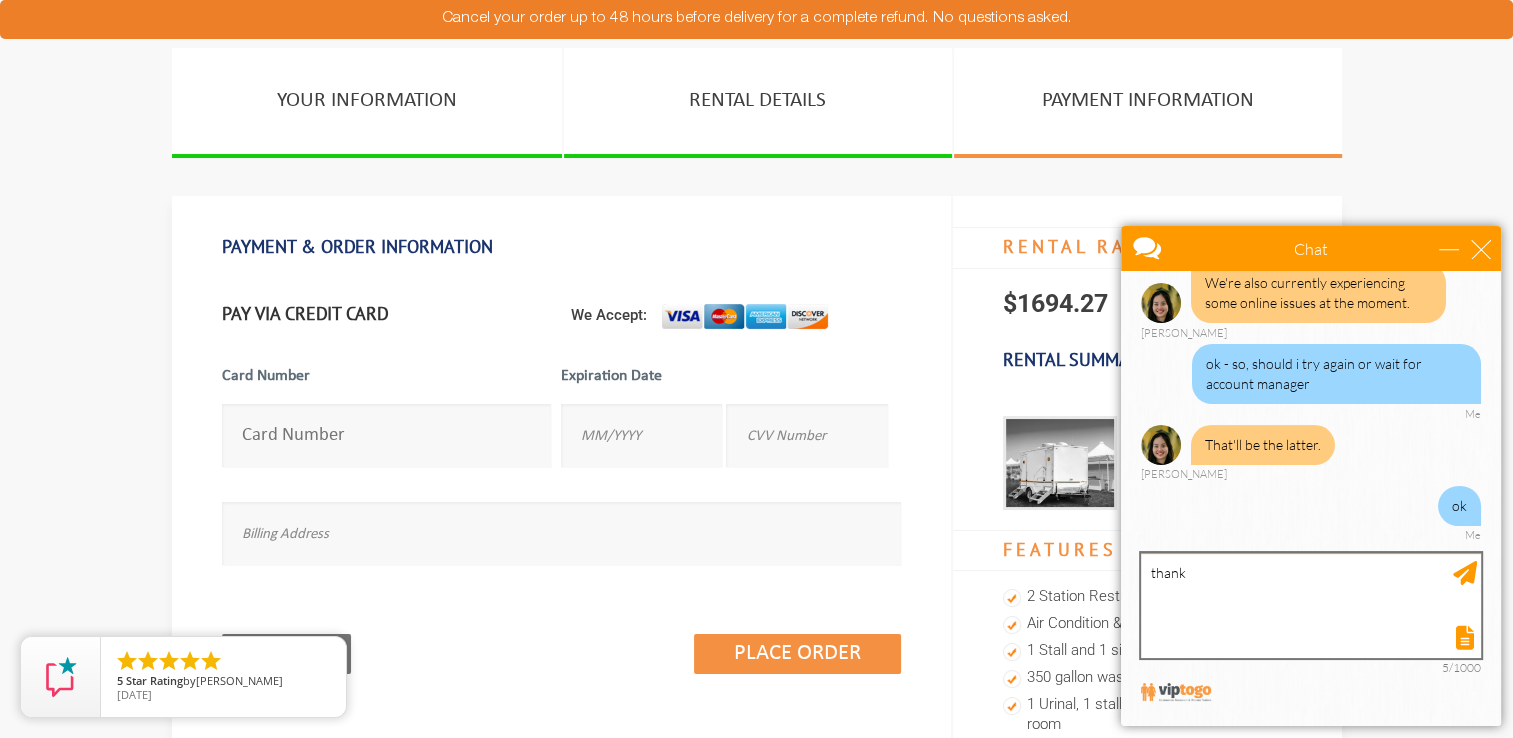 type on "thanks" 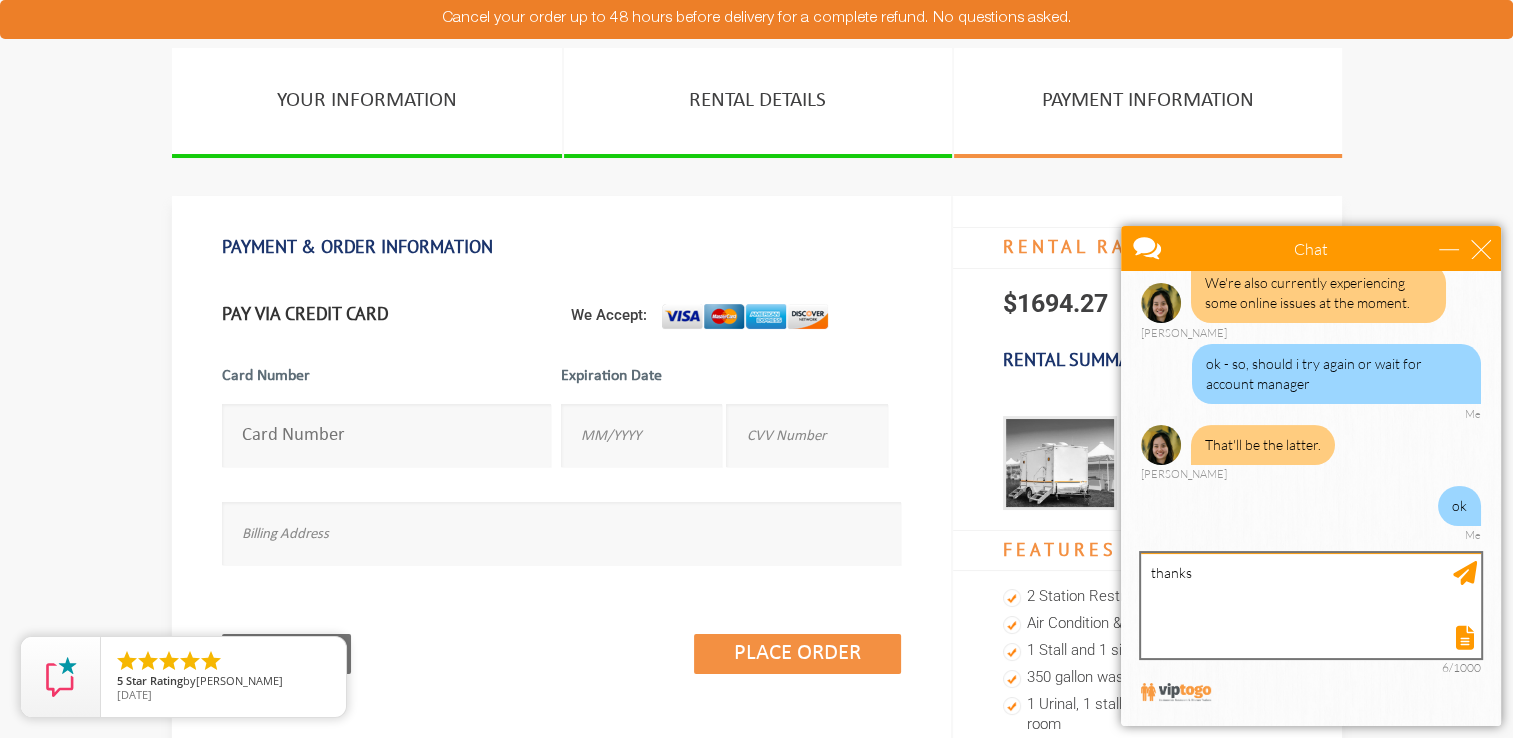 type 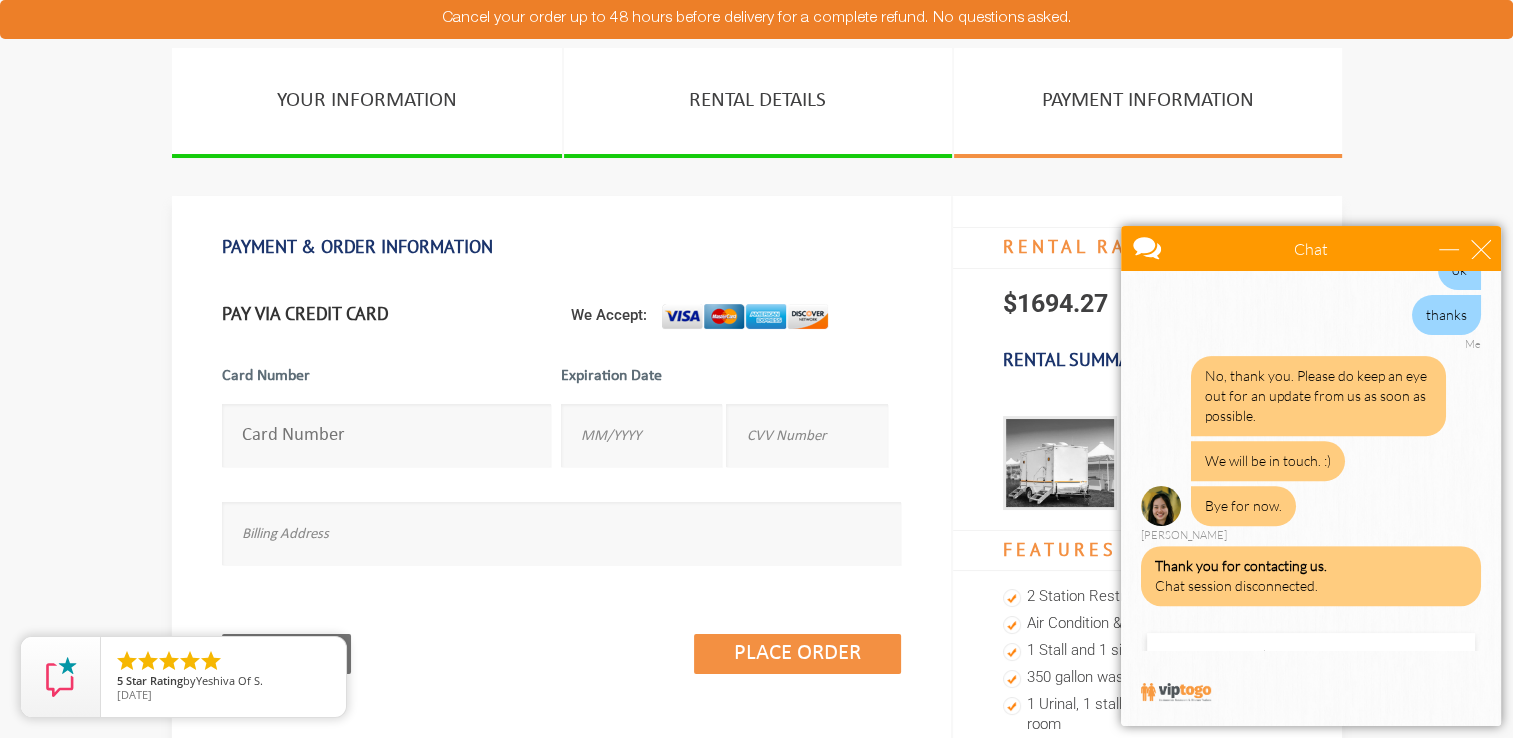 scroll, scrollTop: 977, scrollLeft: 0, axis: vertical 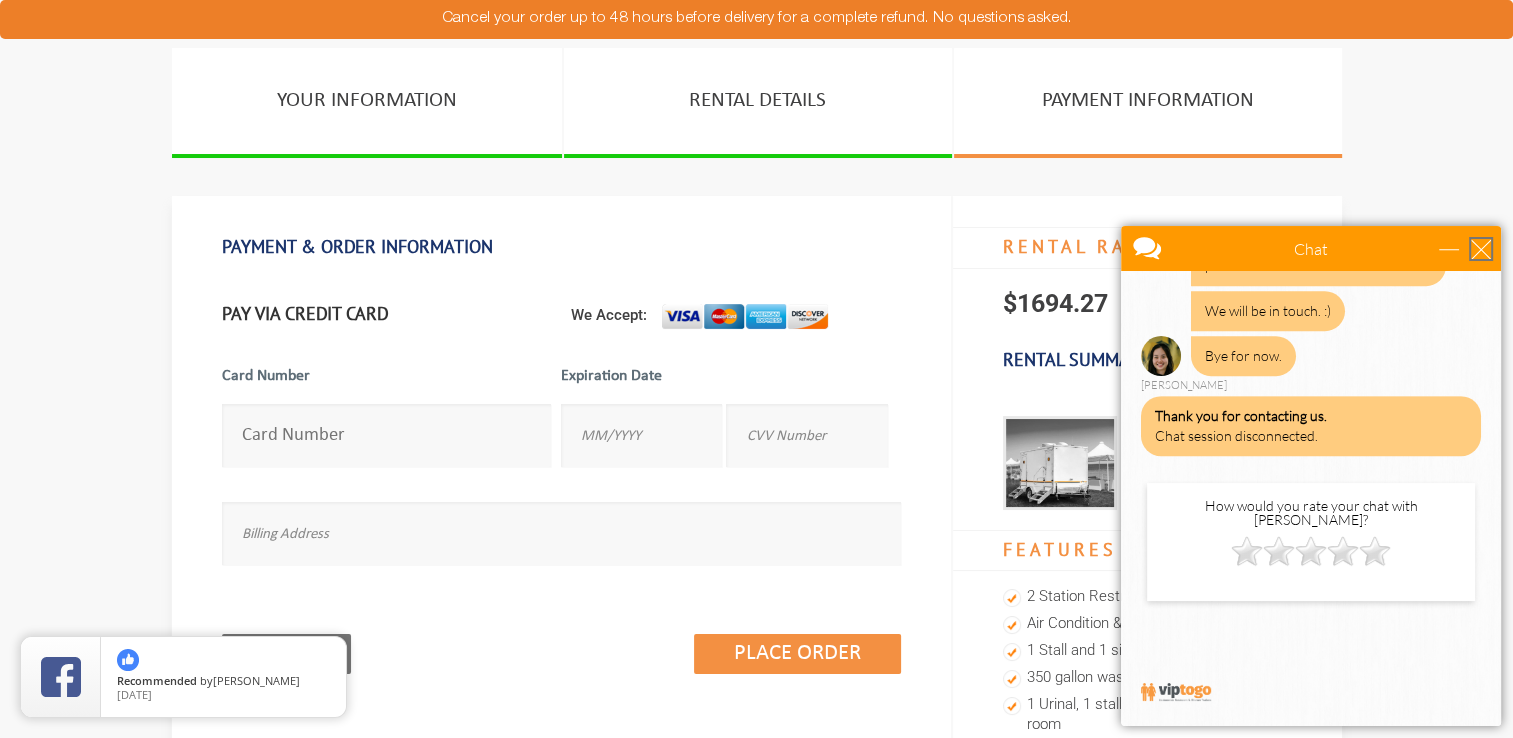 click at bounding box center [1481, 249] 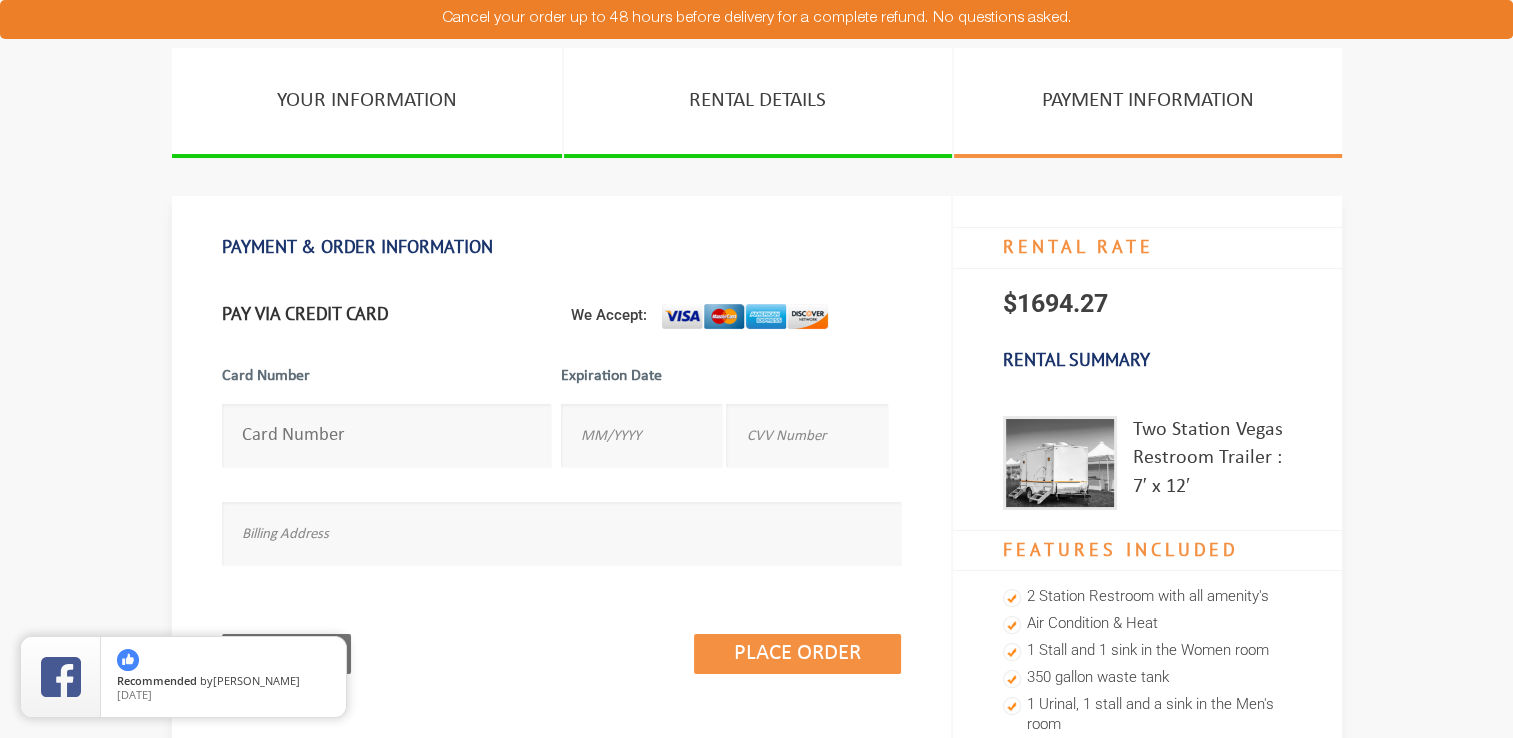 scroll, scrollTop: 0, scrollLeft: 0, axis: both 